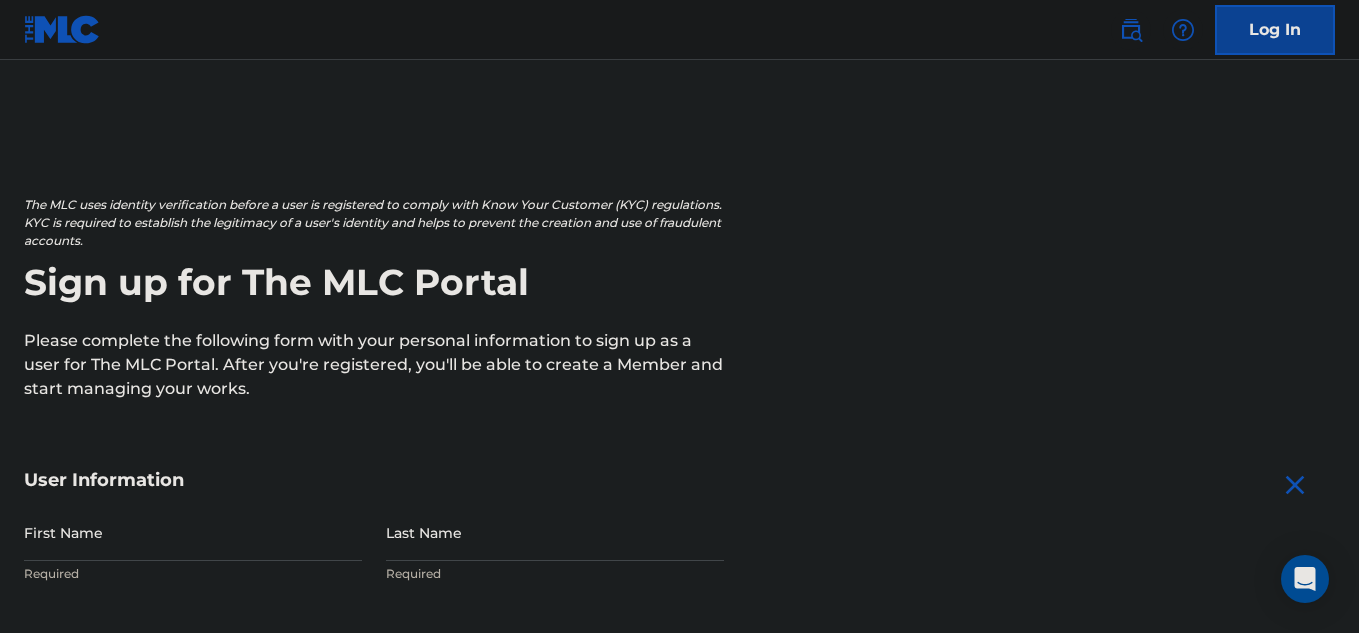scroll, scrollTop: 0, scrollLeft: 0, axis: both 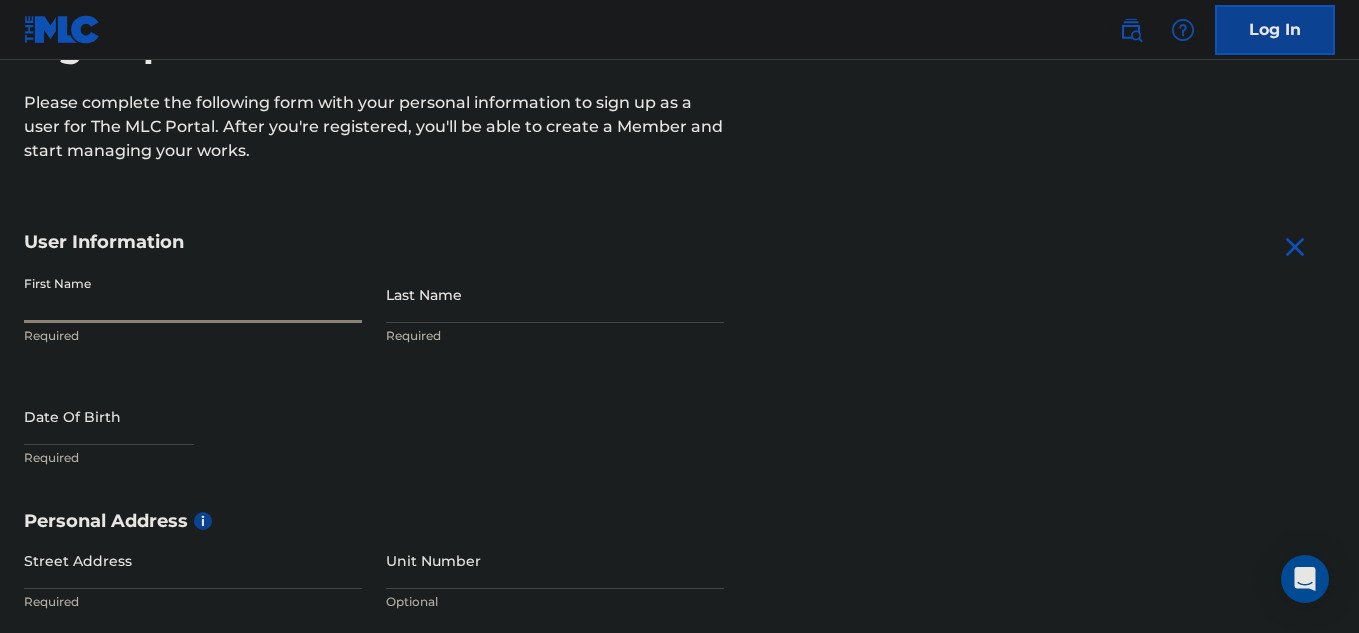 click on "First Name" at bounding box center [193, 294] 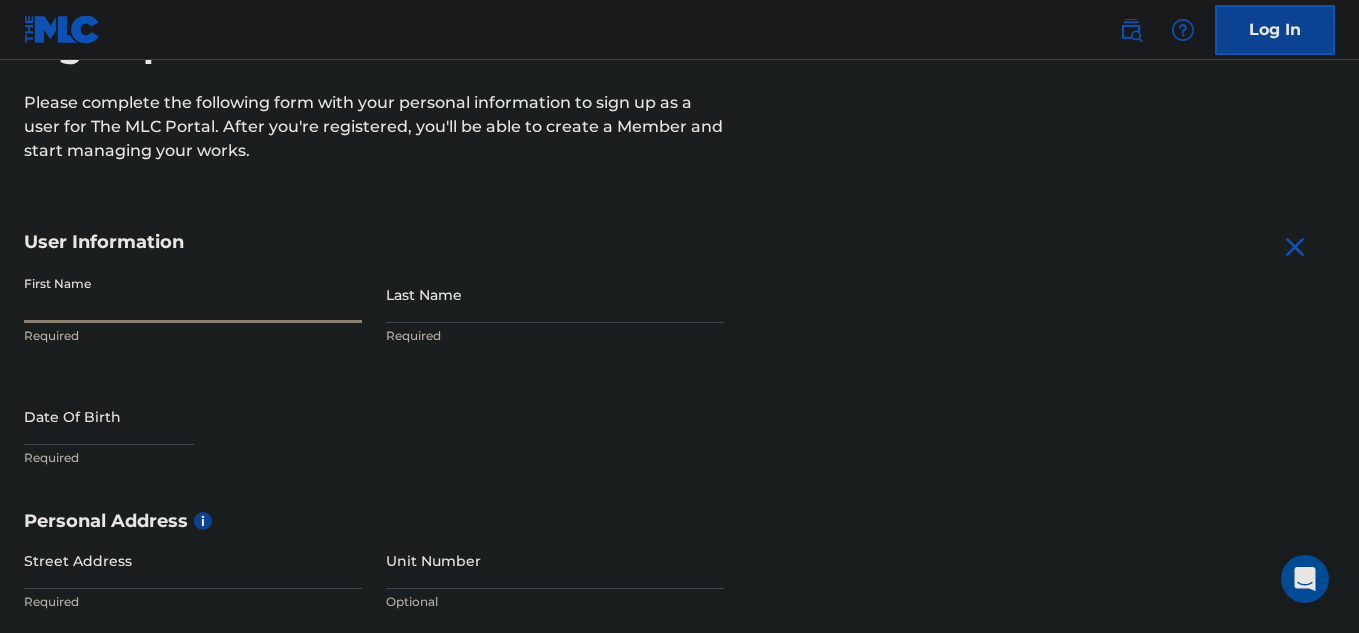 scroll, scrollTop: 0, scrollLeft: 0, axis: both 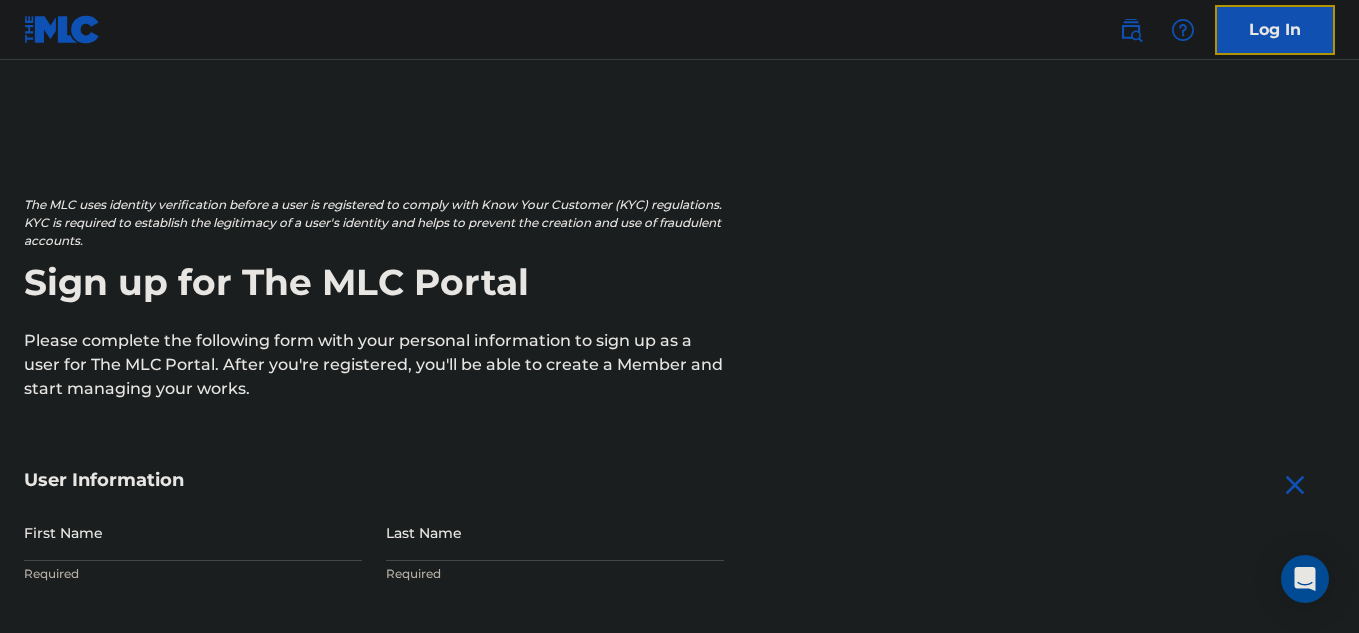 click on "Log In" at bounding box center (1275, 30) 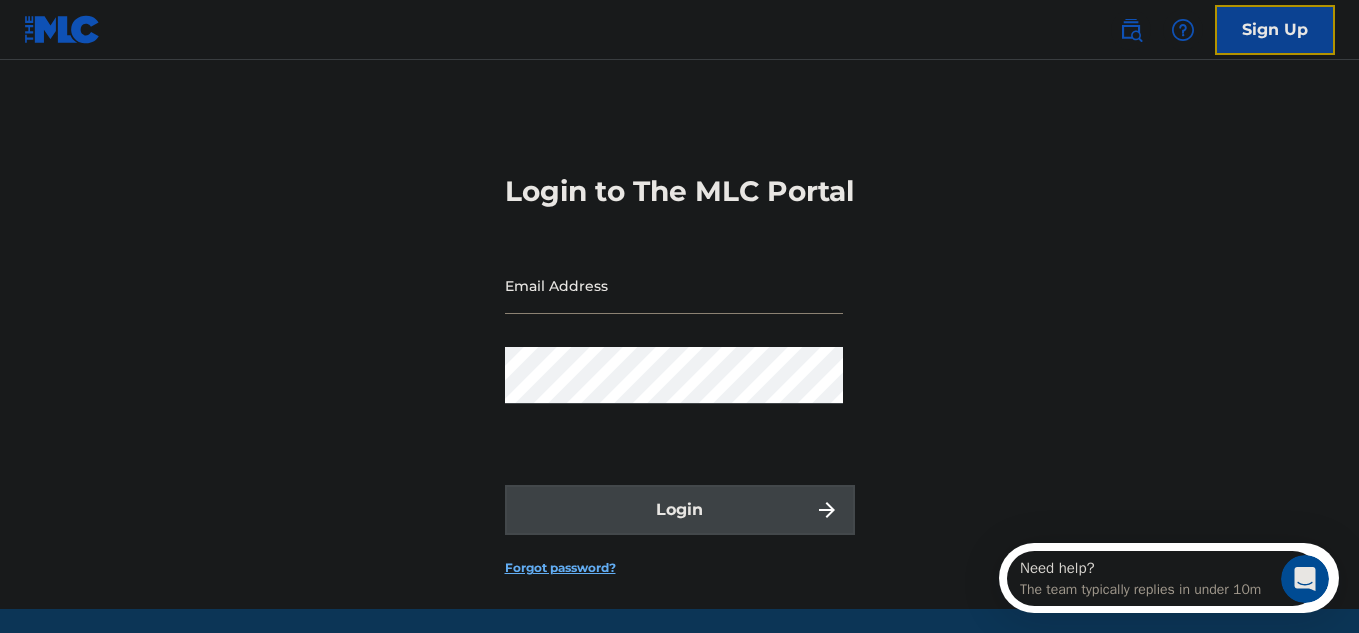 scroll, scrollTop: 0, scrollLeft: 0, axis: both 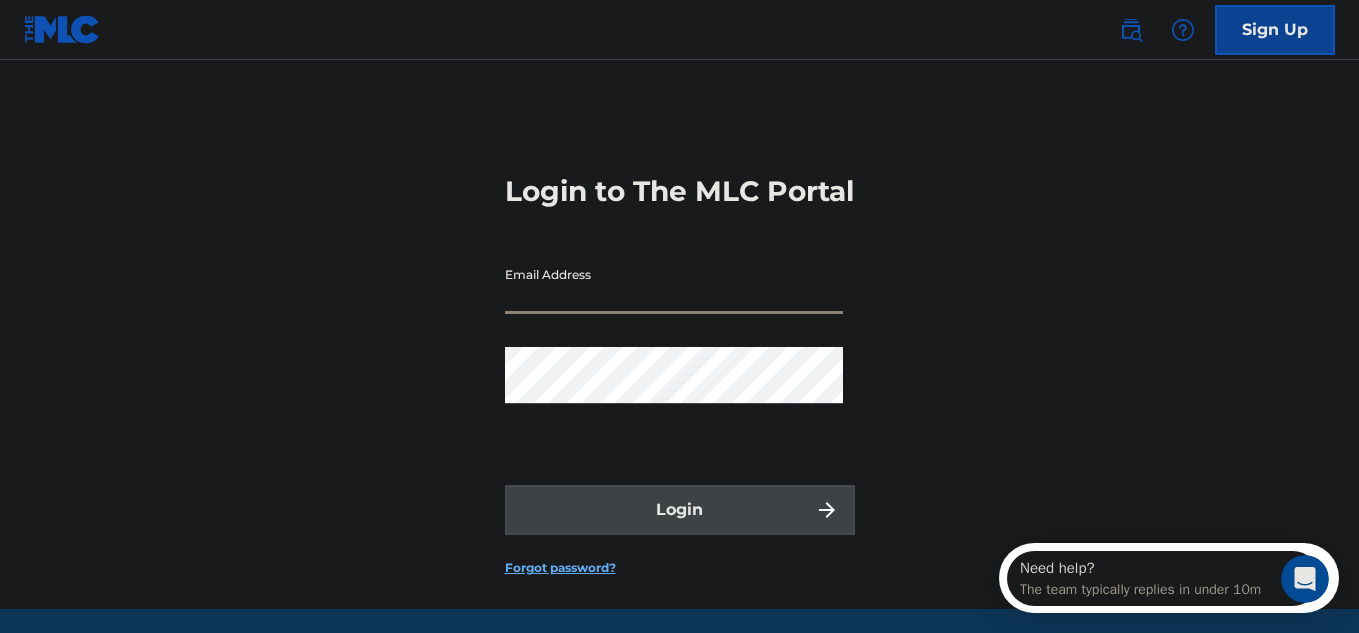 click on "Email Address" at bounding box center [674, 285] 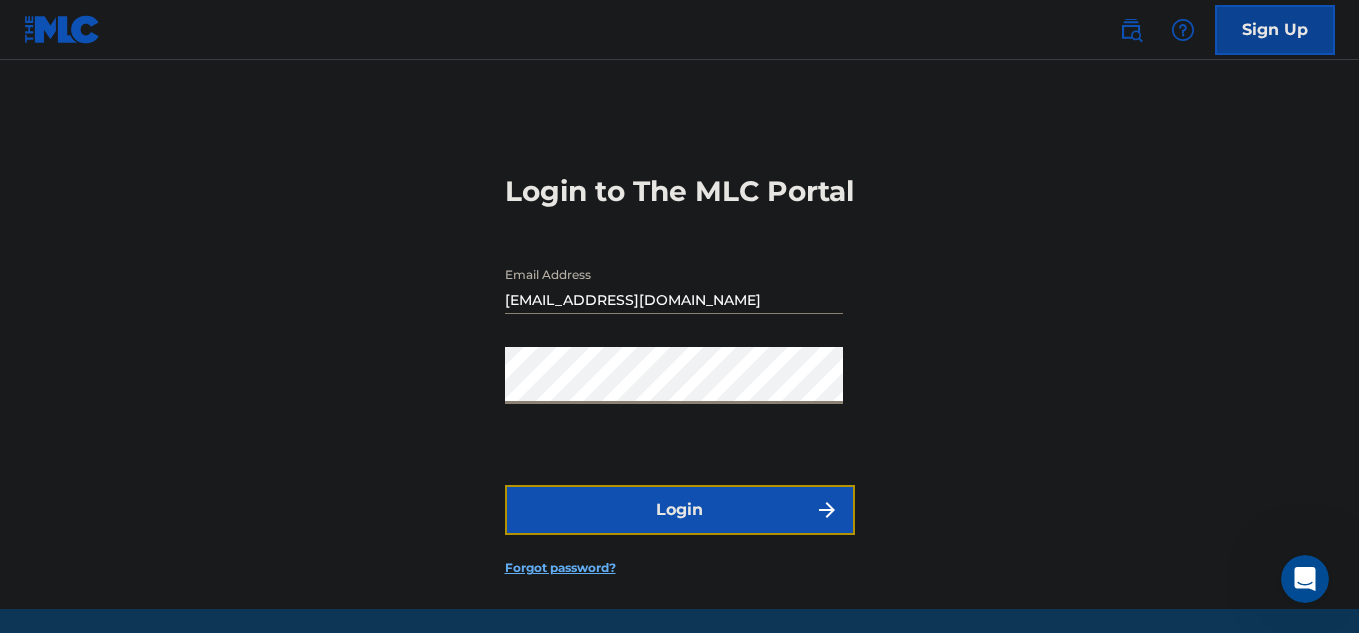 click on "Login" at bounding box center (680, 510) 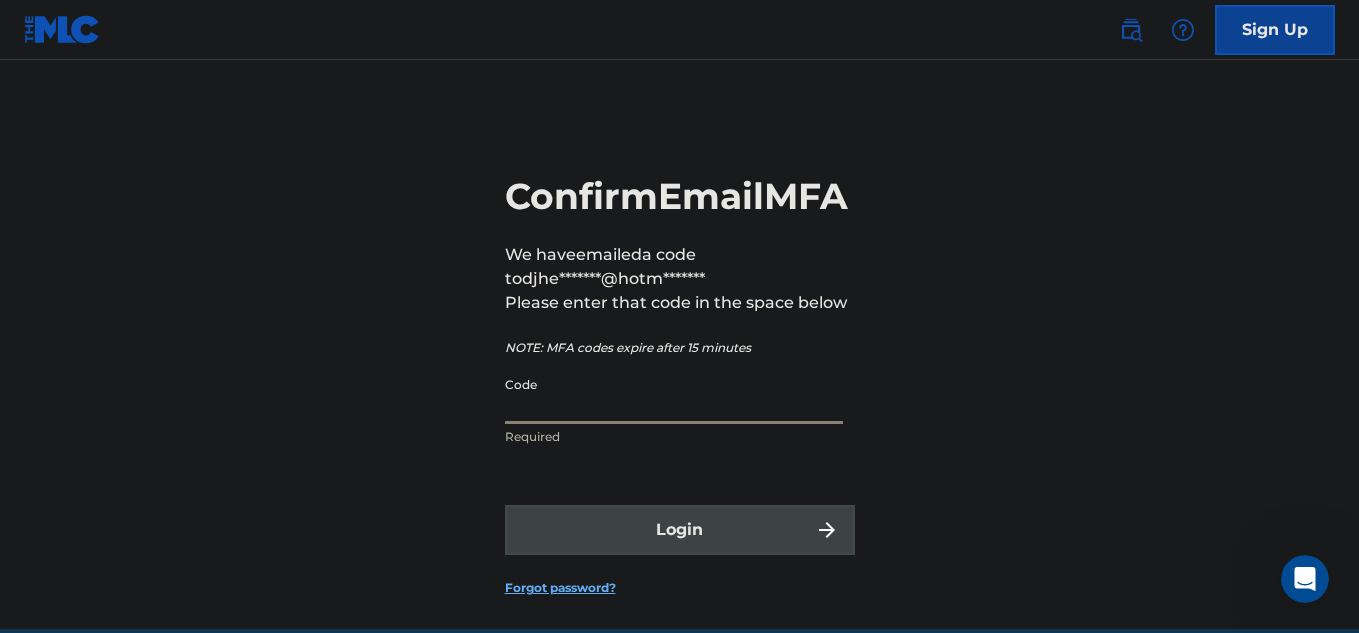 click on "Code" at bounding box center (674, 395) 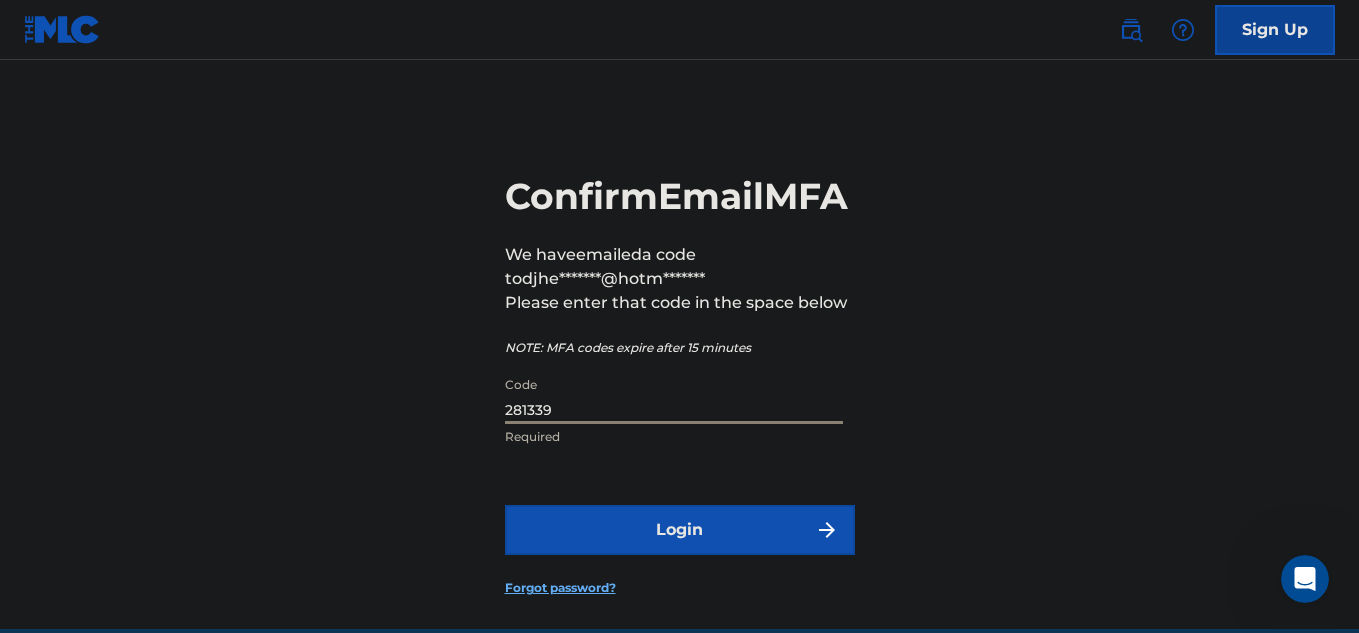 type on "281339" 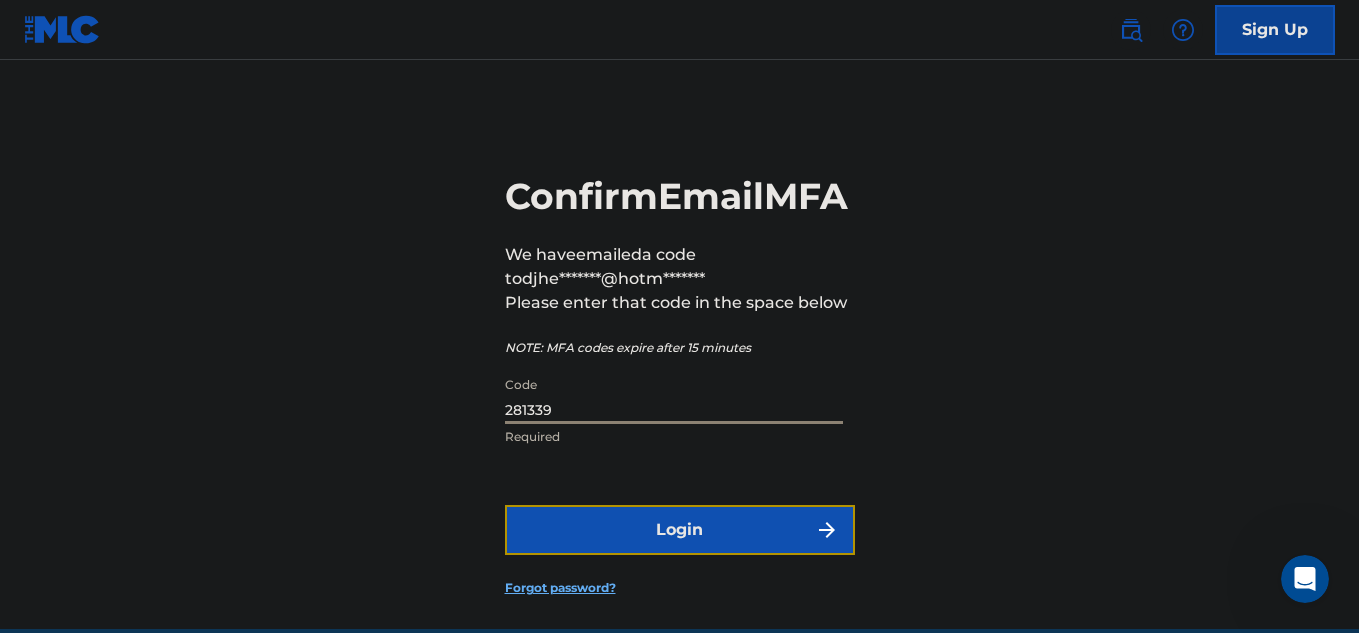 click on "Login" at bounding box center [680, 530] 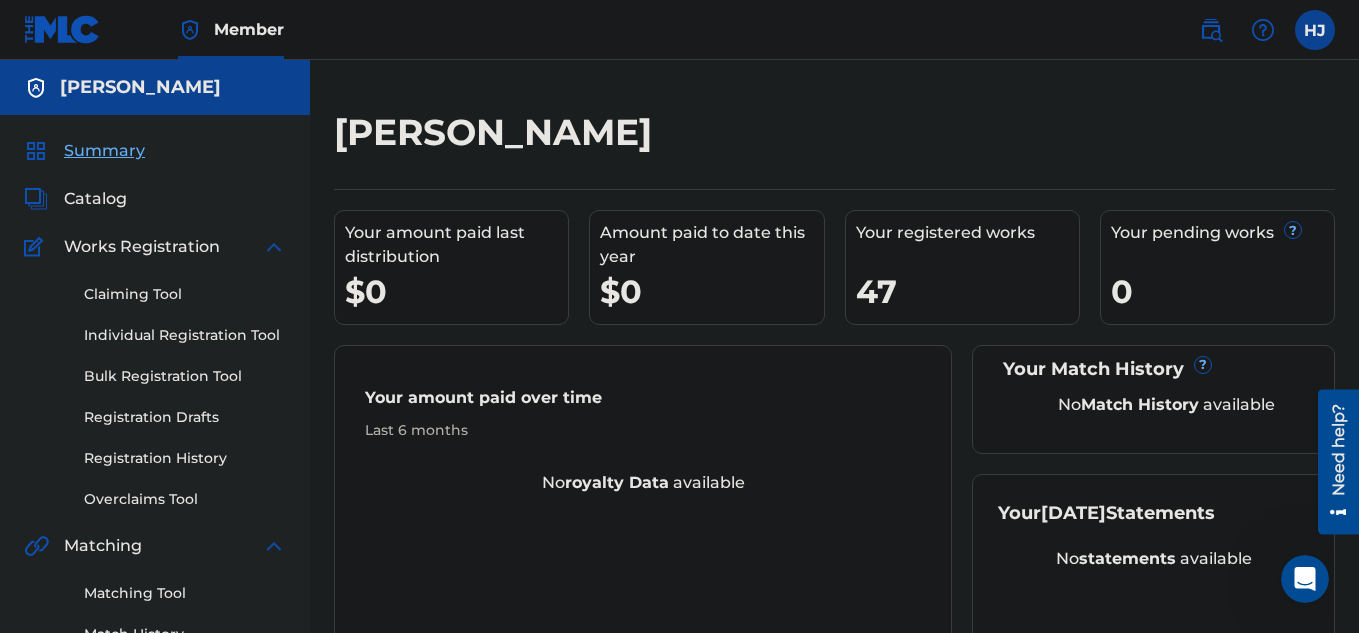 scroll, scrollTop: 0, scrollLeft: 0, axis: both 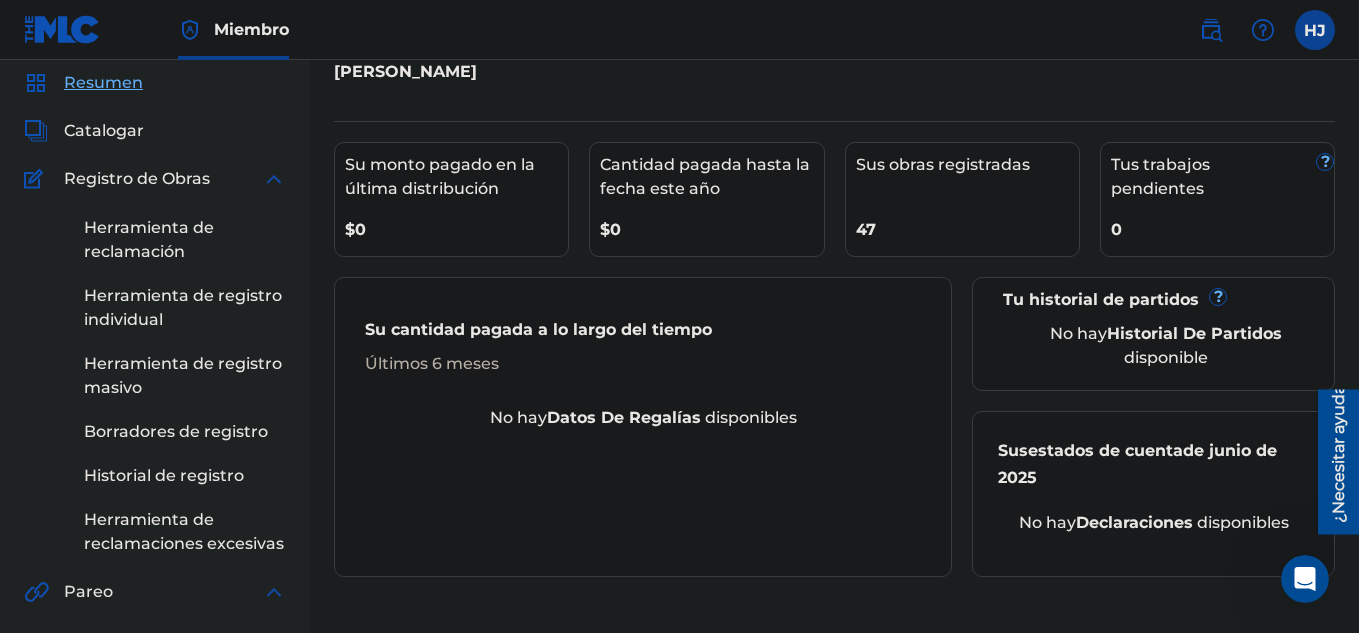 click on "Su cantidad pagada a lo largo del tiempo Últimos 6 meses" at bounding box center (643, 347) 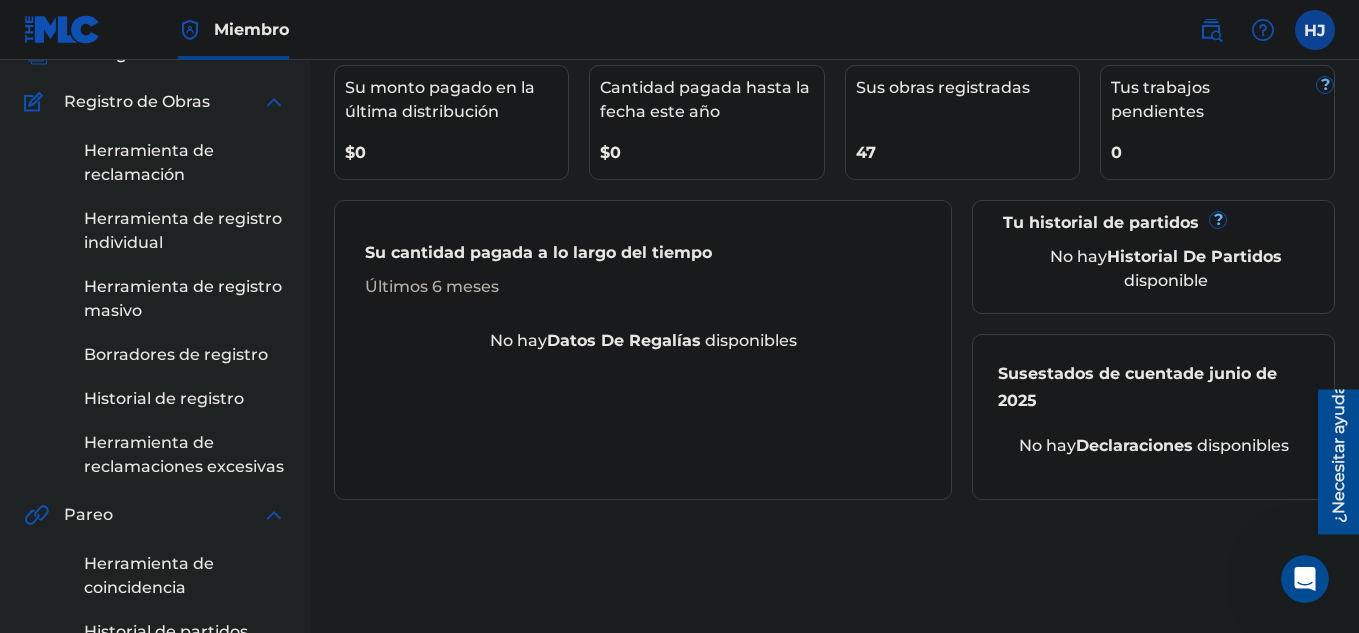 scroll, scrollTop: 75, scrollLeft: 0, axis: vertical 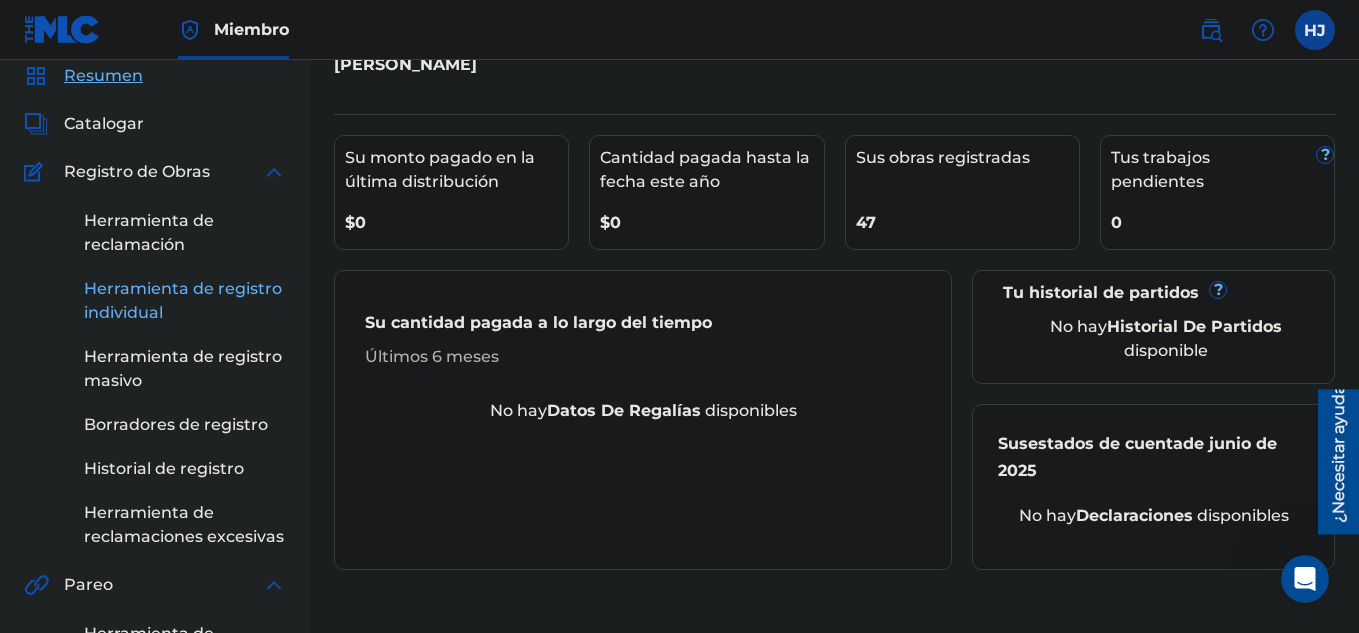 click on "Herramienta de registro individual" at bounding box center [183, 300] 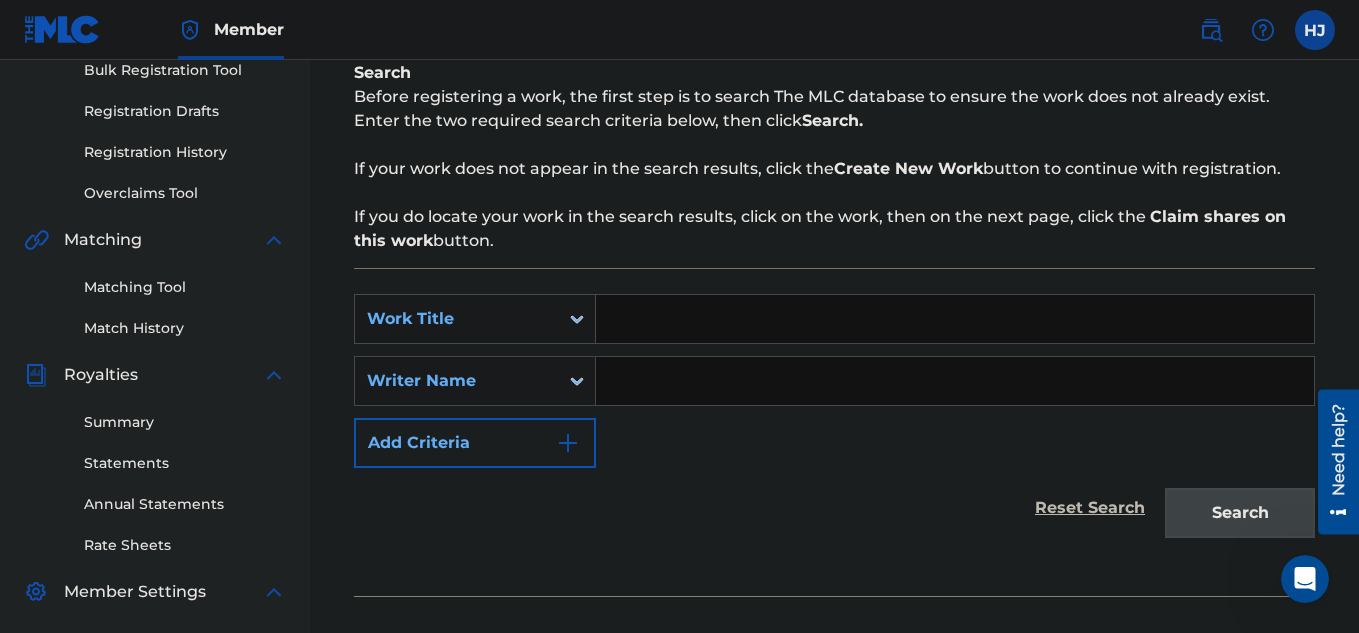 scroll, scrollTop: 307, scrollLeft: 0, axis: vertical 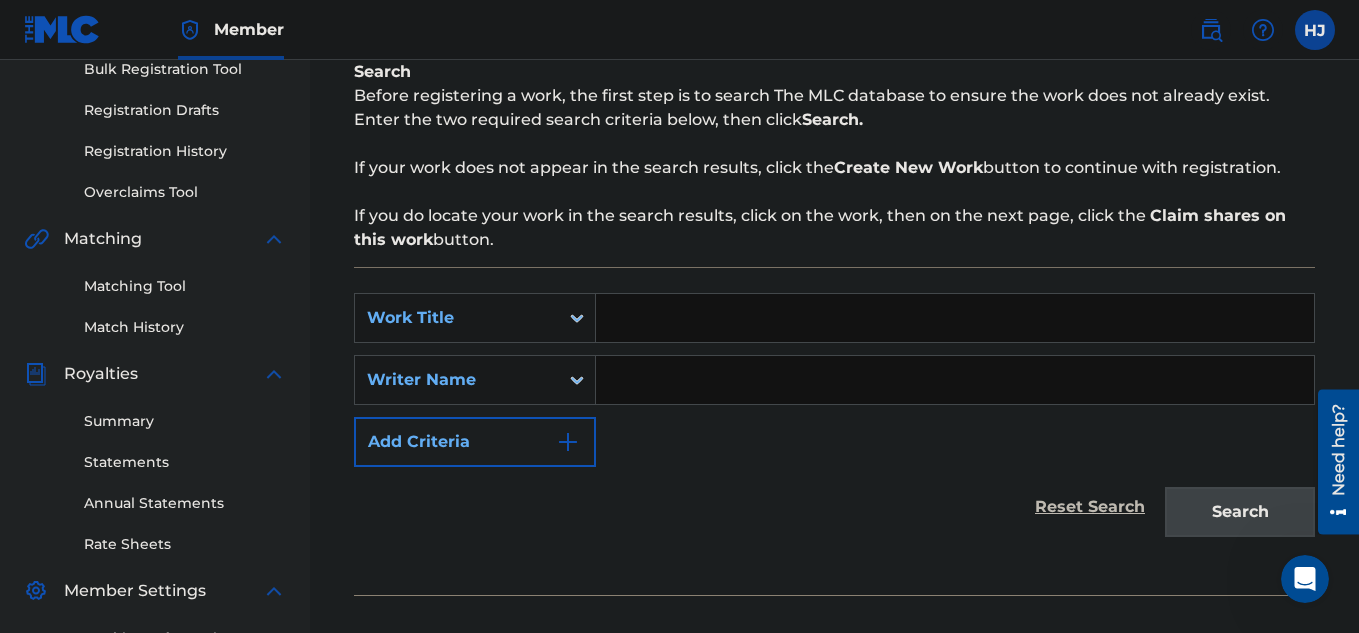 click at bounding box center (955, 318) 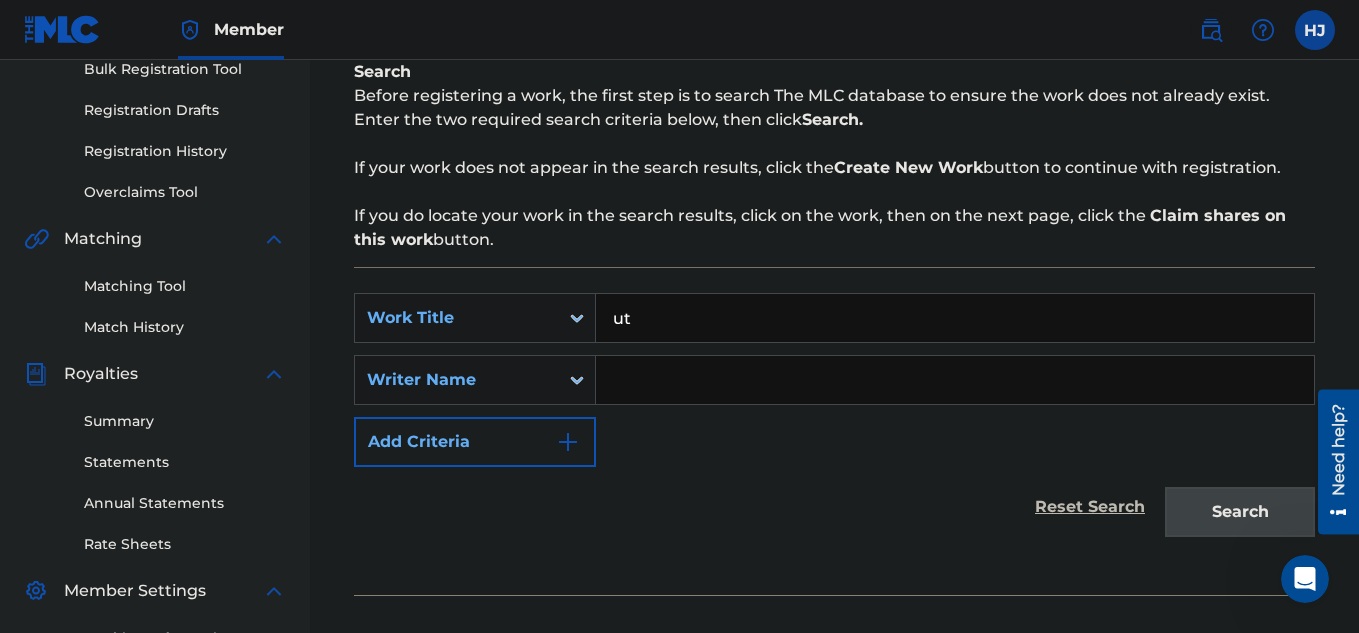 type on "u" 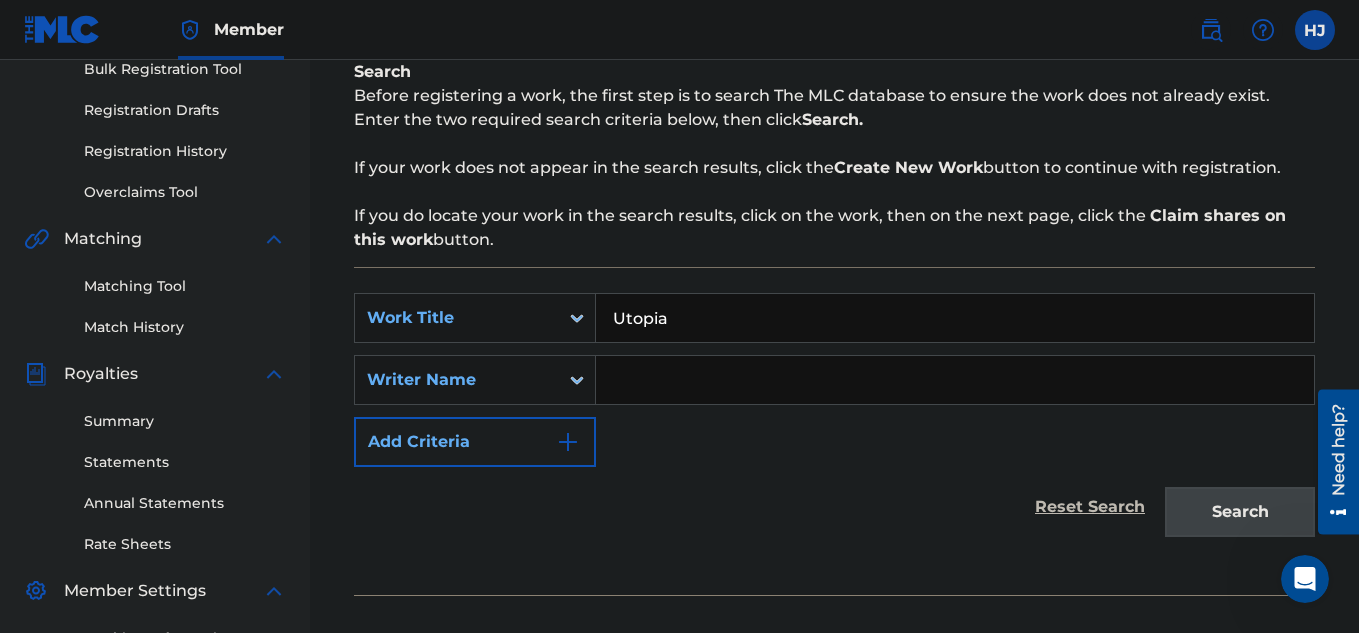 type on "Utopia" 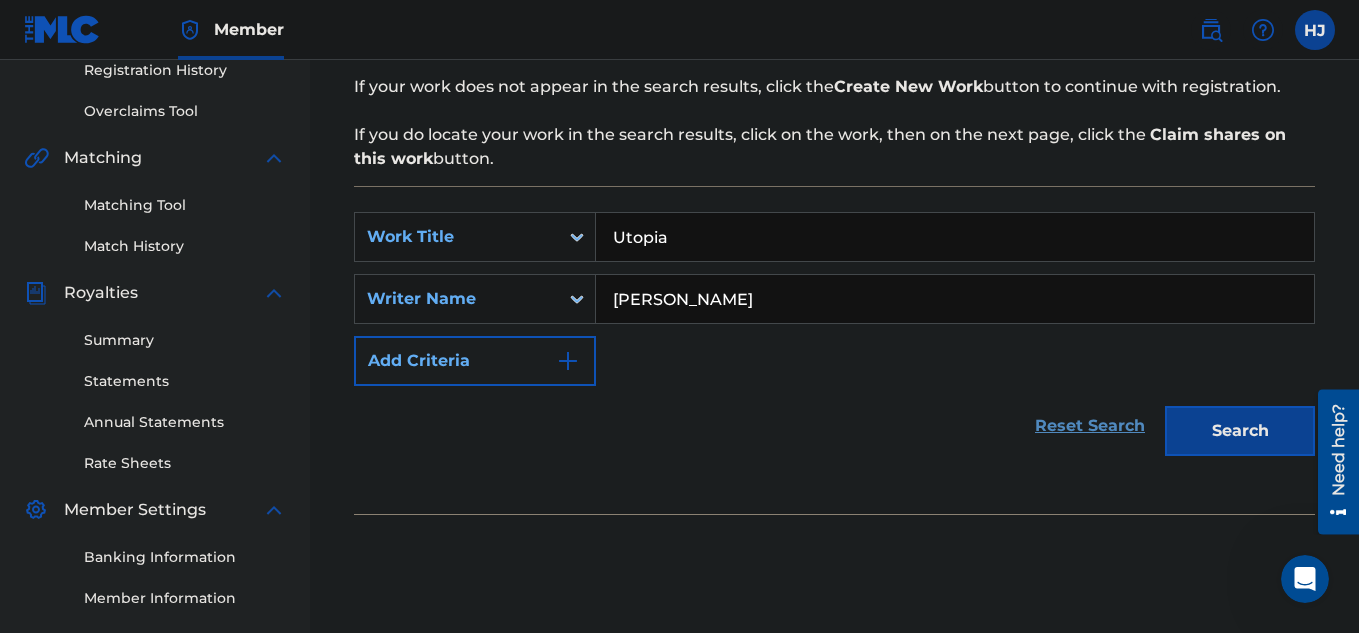 scroll, scrollTop: 396, scrollLeft: 0, axis: vertical 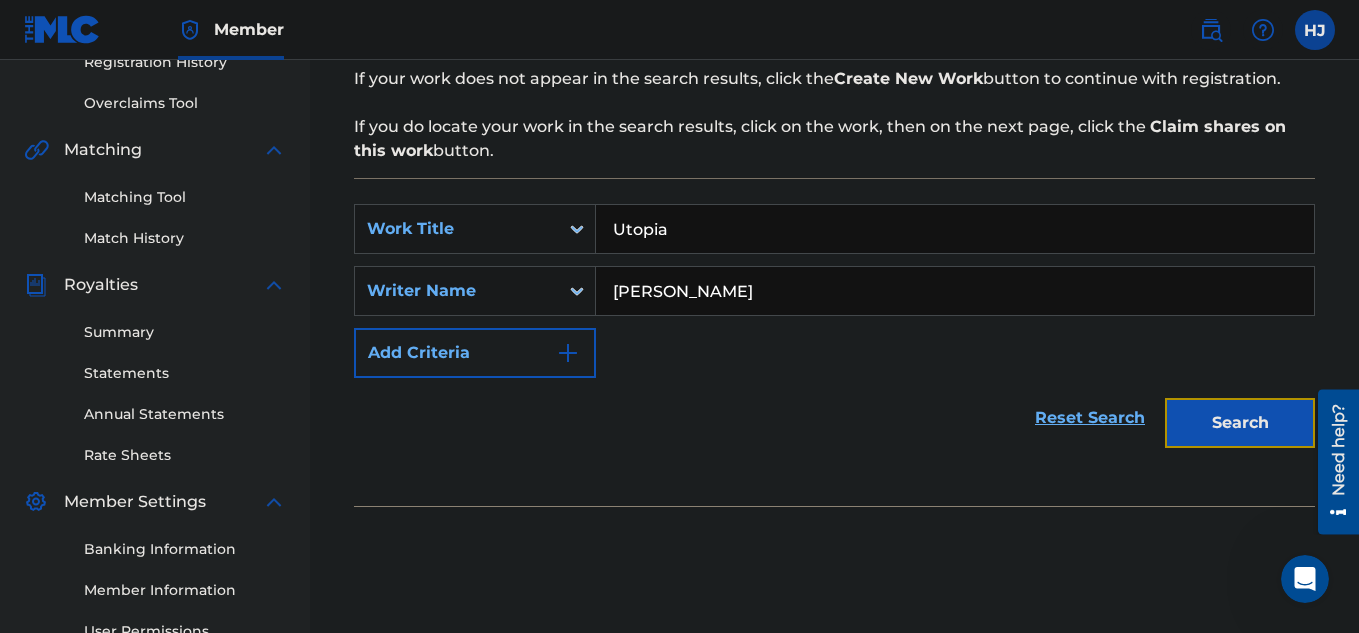 click on "Search" at bounding box center (1240, 423) 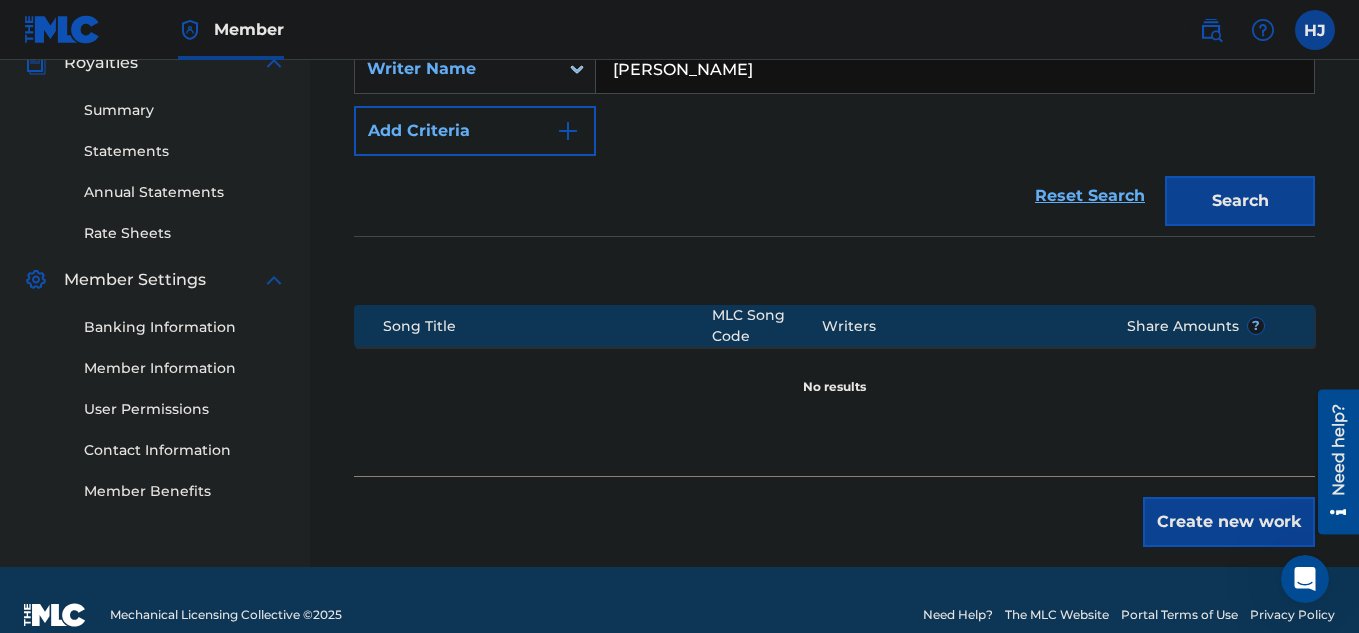 scroll, scrollTop: 648, scrollLeft: 0, axis: vertical 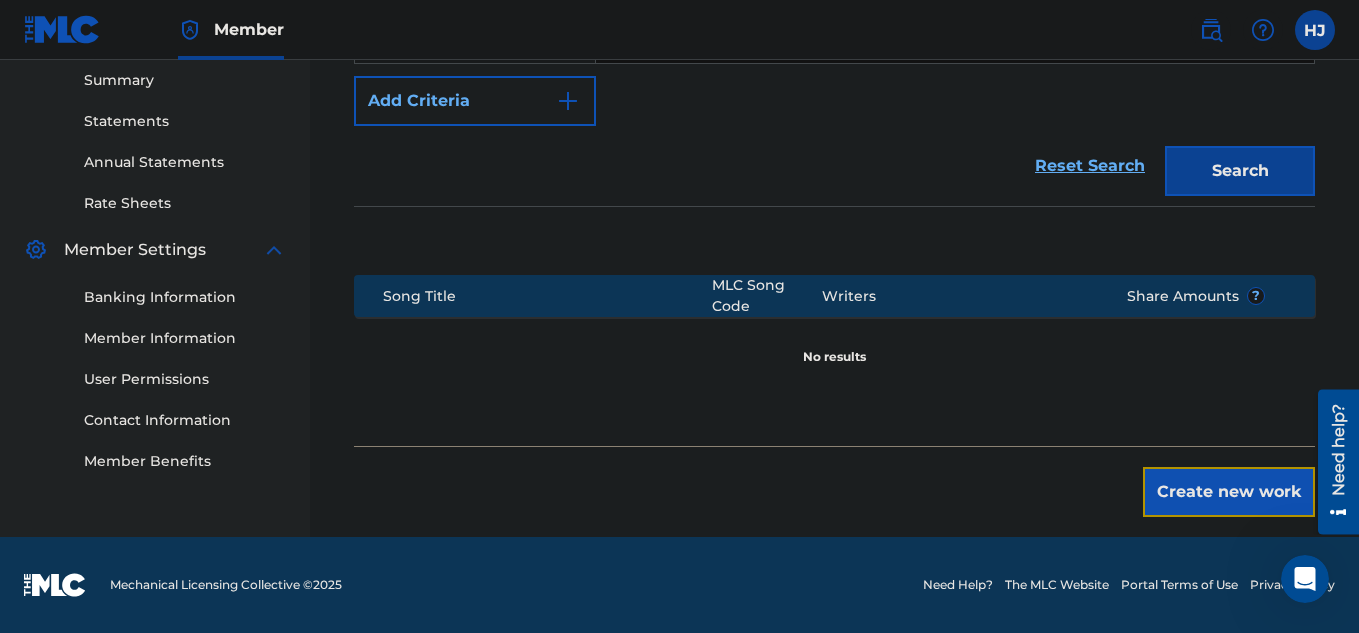 click on "Create new work" at bounding box center [1229, 492] 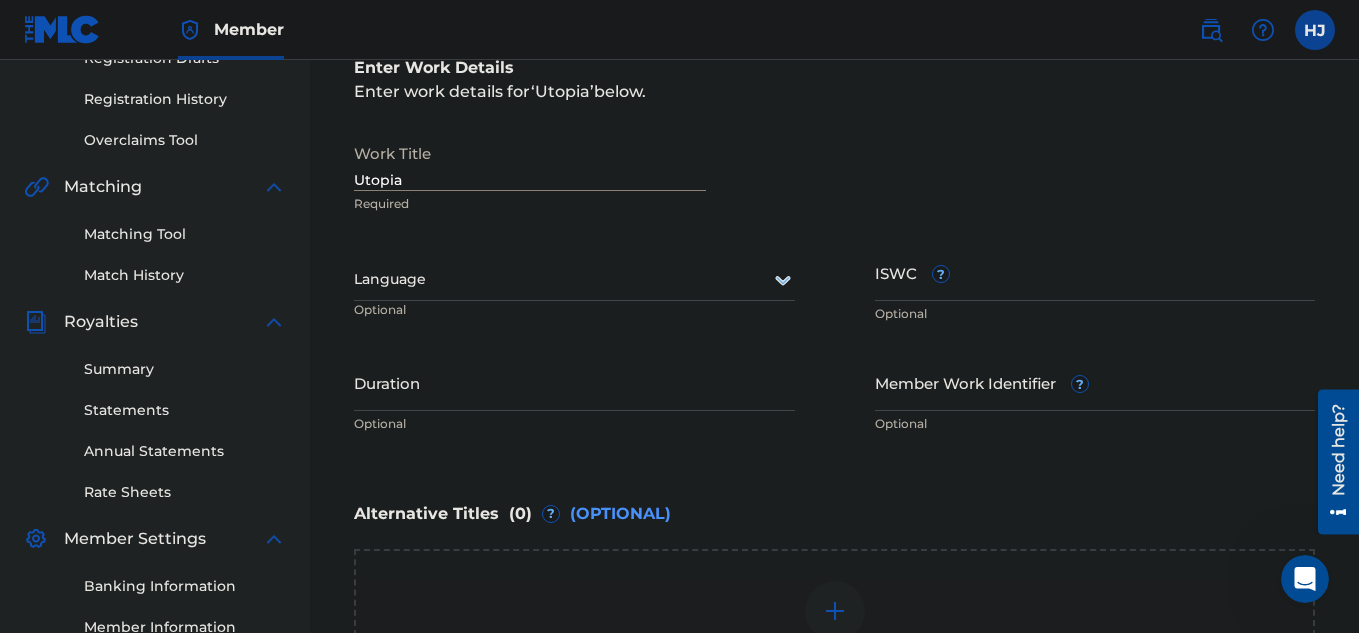 scroll, scrollTop: 343, scrollLeft: 0, axis: vertical 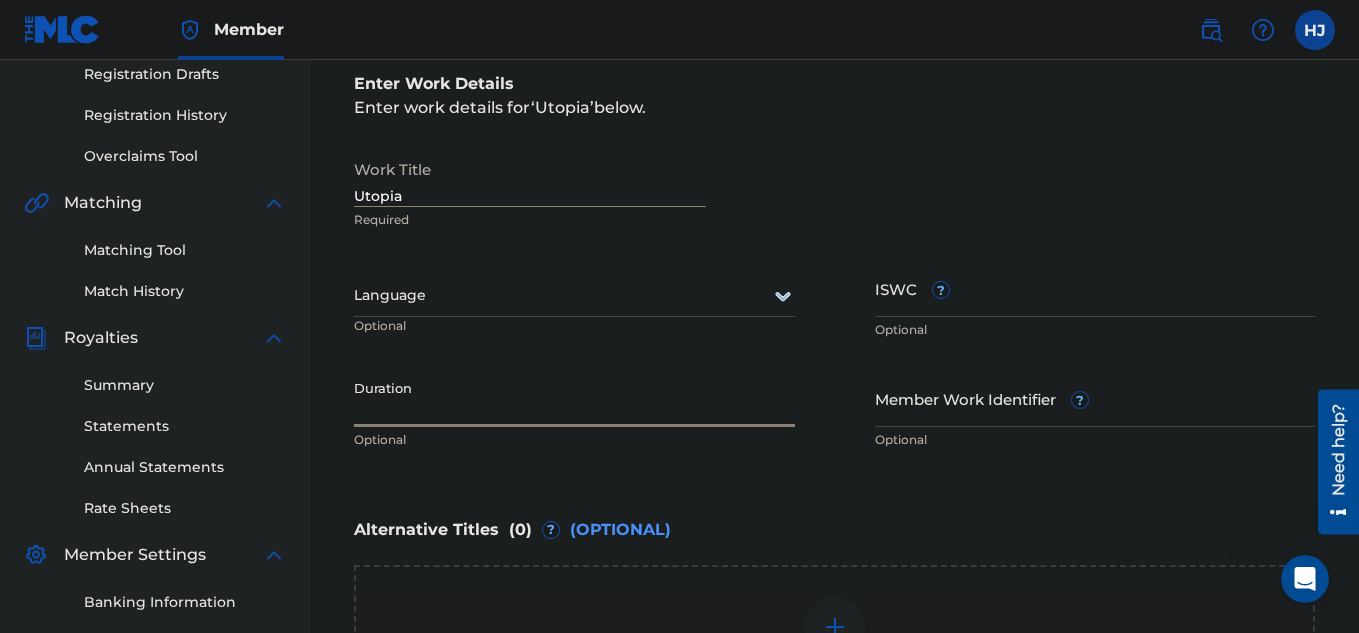 click on "Duration" at bounding box center (574, 398) 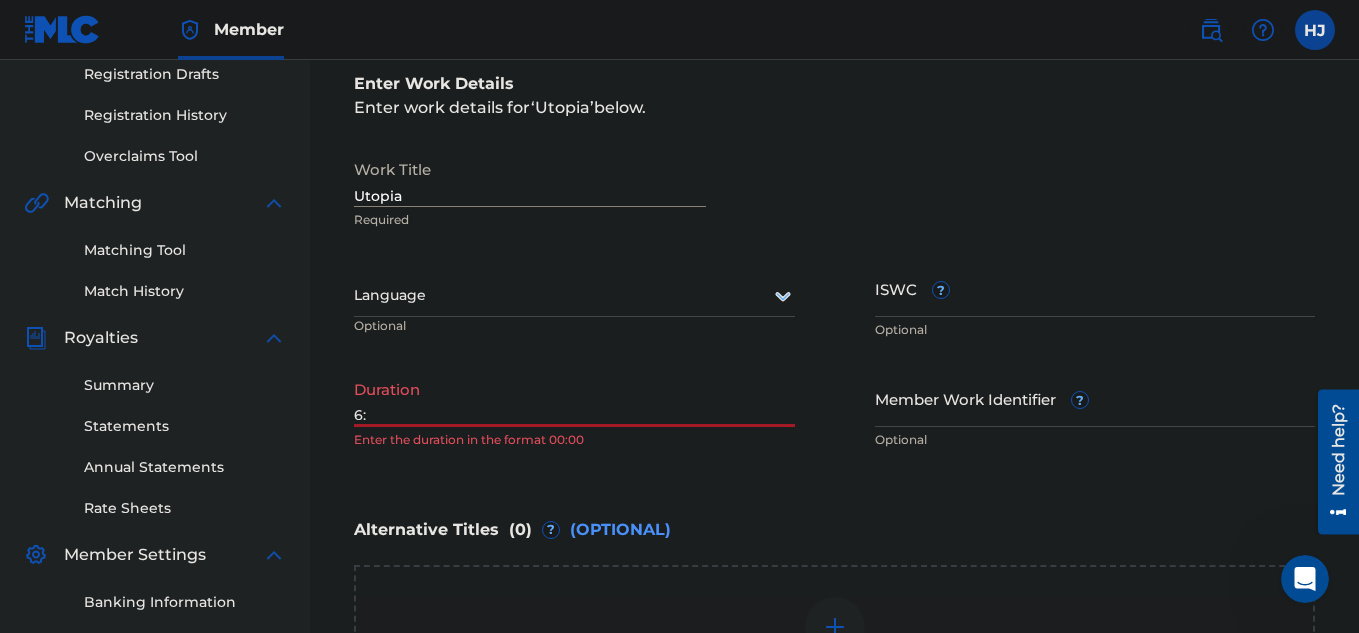 type on "6" 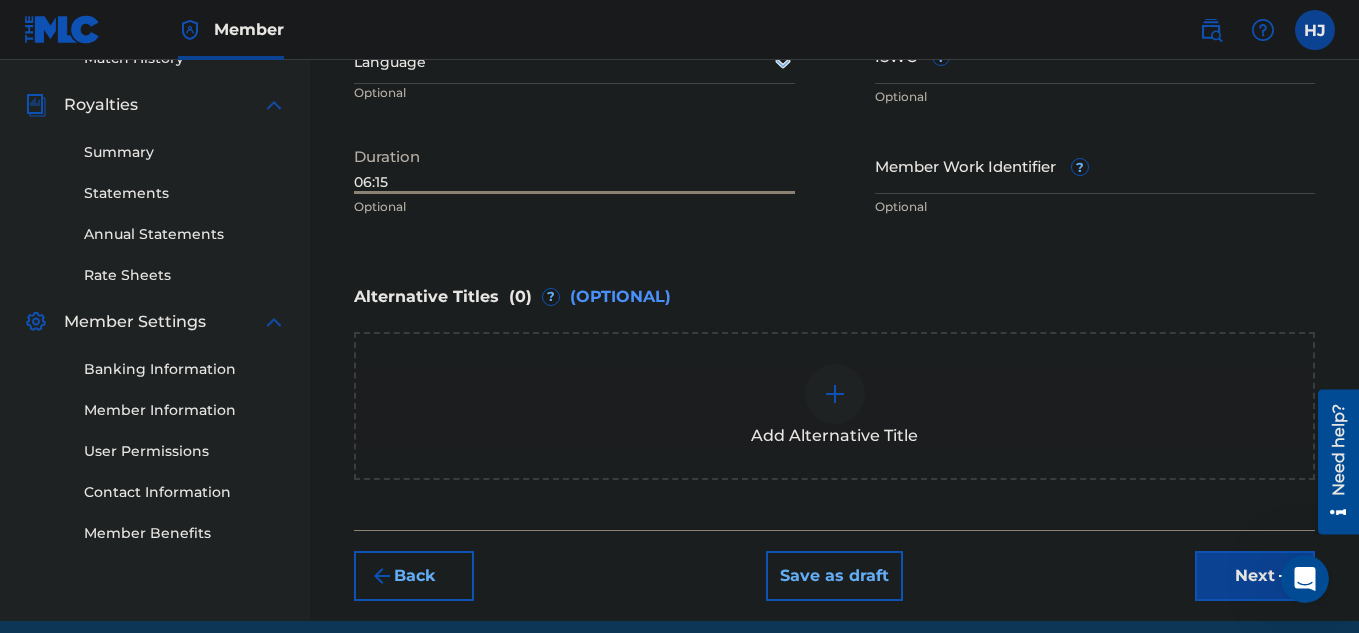 scroll, scrollTop: 660, scrollLeft: 0, axis: vertical 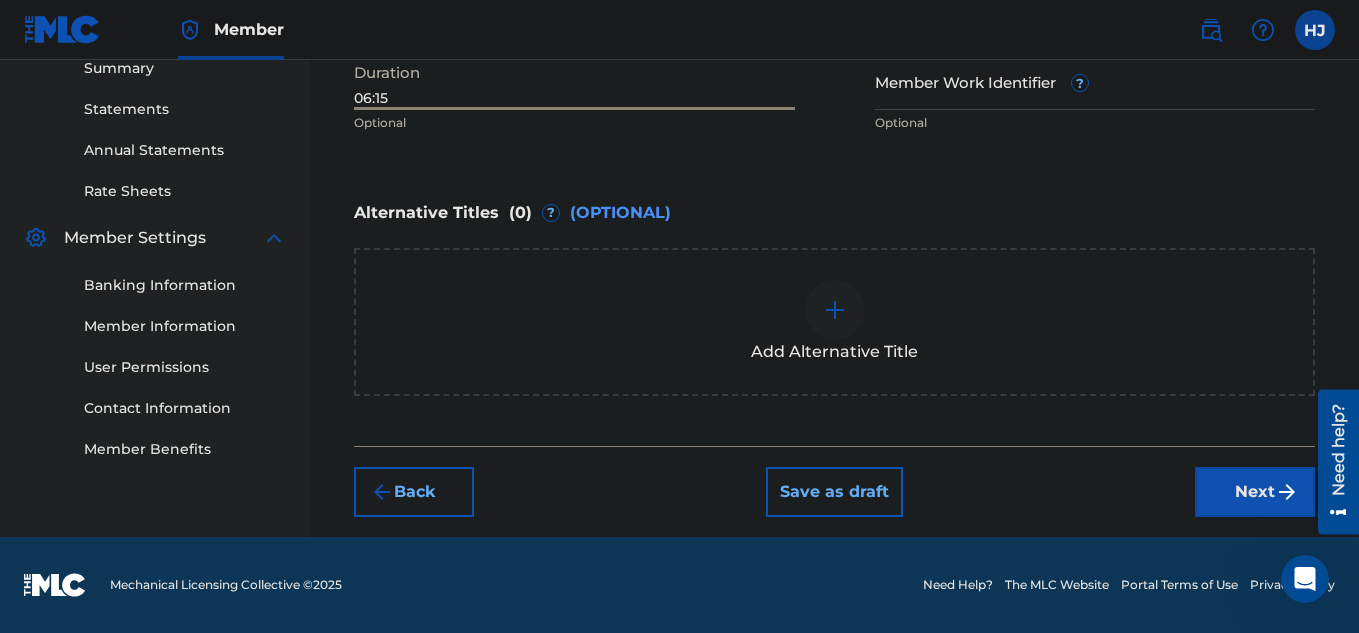 type on "06:15" 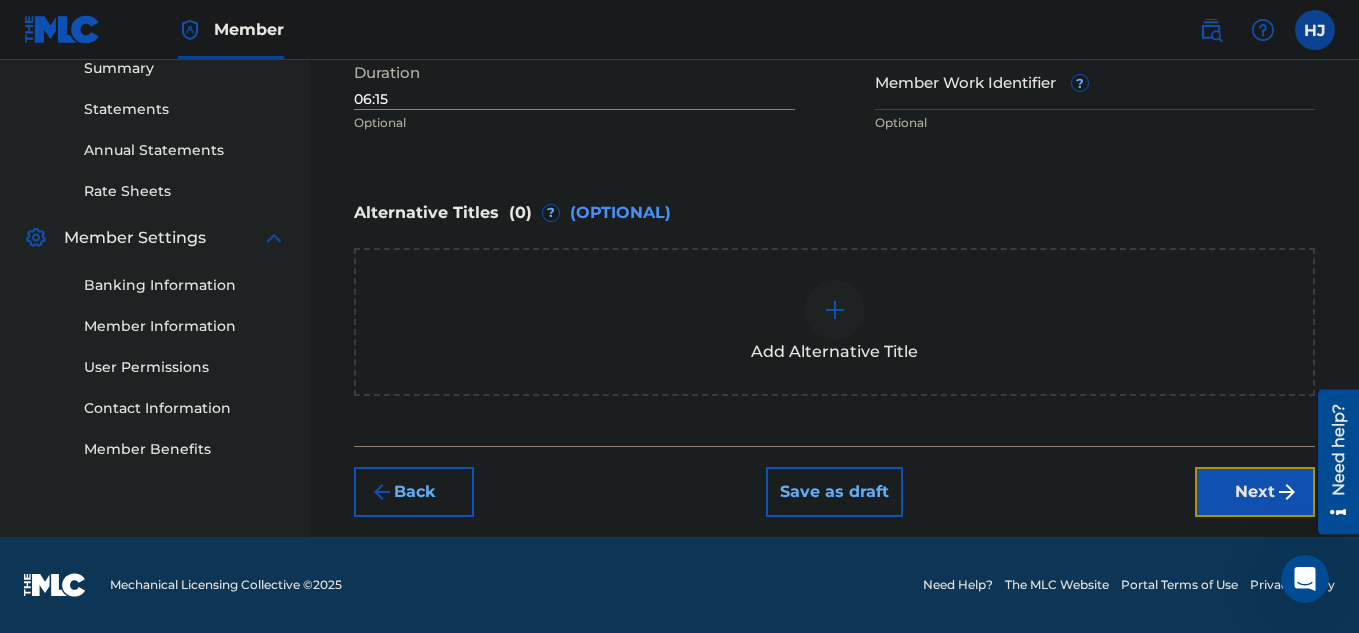 click on "Next" at bounding box center (1255, 492) 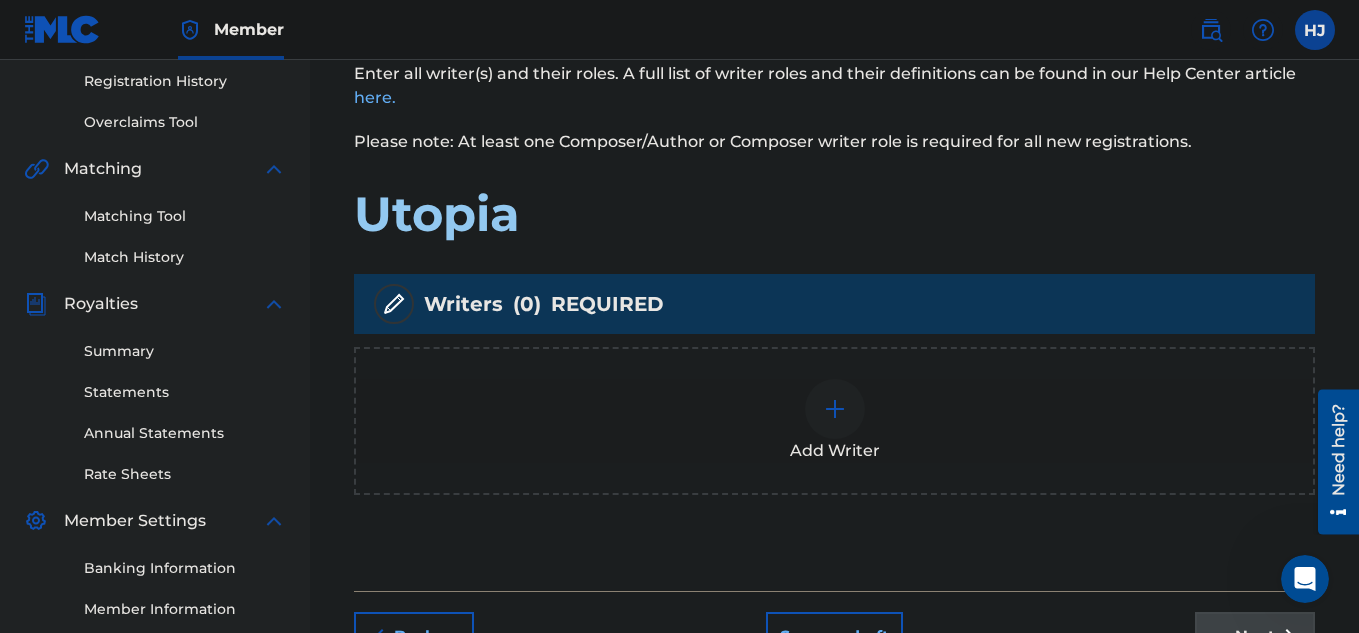 scroll, scrollTop: 376, scrollLeft: 0, axis: vertical 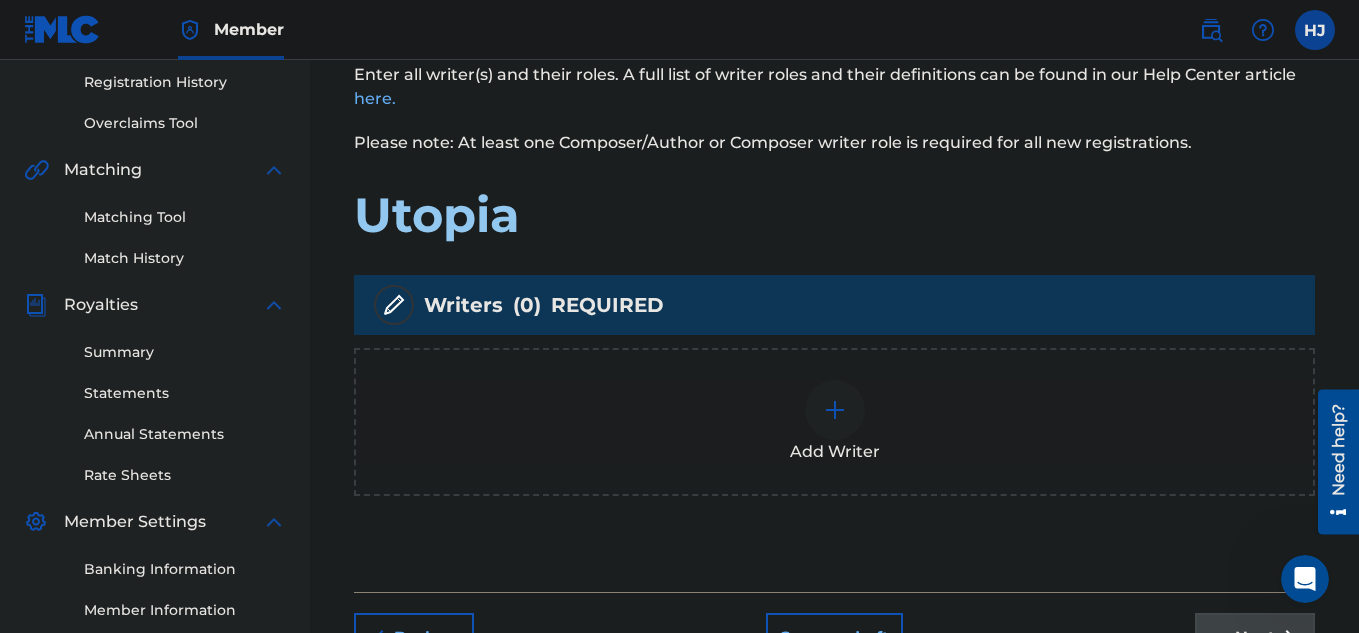 click at bounding box center [835, 410] 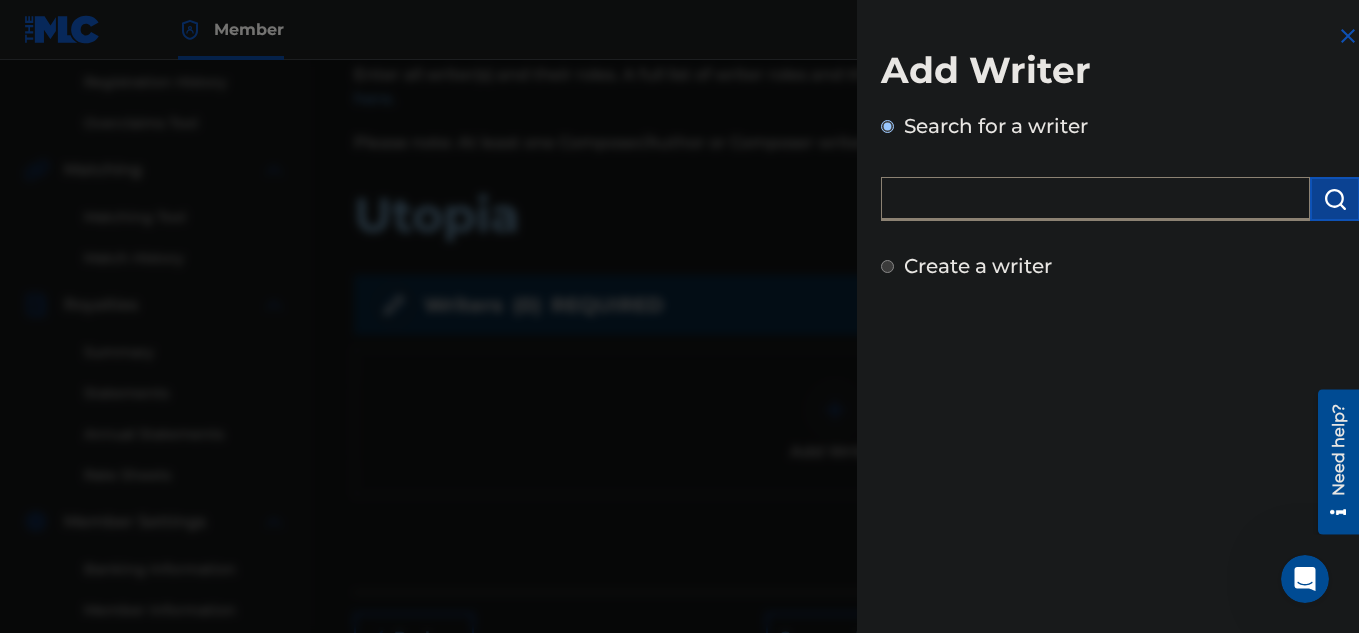 click at bounding box center (1095, 199) 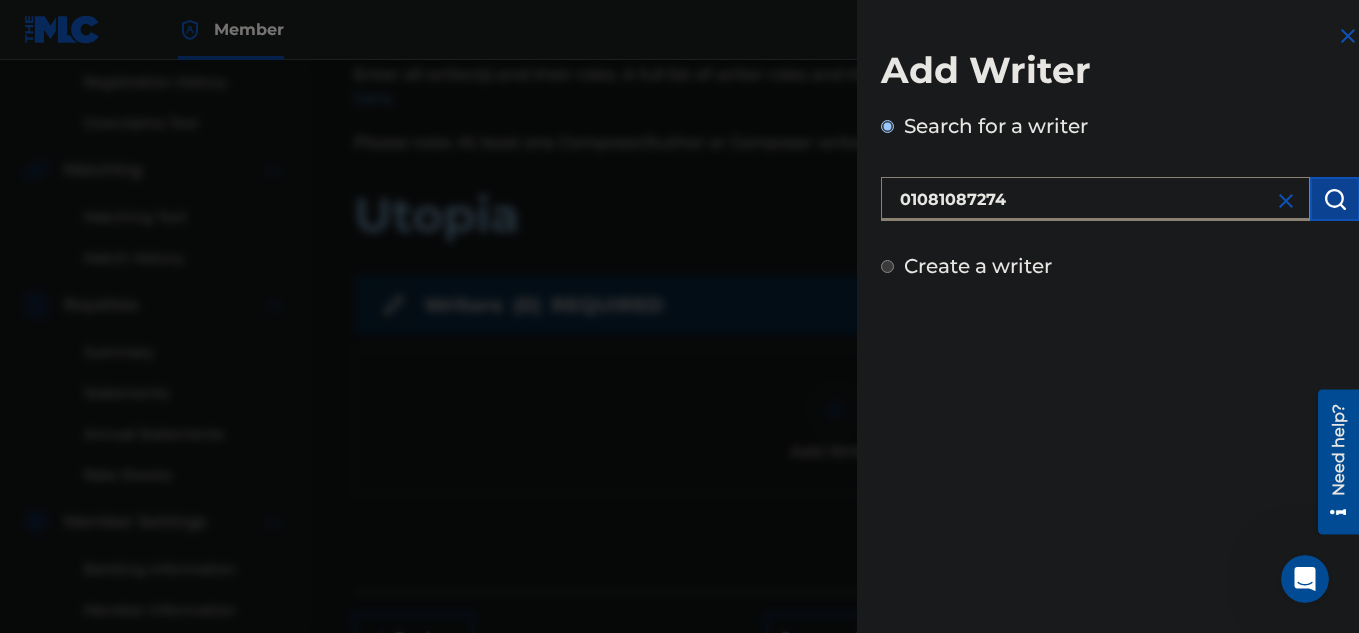 click on "01081087274" at bounding box center [1095, 199] 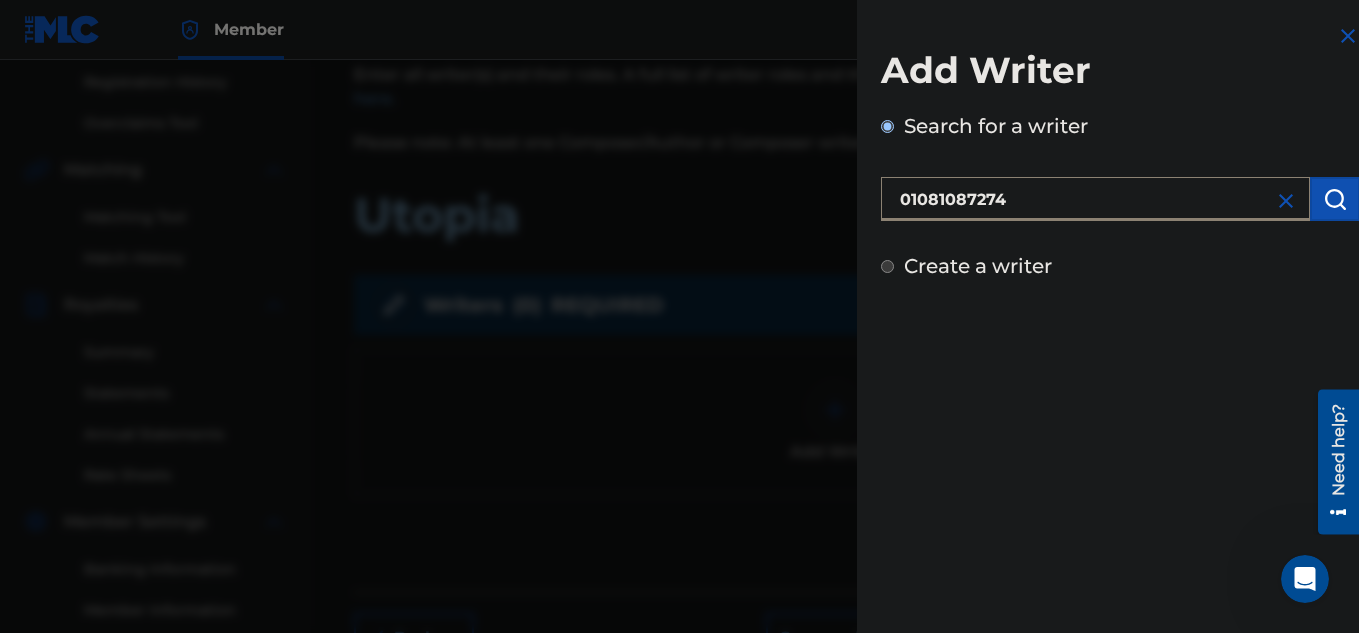 type on "01081087274" 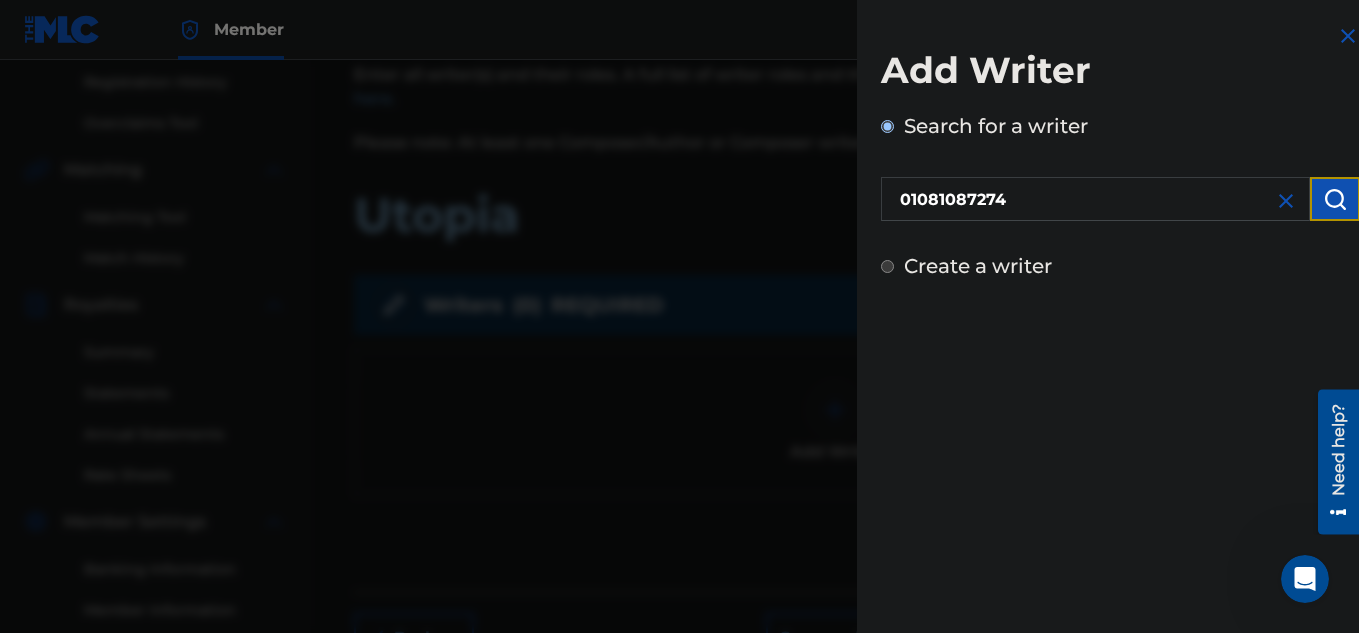 click at bounding box center (1335, 199) 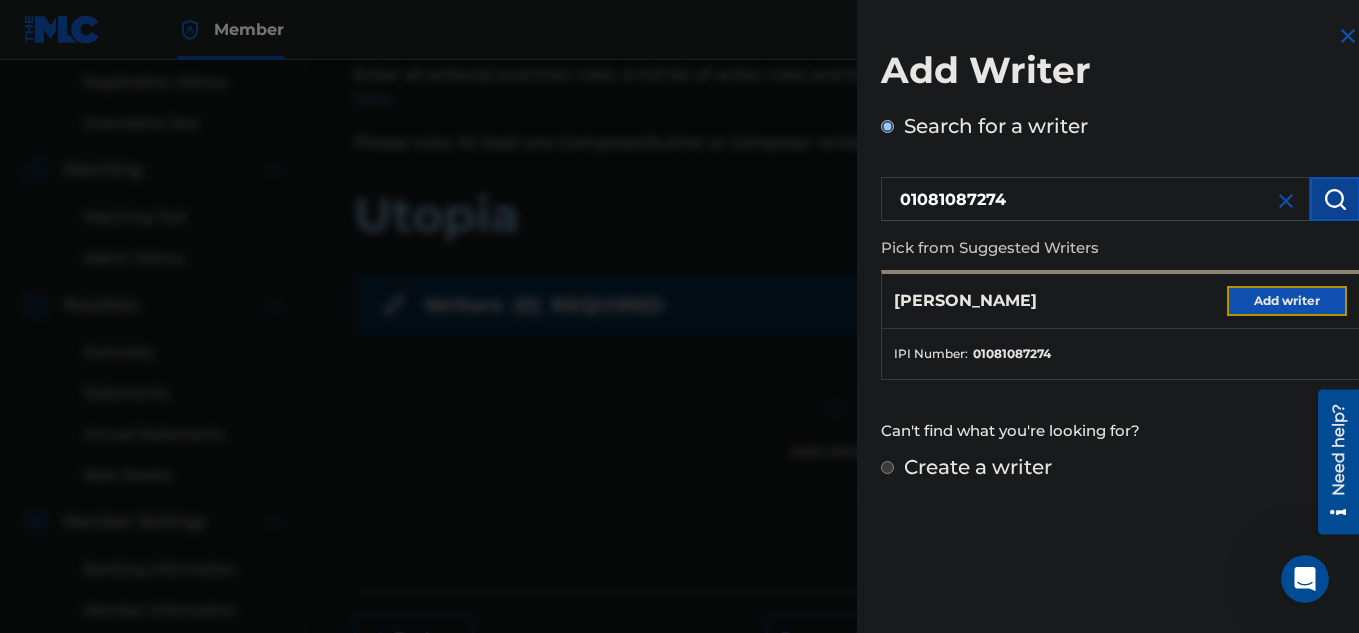 click on "Add writer" at bounding box center [1287, 301] 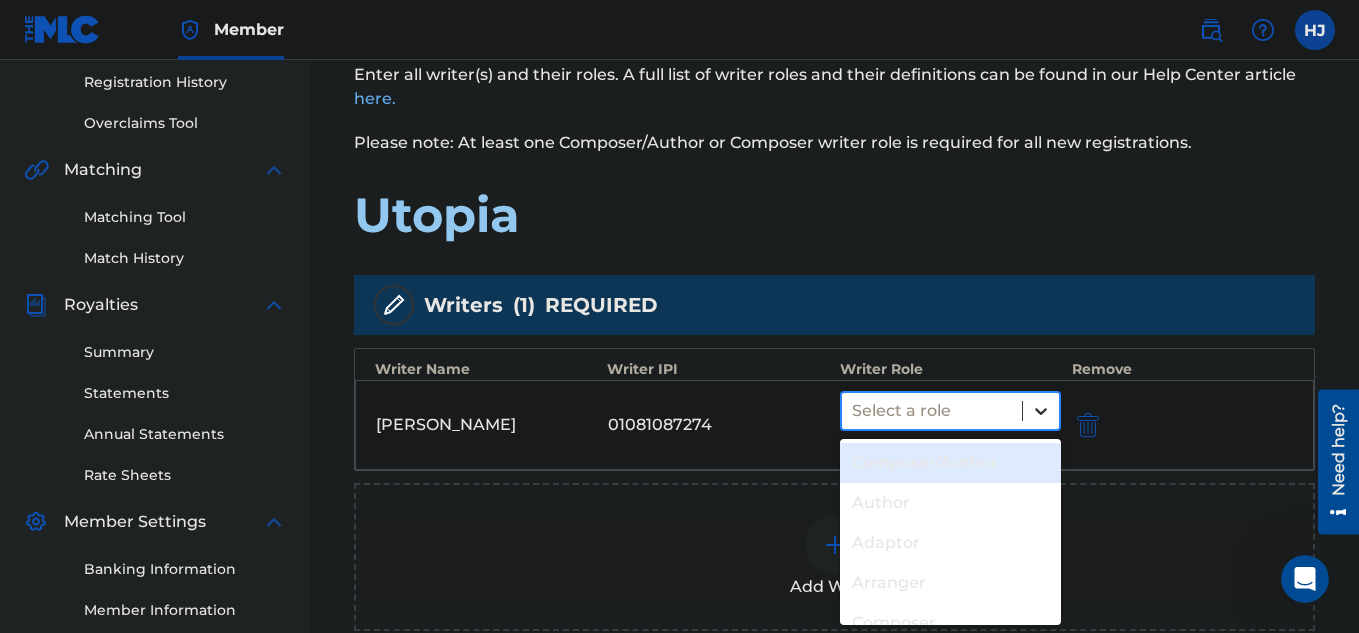 click 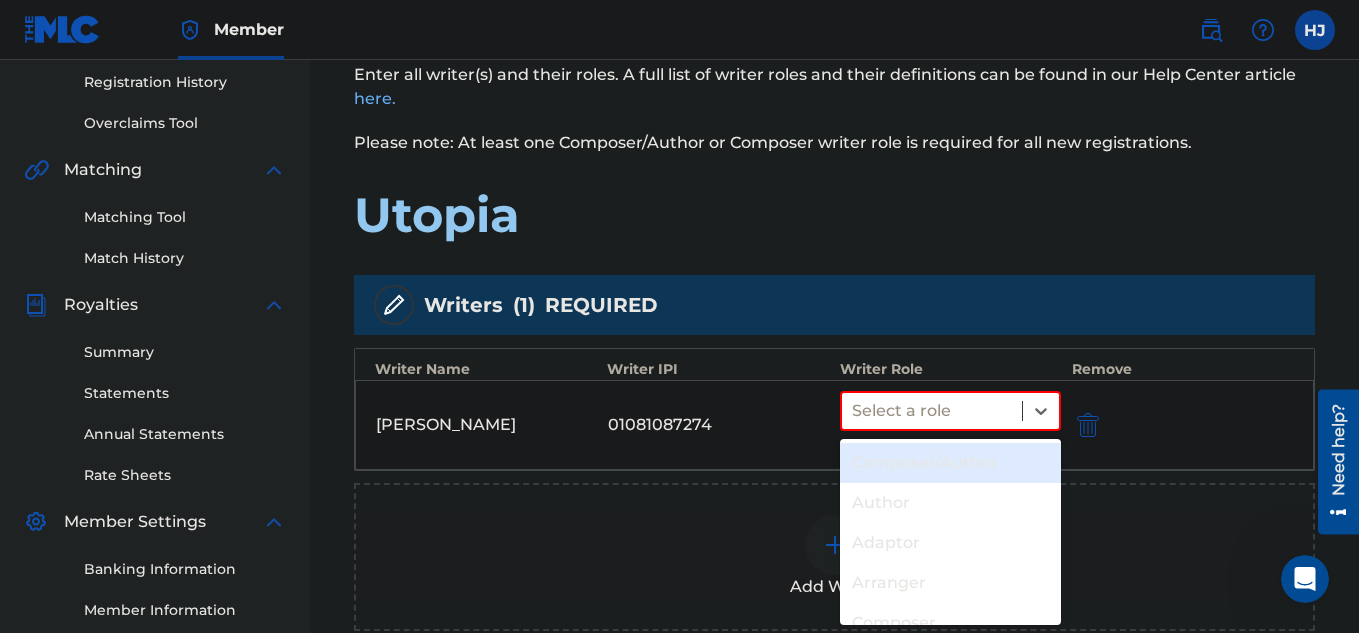 click on "Composer/Author" at bounding box center [951, 463] 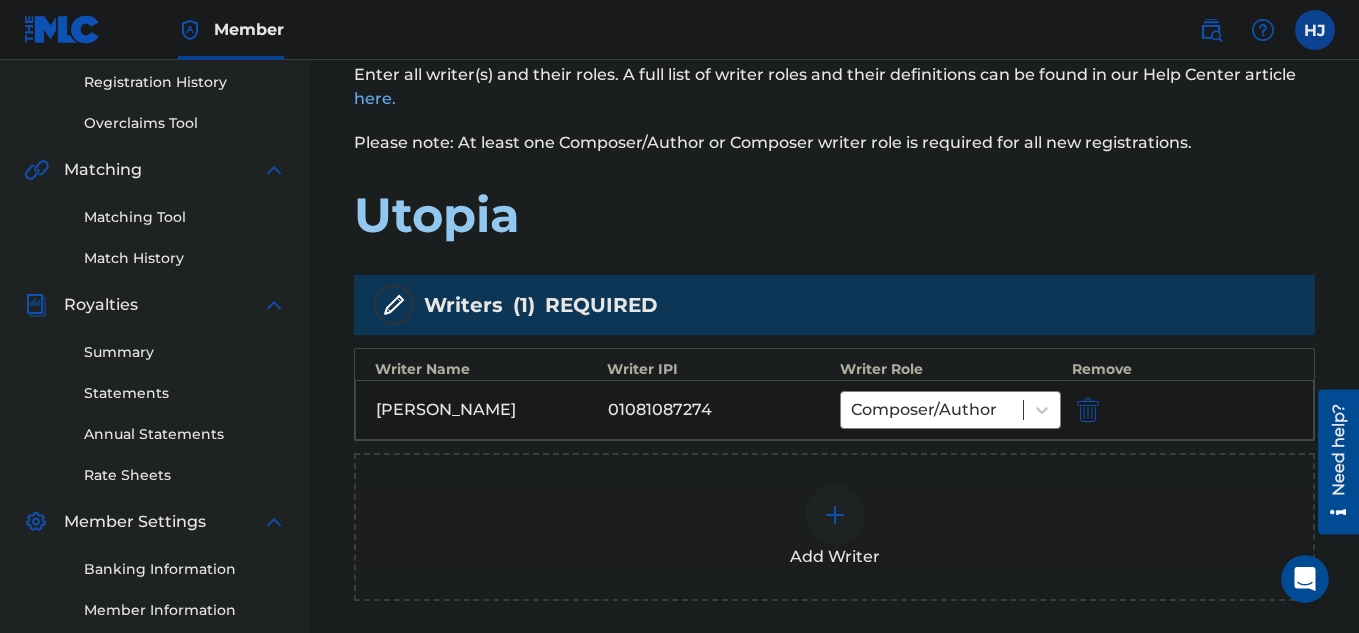 click at bounding box center (835, 515) 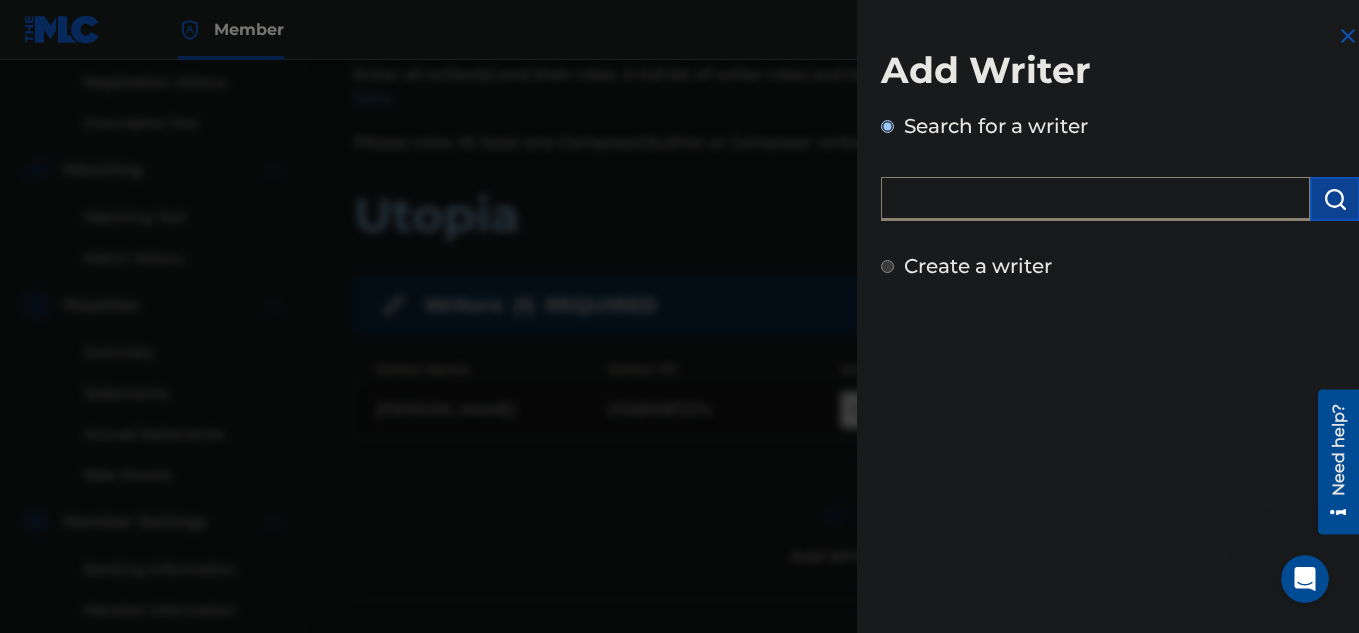 click at bounding box center [1095, 199] 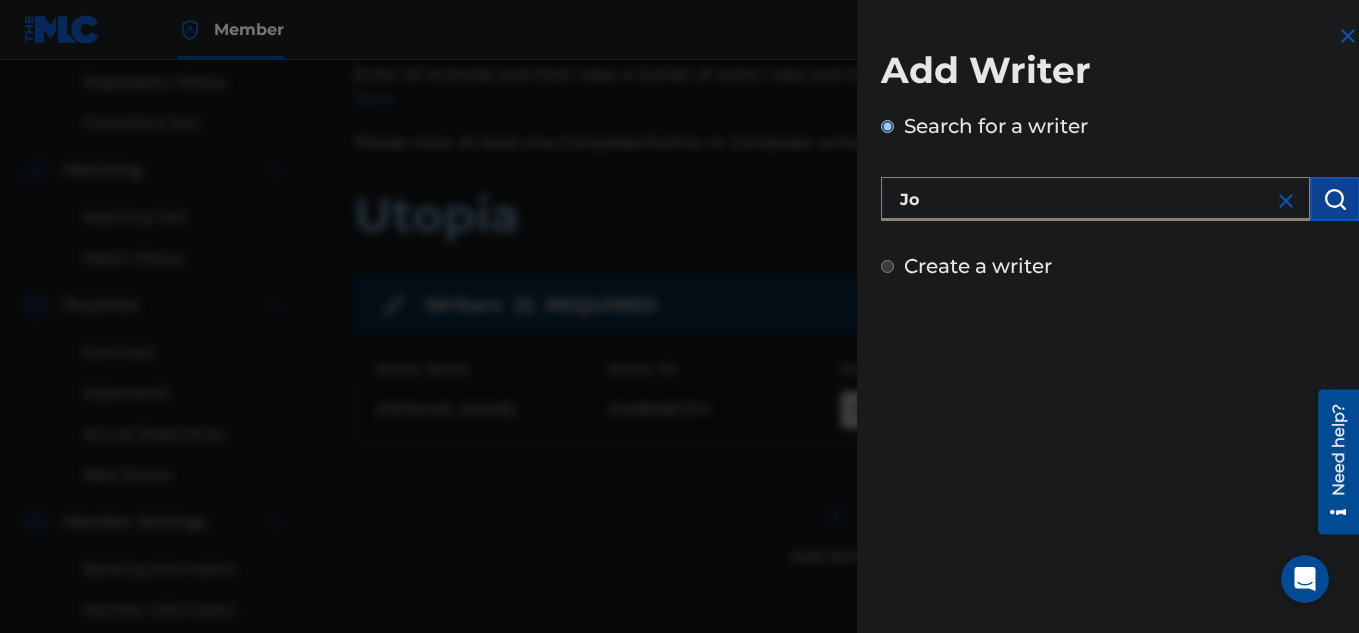 type on "J" 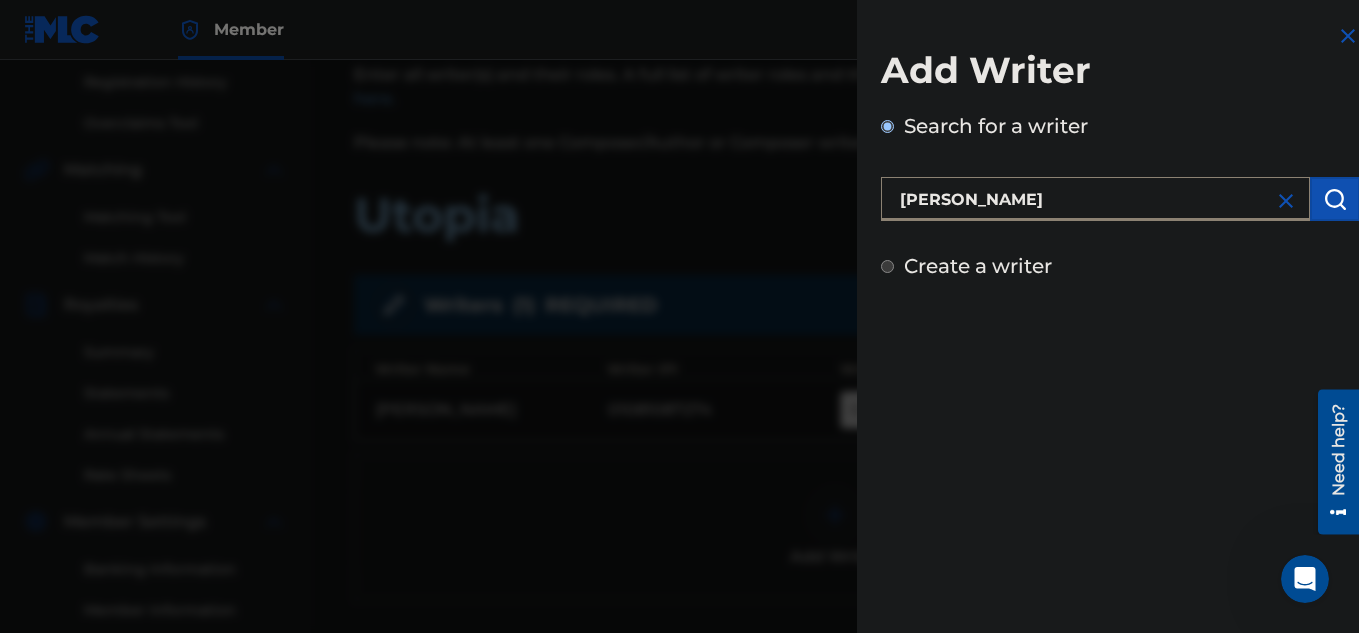 type on "[PERSON_NAME]" 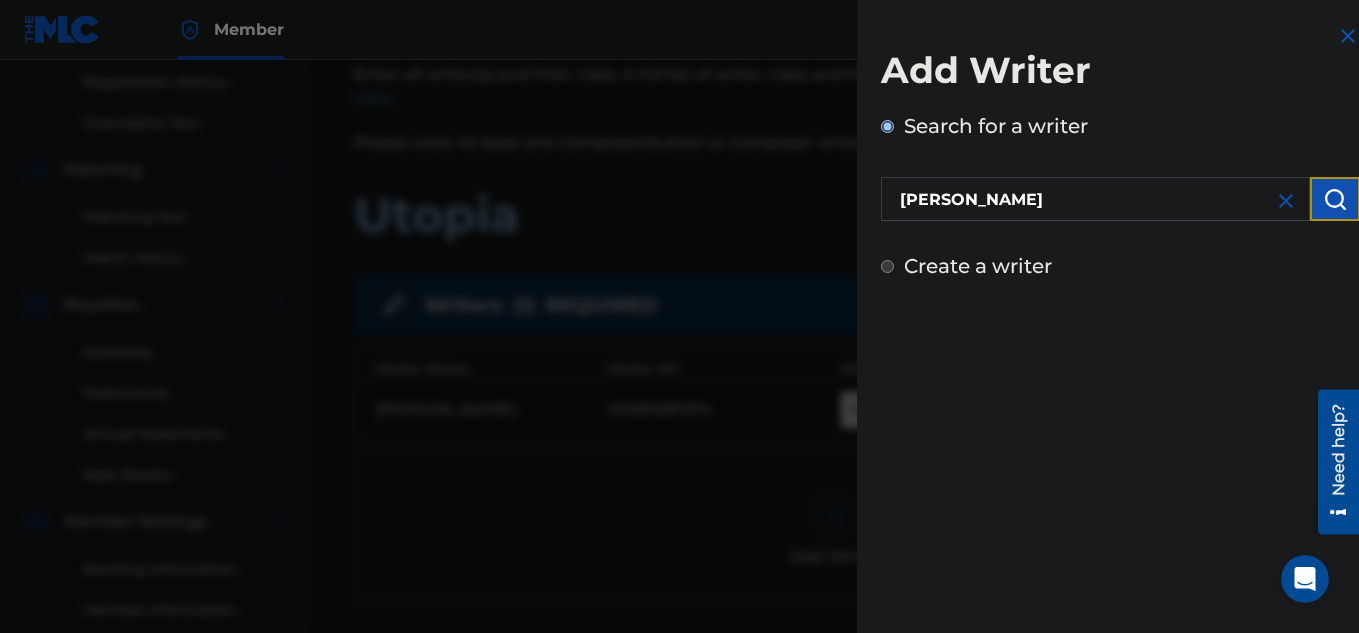 click at bounding box center [1335, 199] 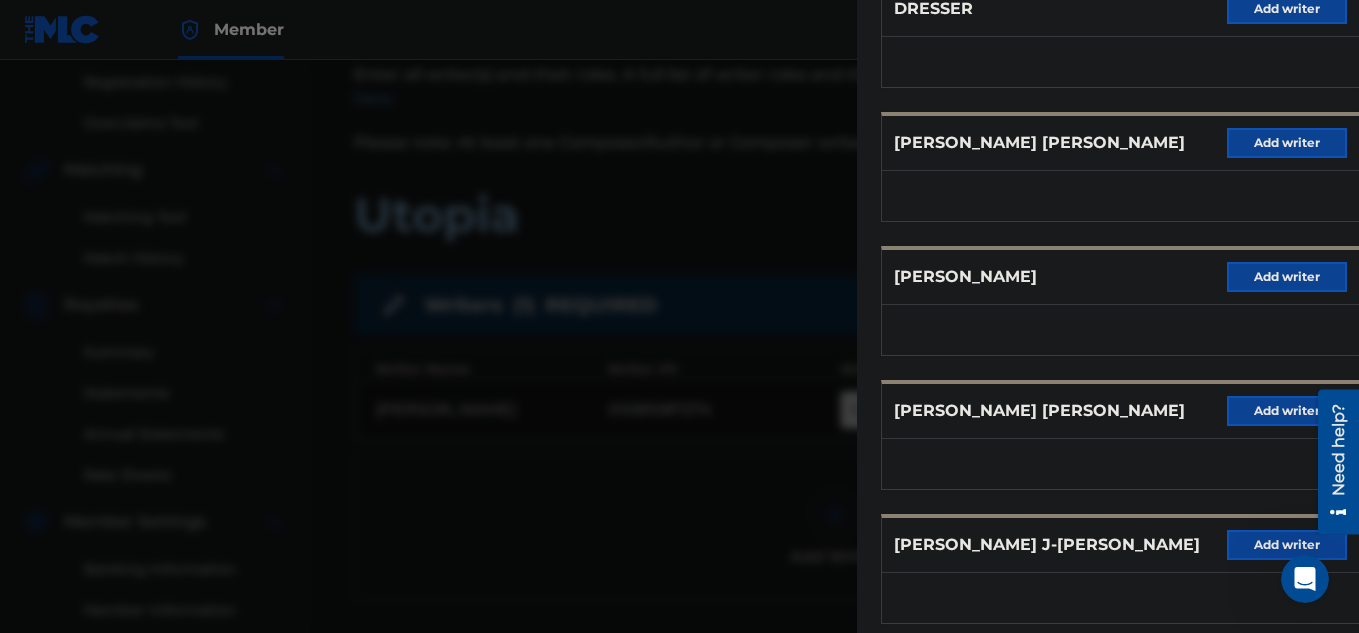 scroll, scrollTop: 290, scrollLeft: 0, axis: vertical 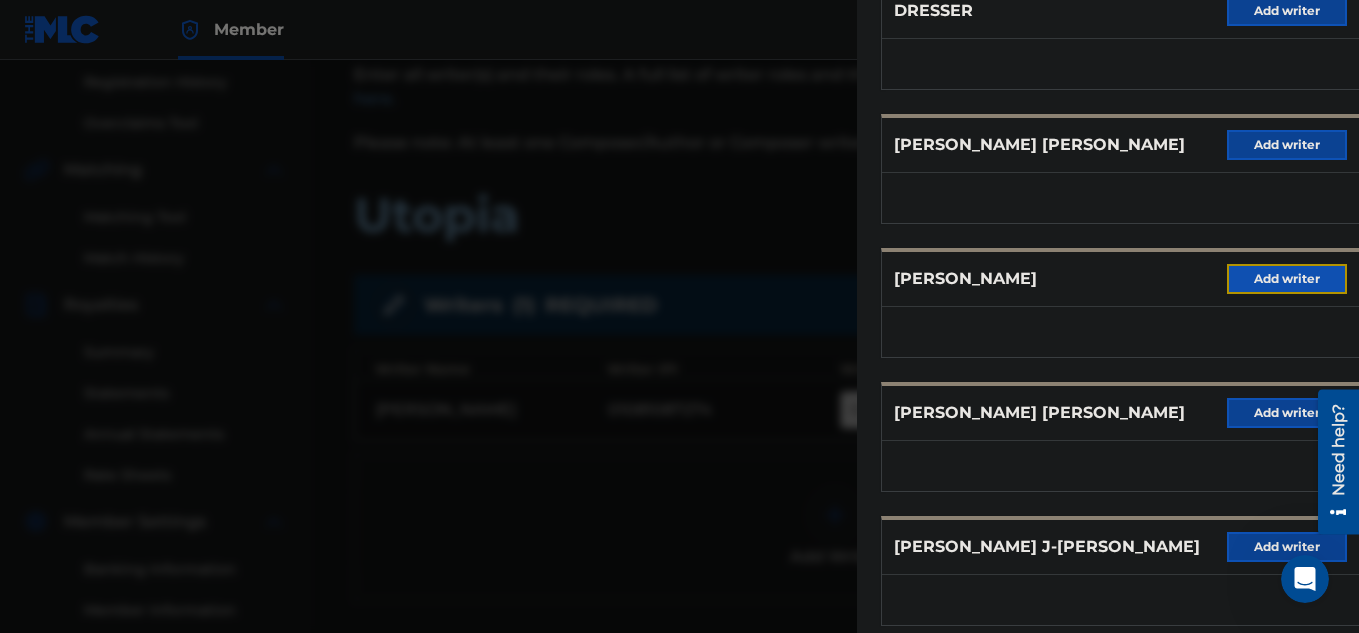 click on "Add writer" at bounding box center (1287, 279) 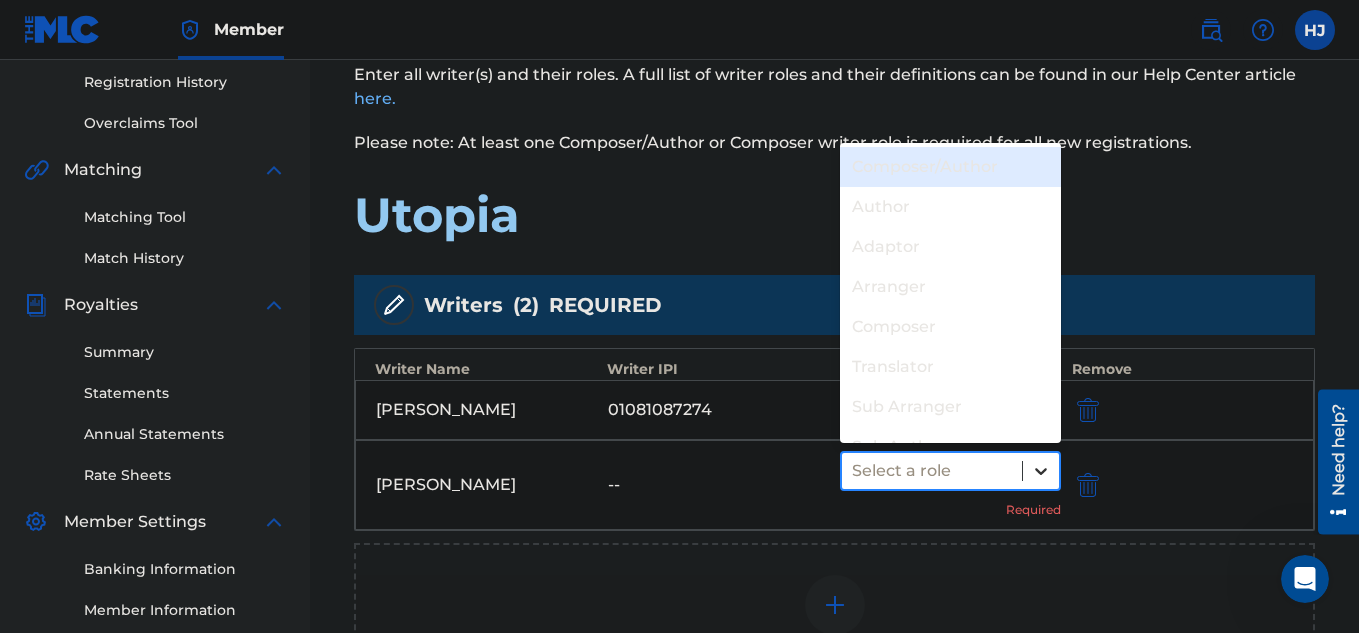 click at bounding box center (1041, 471) 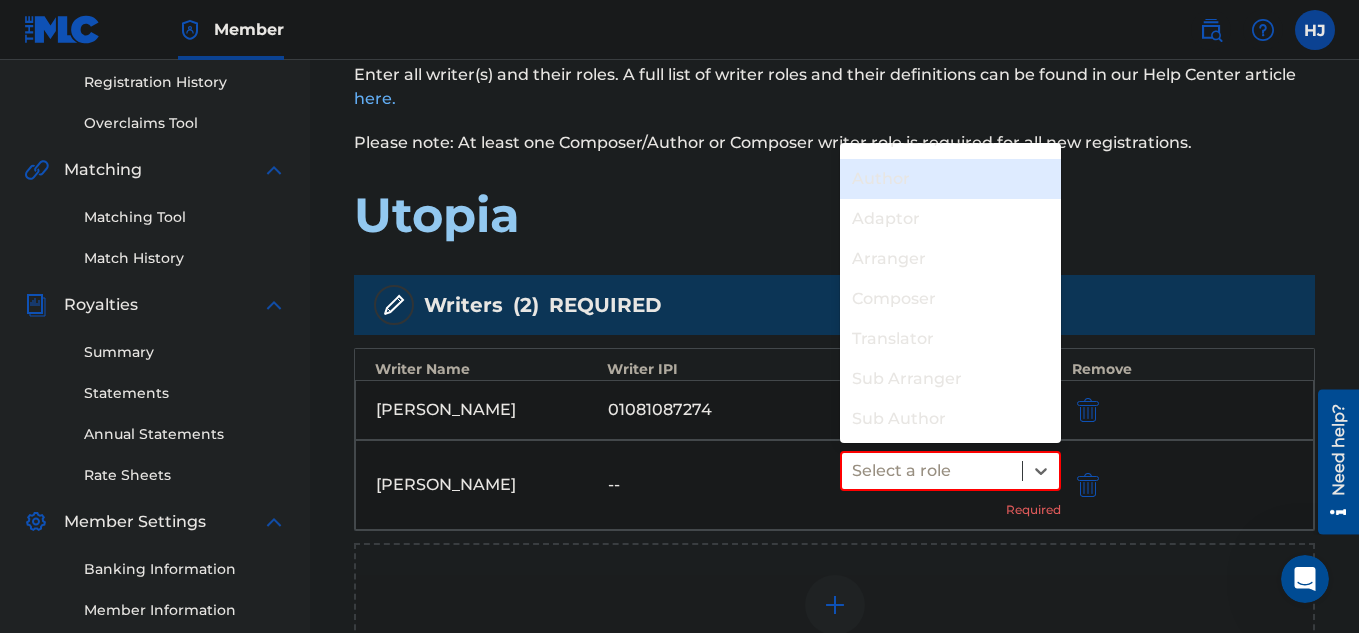 scroll, scrollTop: 0, scrollLeft: 0, axis: both 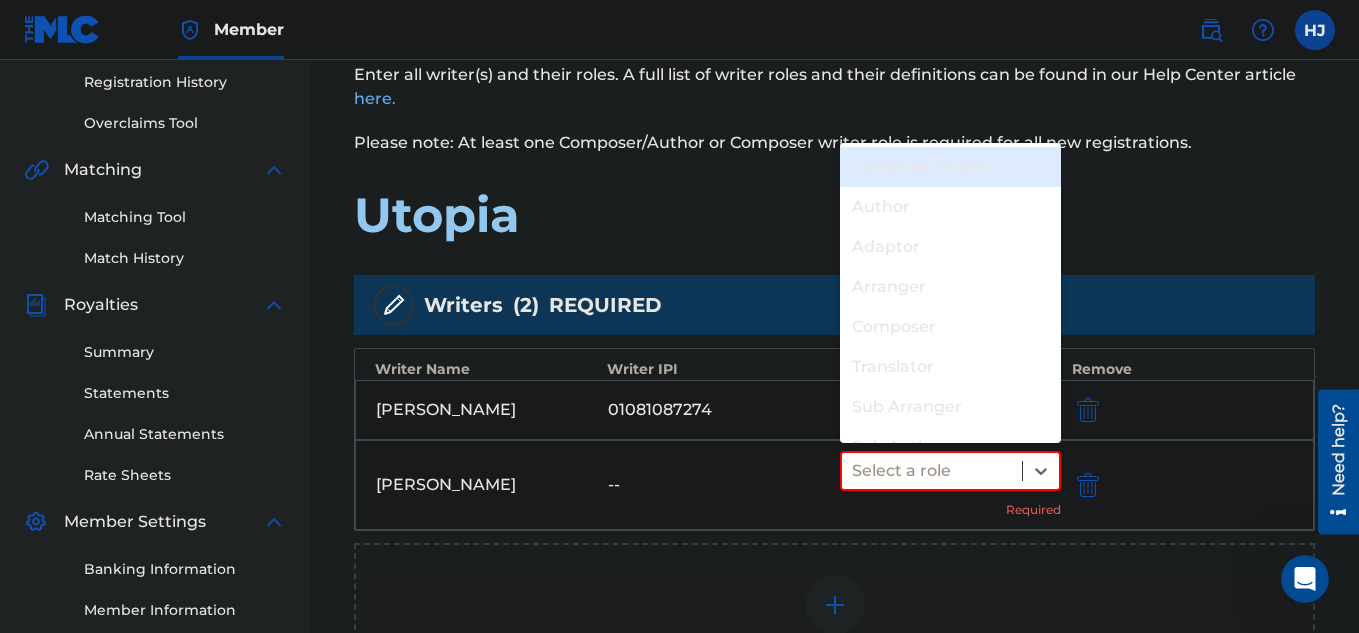 click on "Composer/Author" at bounding box center [951, 167] 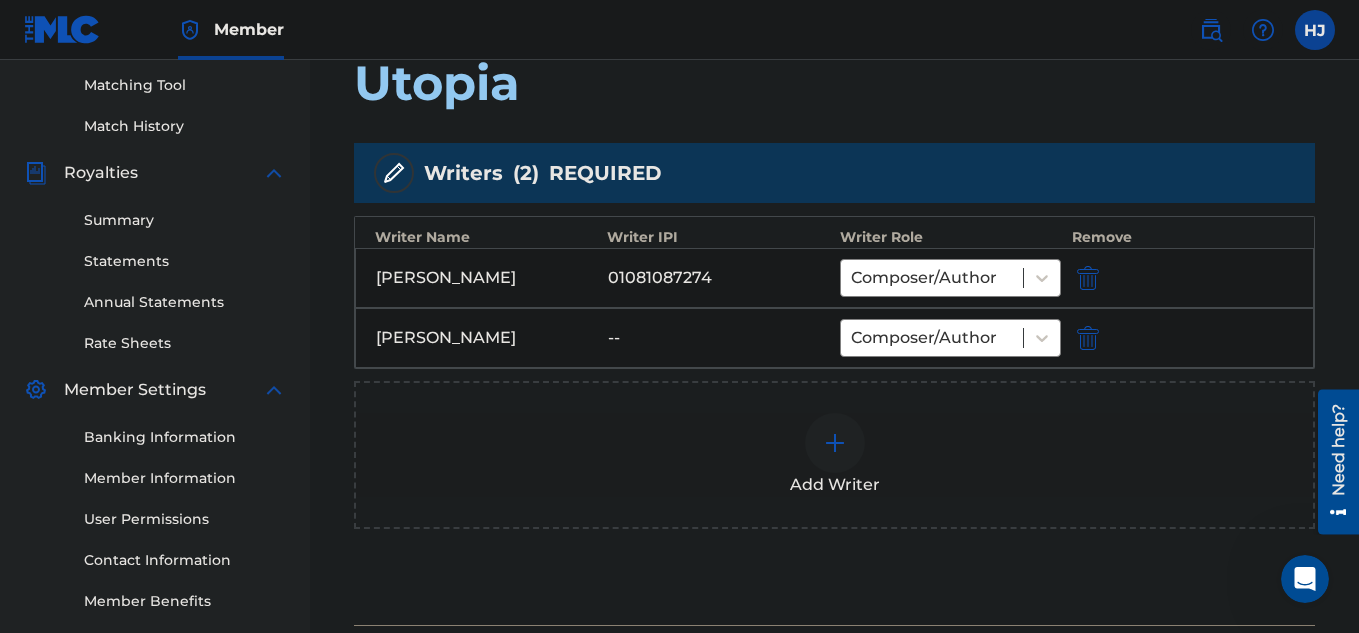 scroll, scrollTop: 687, scrollLeft: 0, axis: vertical 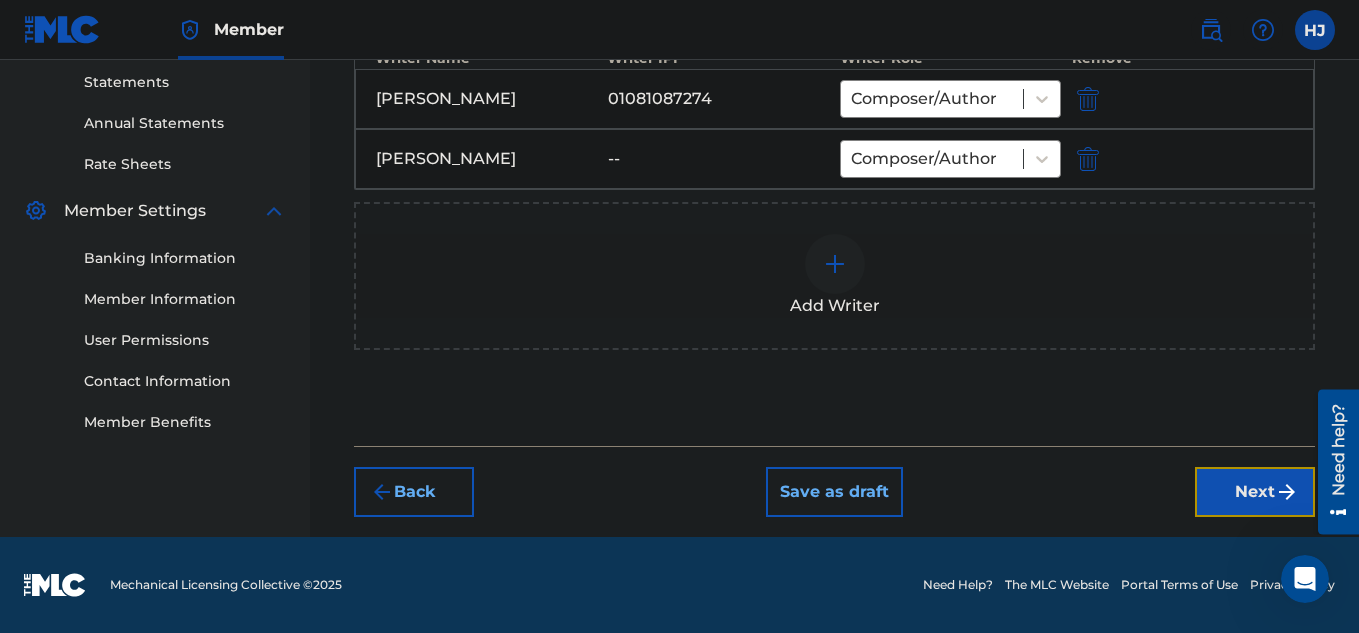 click on "Next" at bounding box center (1255, 492) 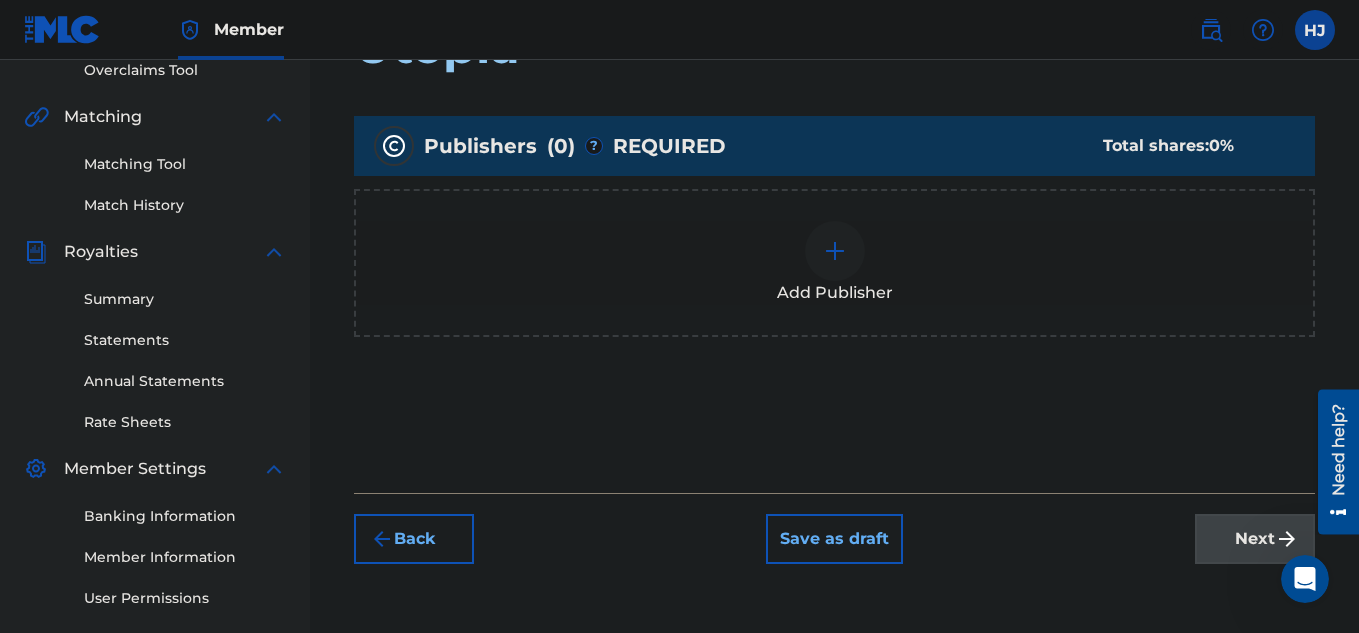 scroll, scrollTop: 431, scrollLeft: 0, axis: vertical 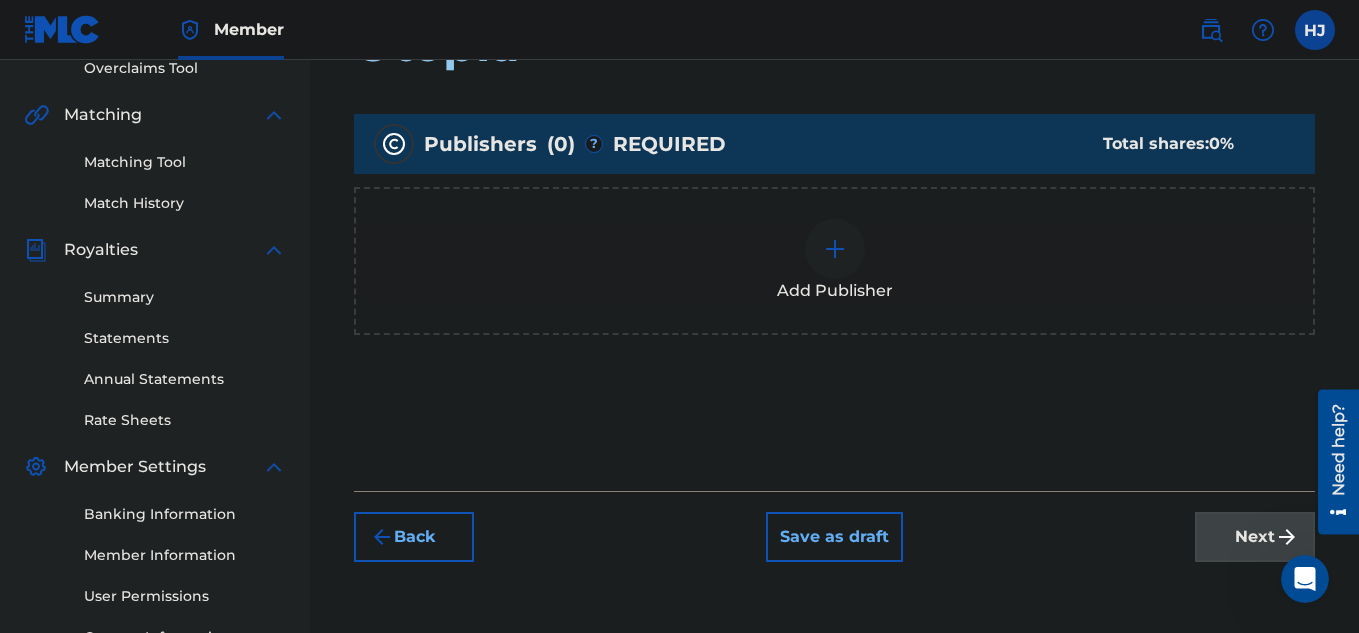 click at bounding box center [835, 249] 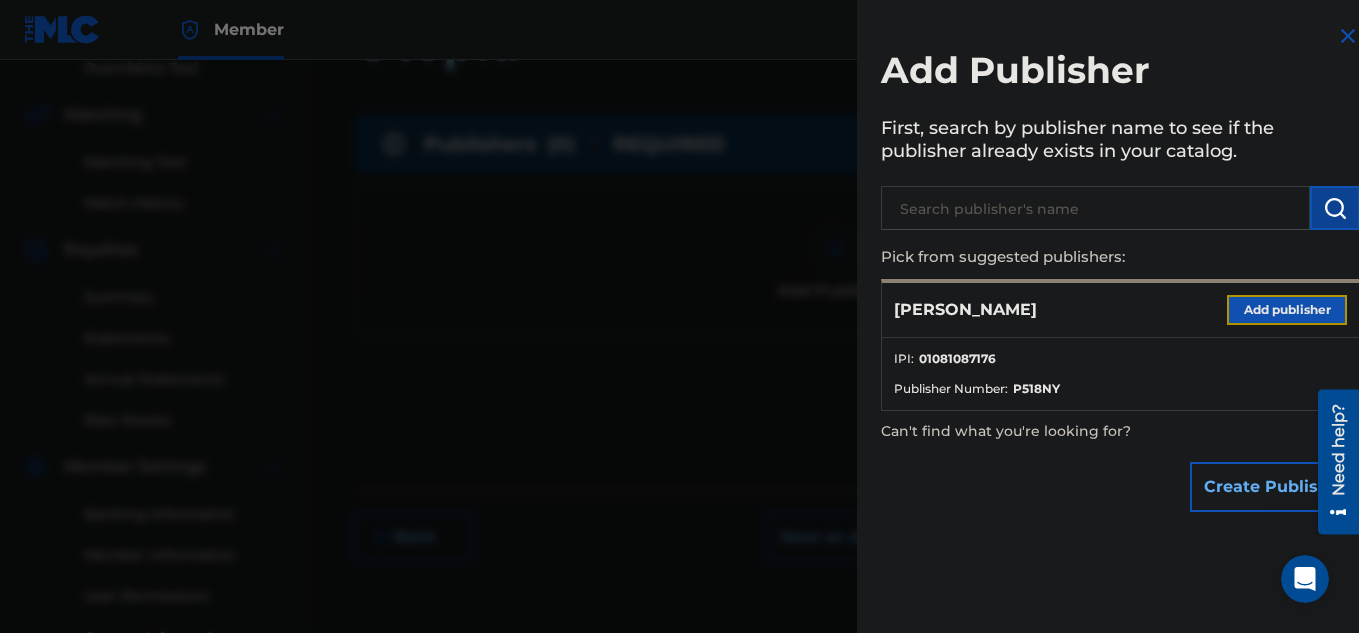 click on "Add publisher" at bounding box center (1287, 310) 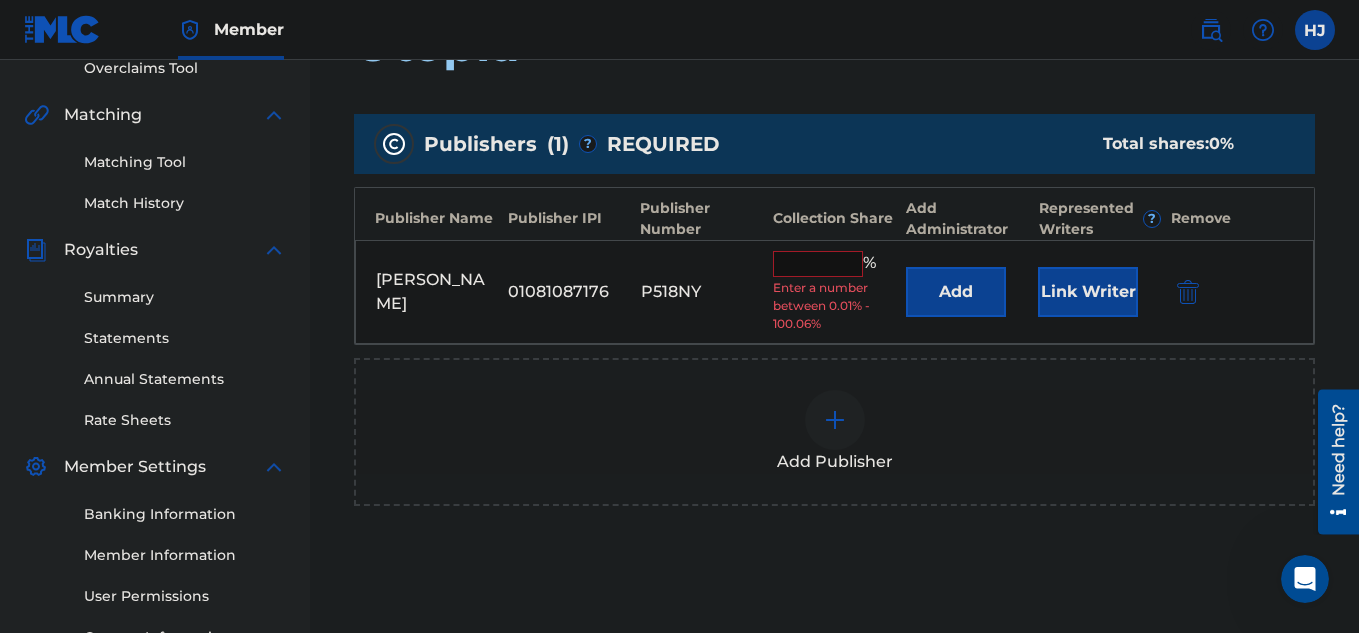 click at bounding box center (818, 264) 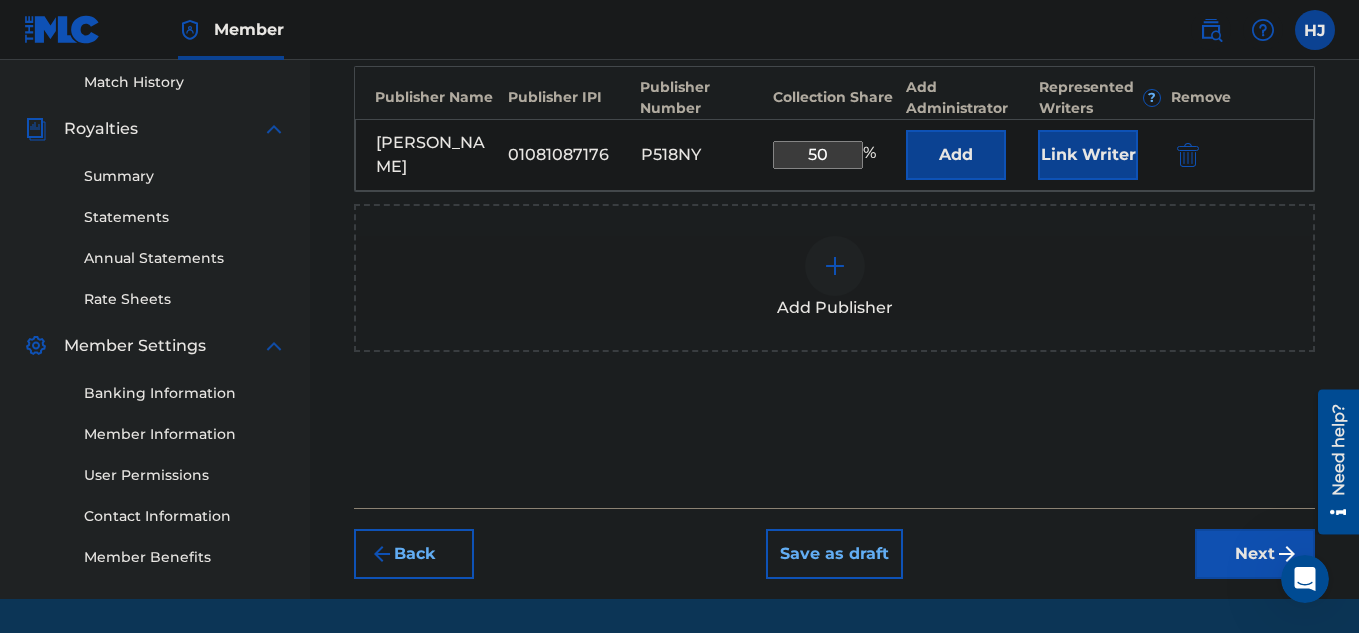 scroll, scrollTop: 553, scrollLeft: 0, axis: vertical 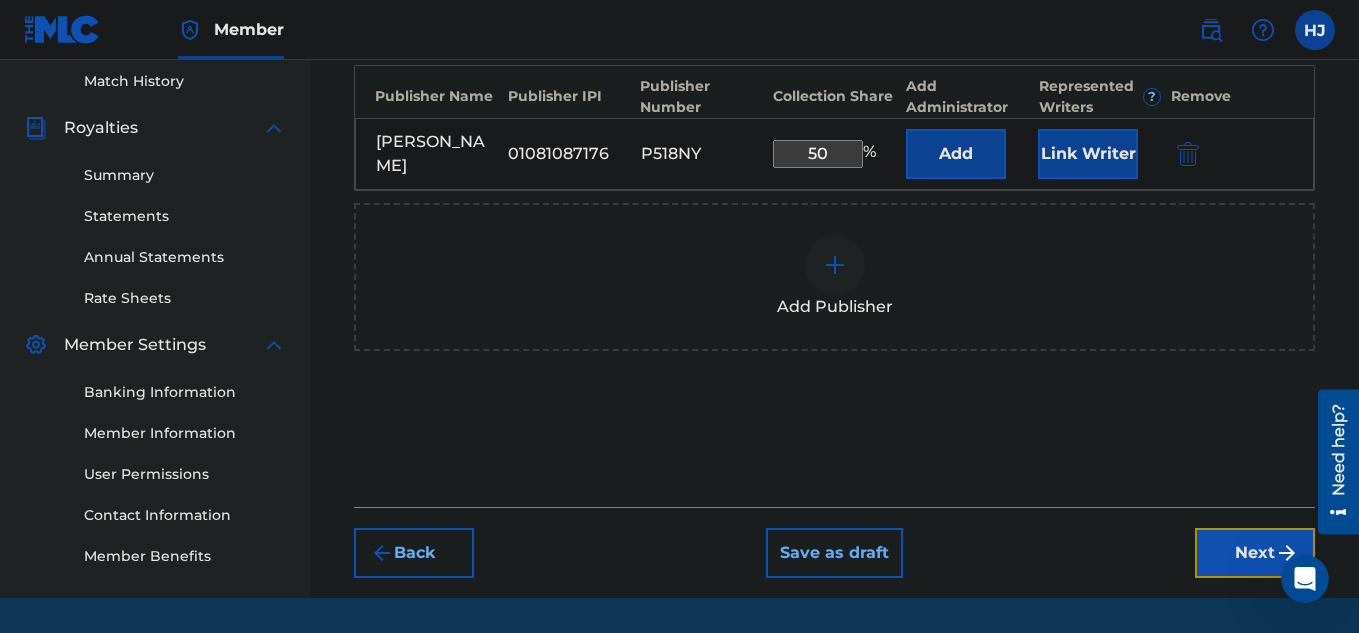 click on "Next" at bounding box center [1255, 553] 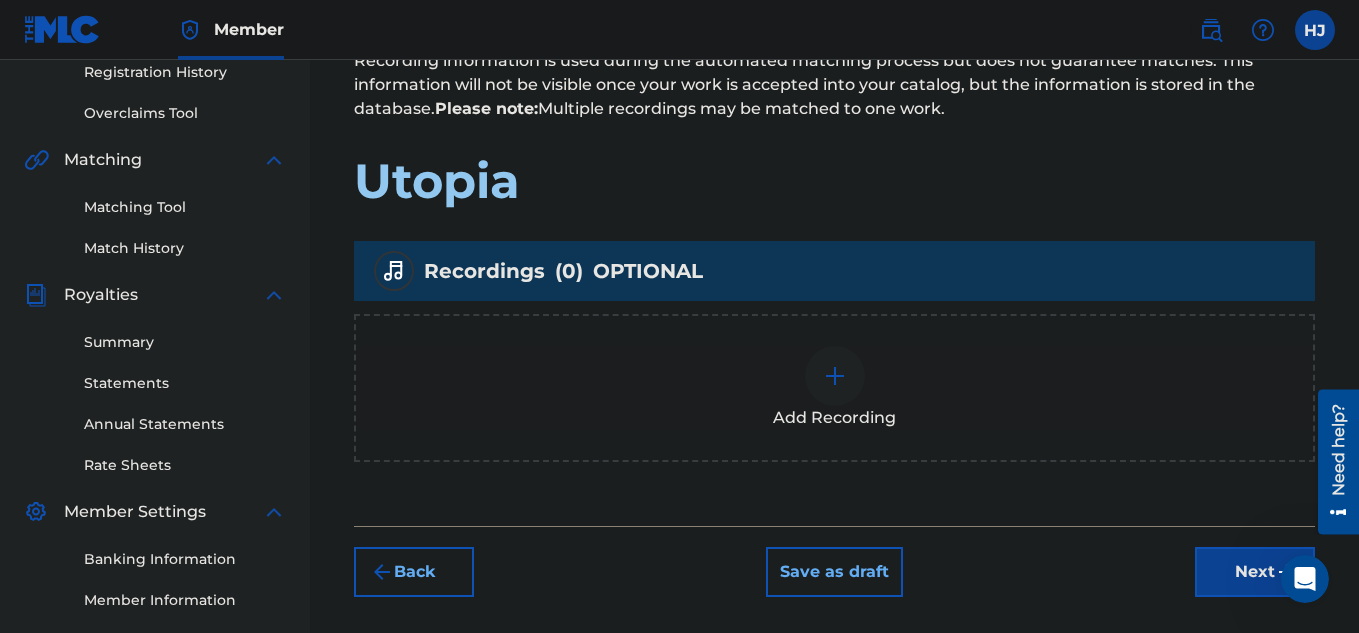 scroll, scrollTop: 380, scrollLeft: 0, axis: vertical 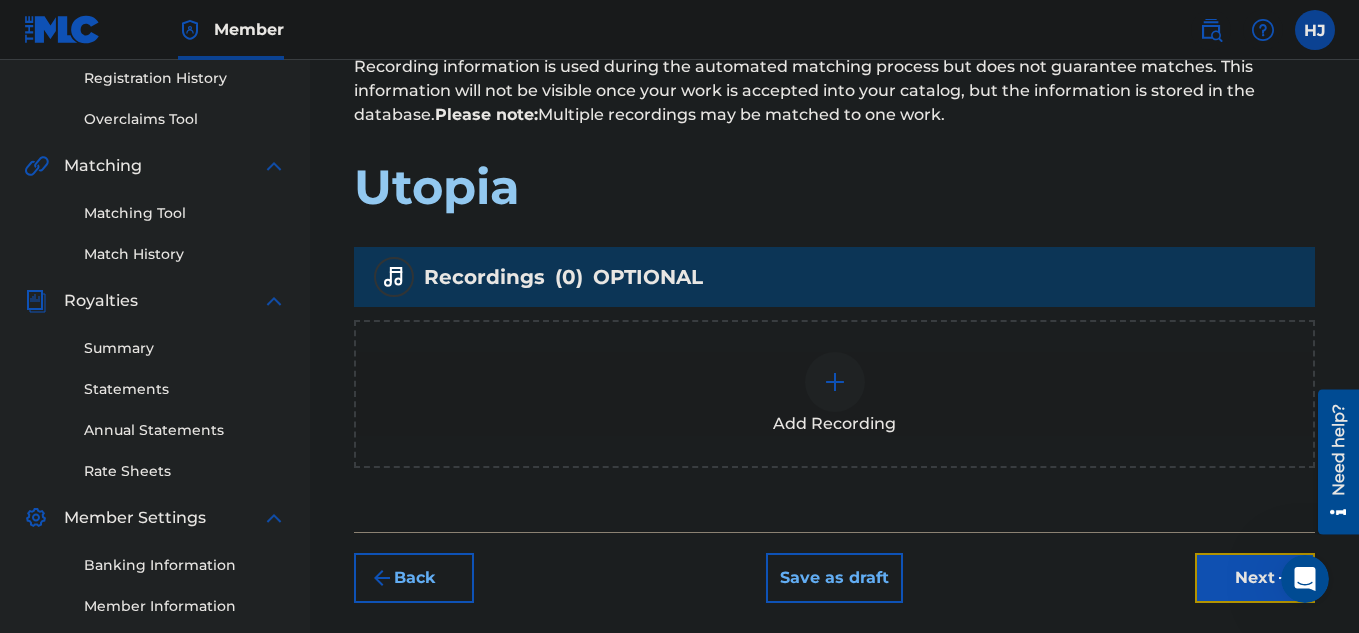 click on "Next" at bounding box center [1255, 578] 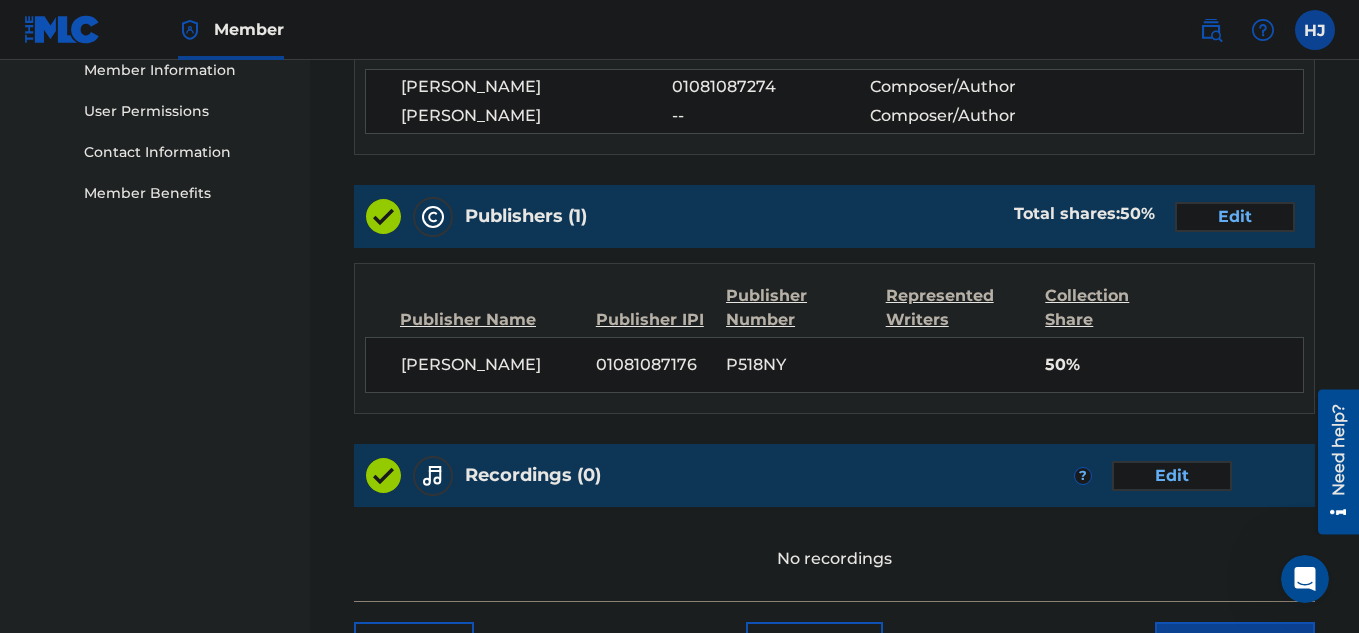 scroll, scrollTop: 1071, scrollLeft: 0, axis: vertical 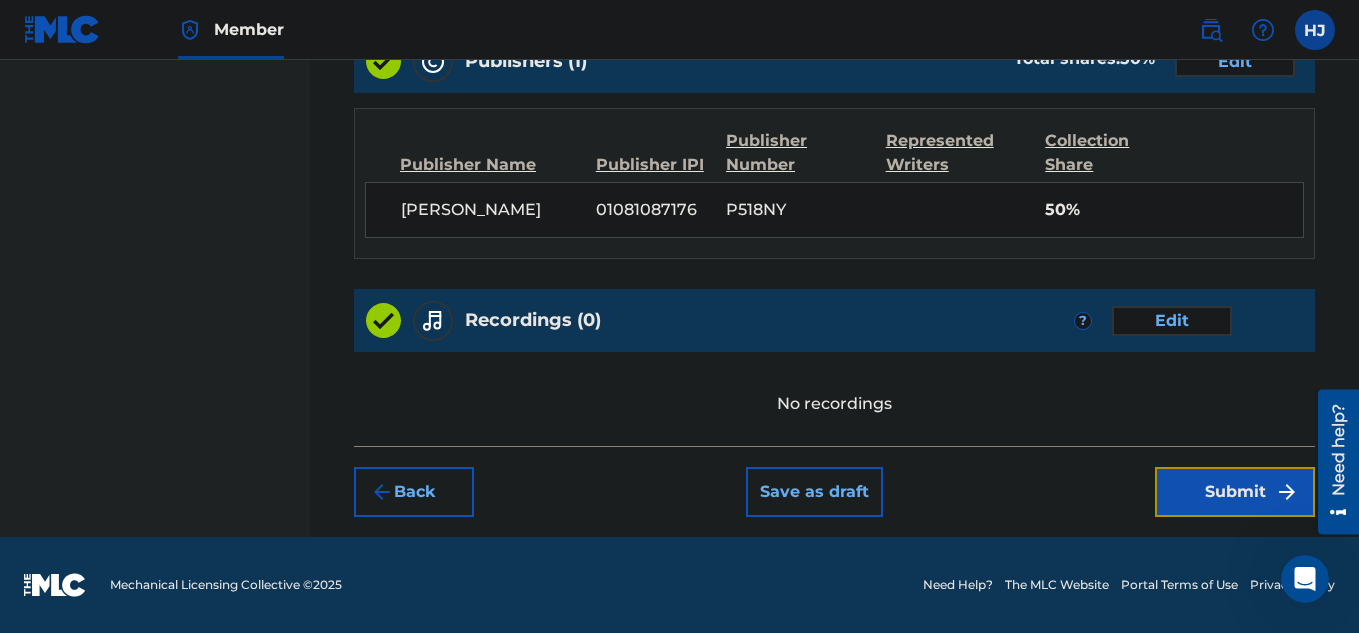 click on "Submit" at bounding box center [1235, 492] 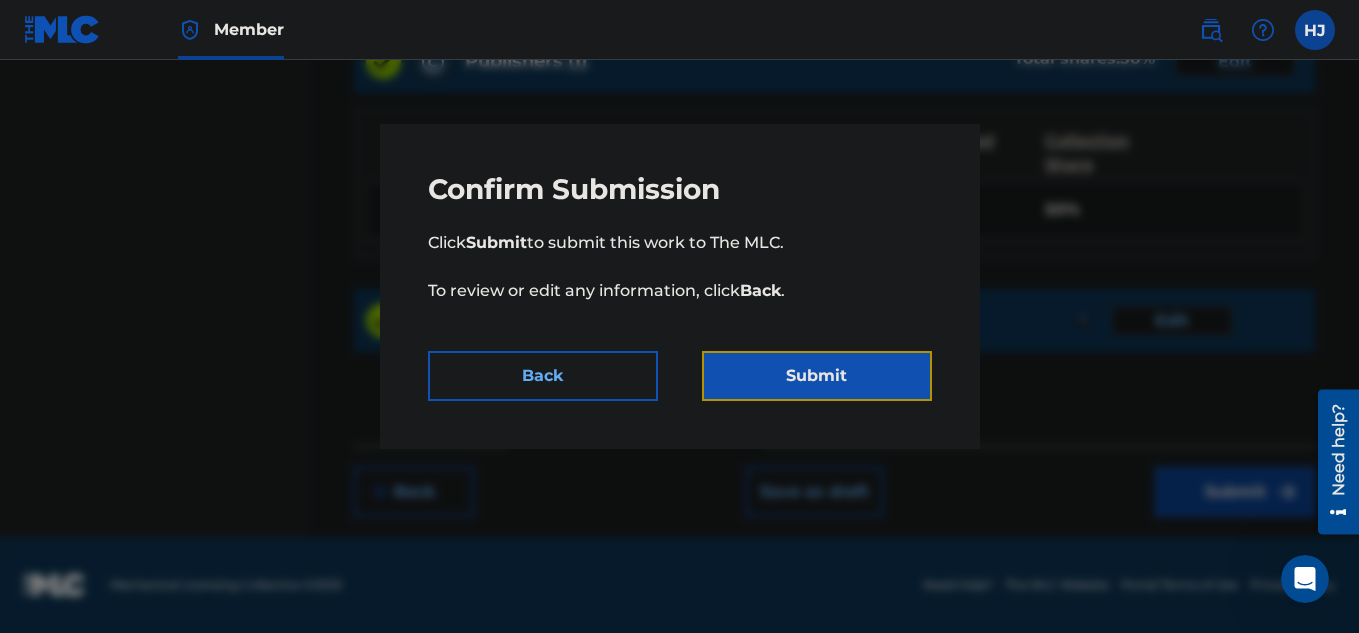 click on "Submit" at bounding box center (817, 376) 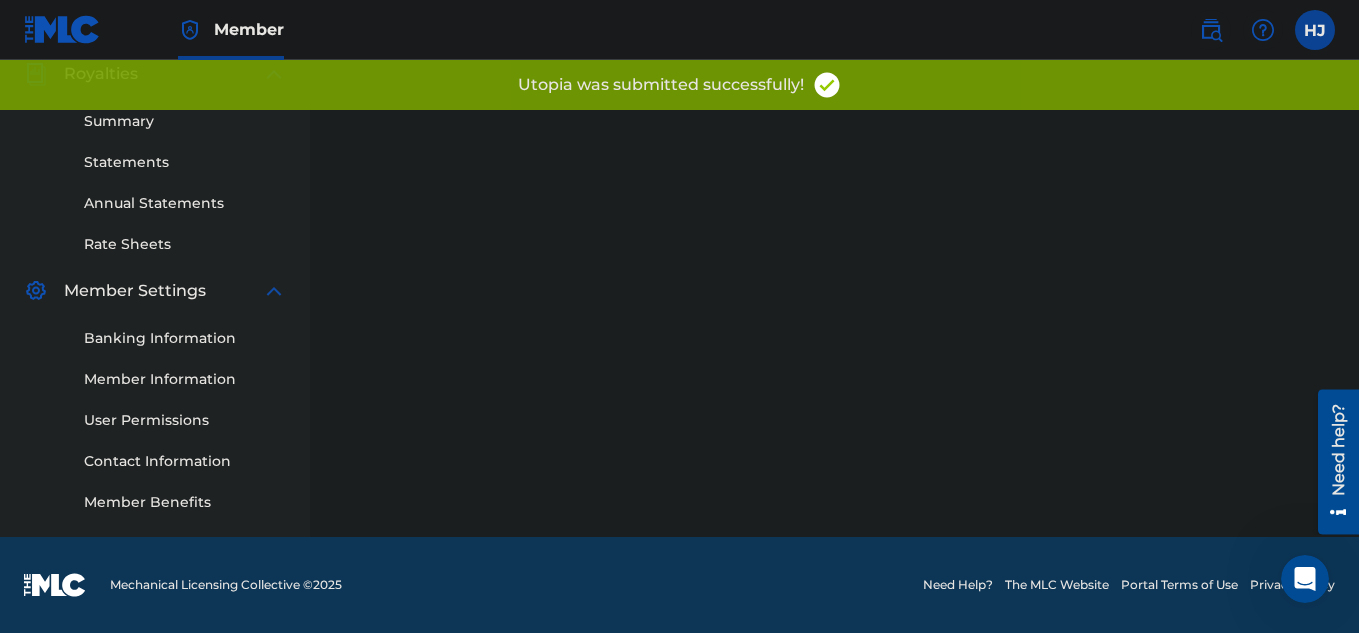 scroll, scrollTop: 0, scrollLeft: 0, axis: both 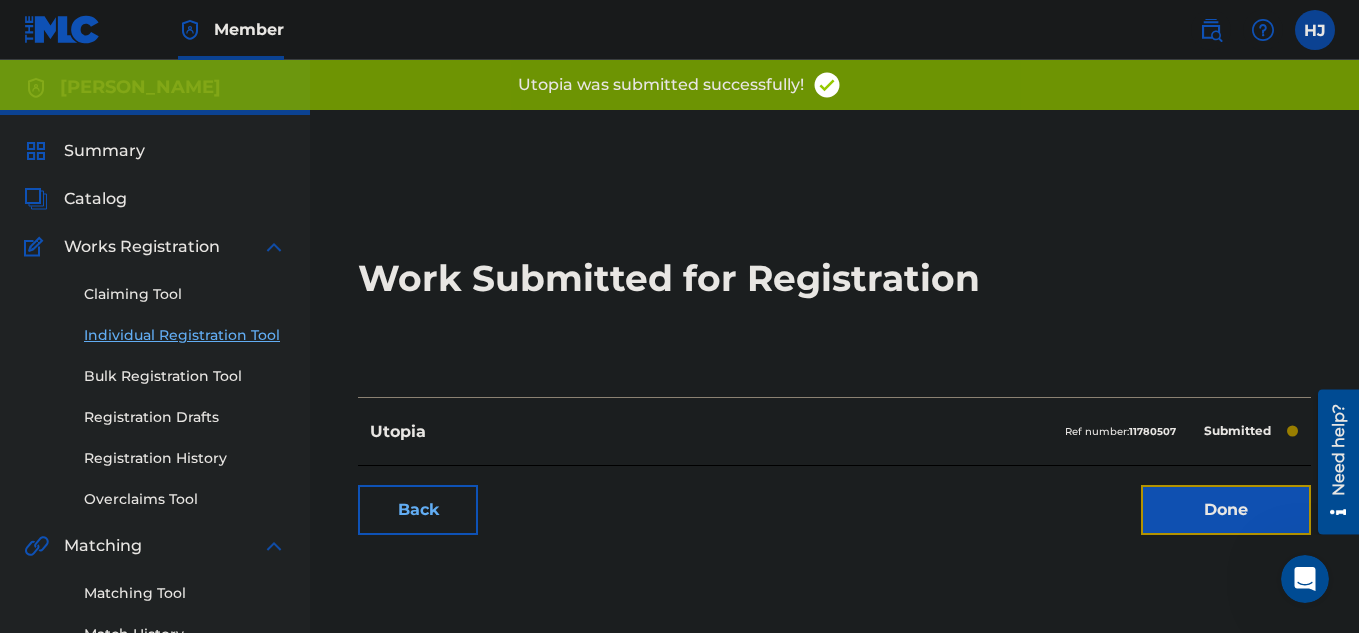 click on "Done" at bounding box center (1226, 510) 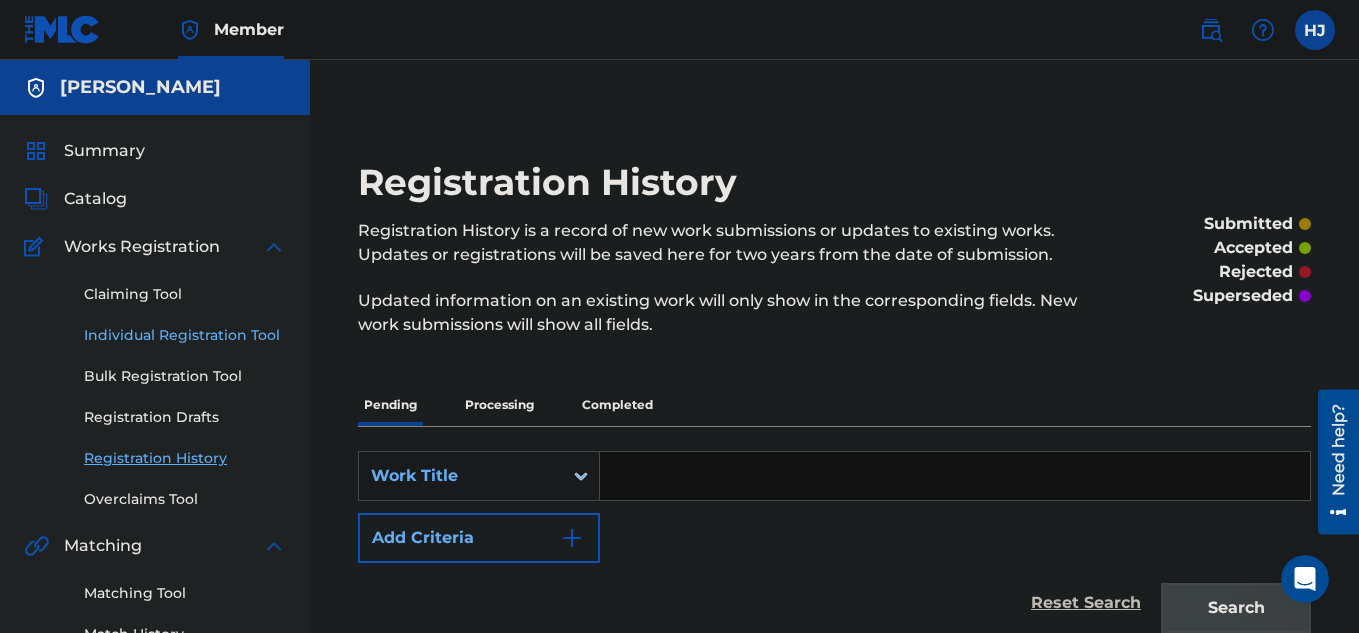 click on "Individual Registration Tool" at bounding box center [185, 335] 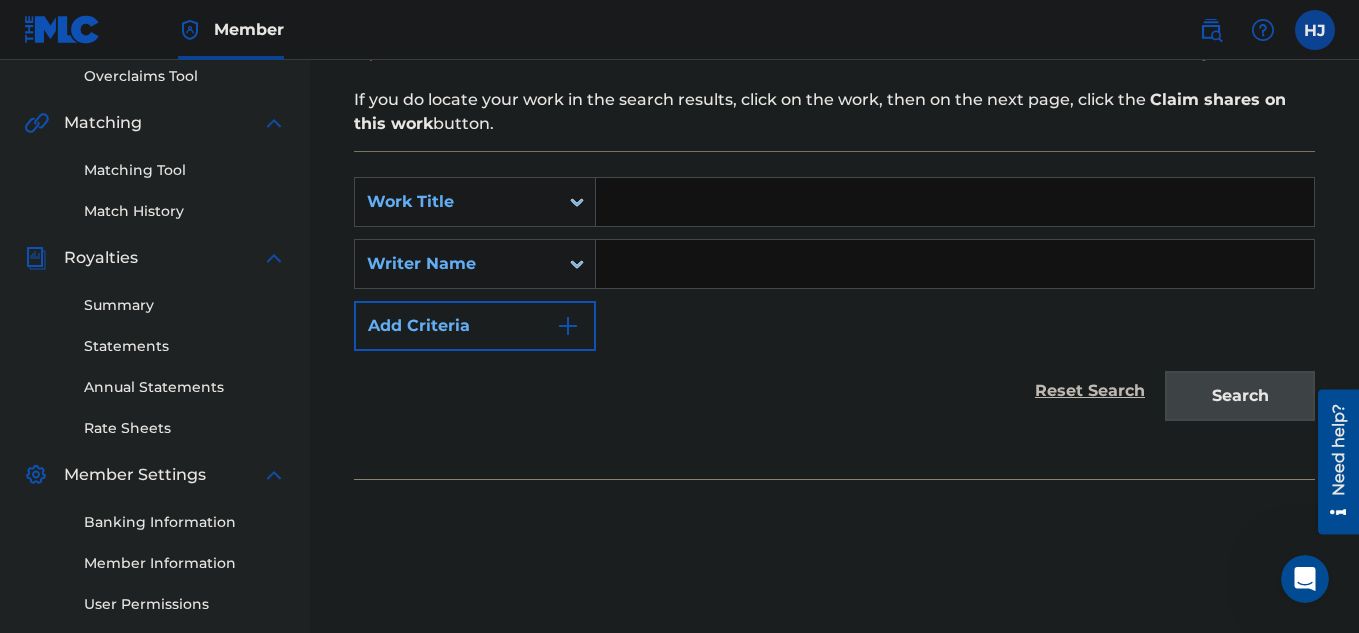 scroll, scrollTop: 424, scrollLeft: 0, axis: vertical 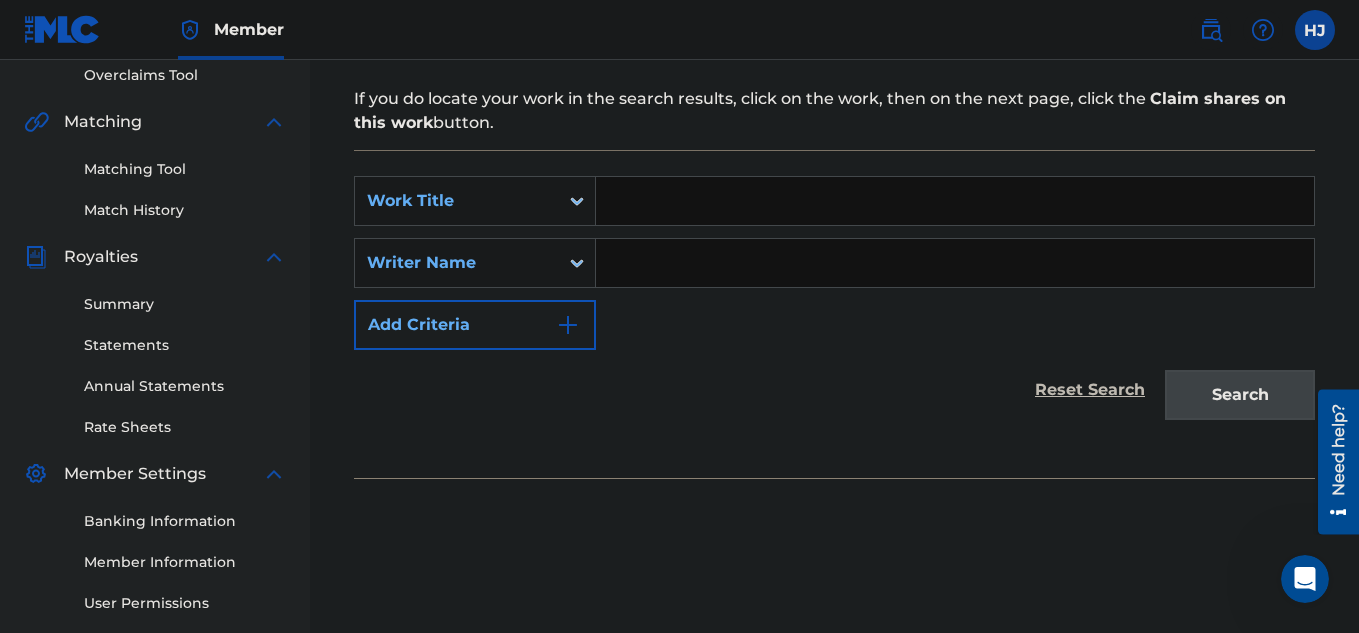 click at bounding box center (955, 201) 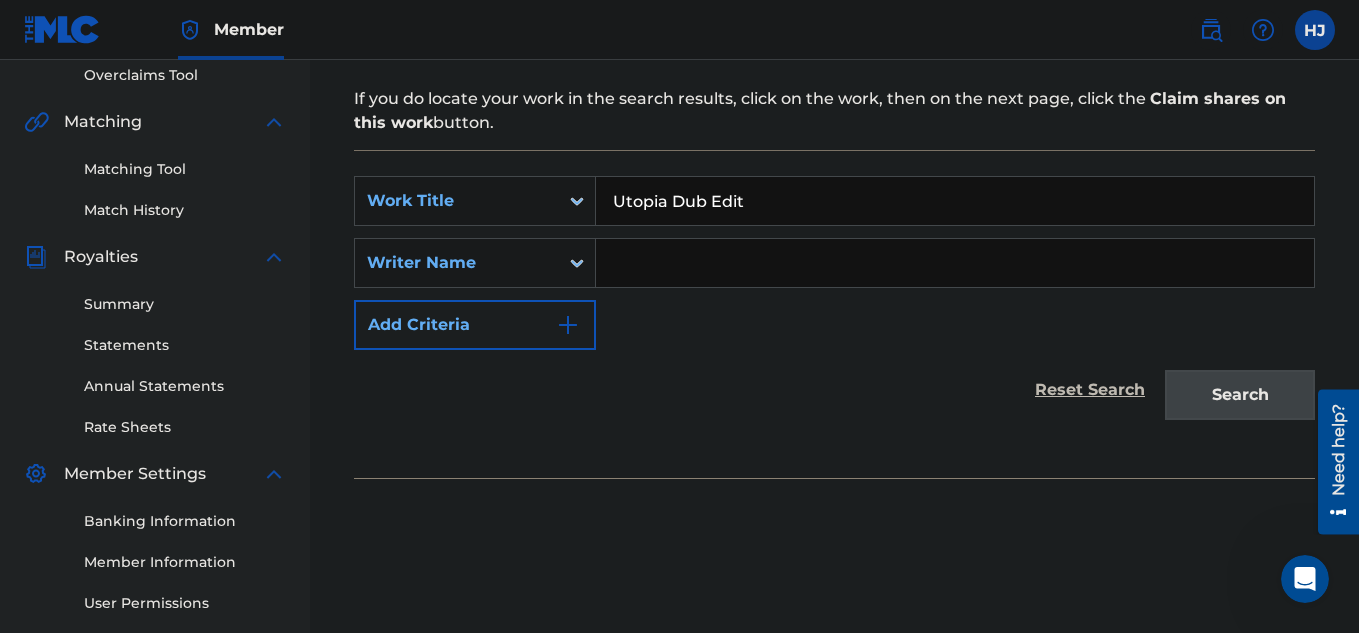 type on "Utopia Dub Edit" 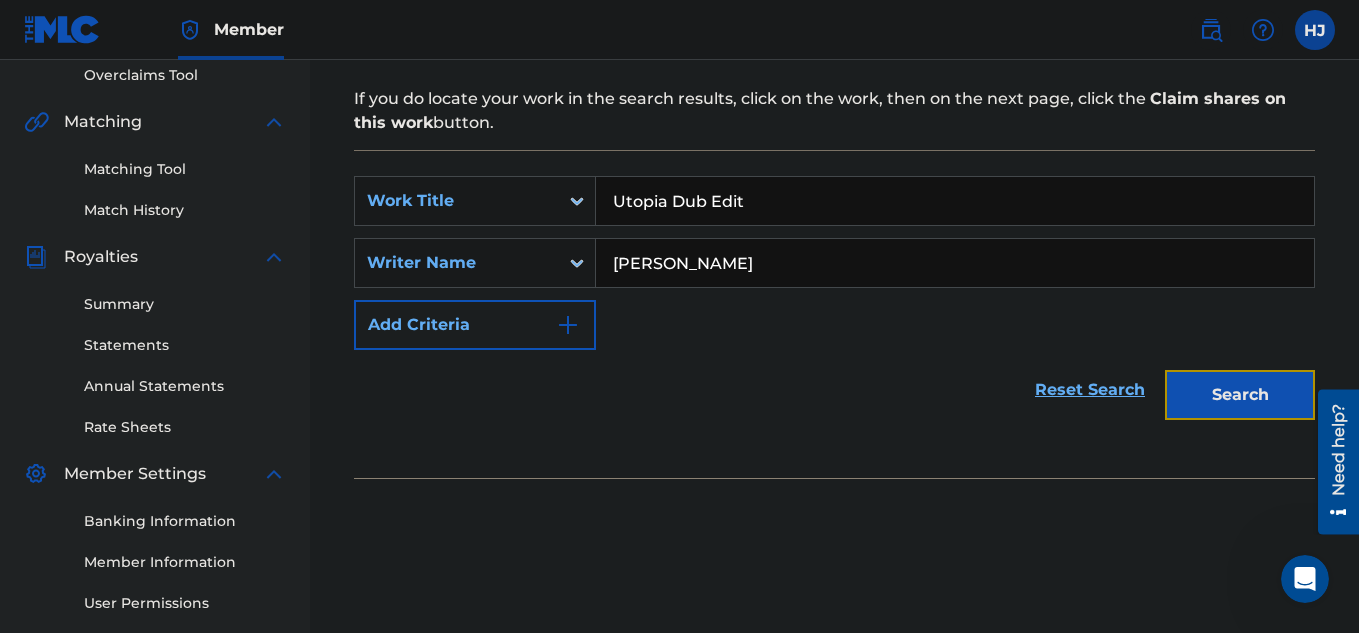 click on "Search" at bounding box center (1240, 395) 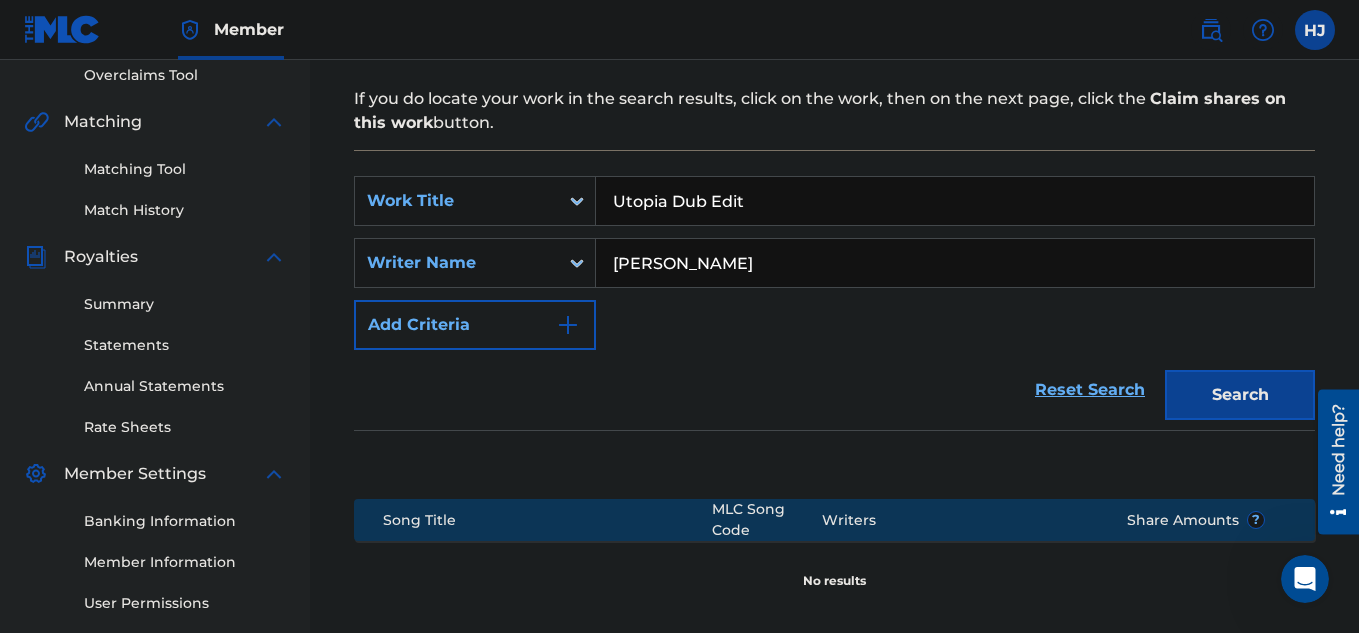 scroll, scrollTop: 648, scrollLeft: 0, axis: vertical 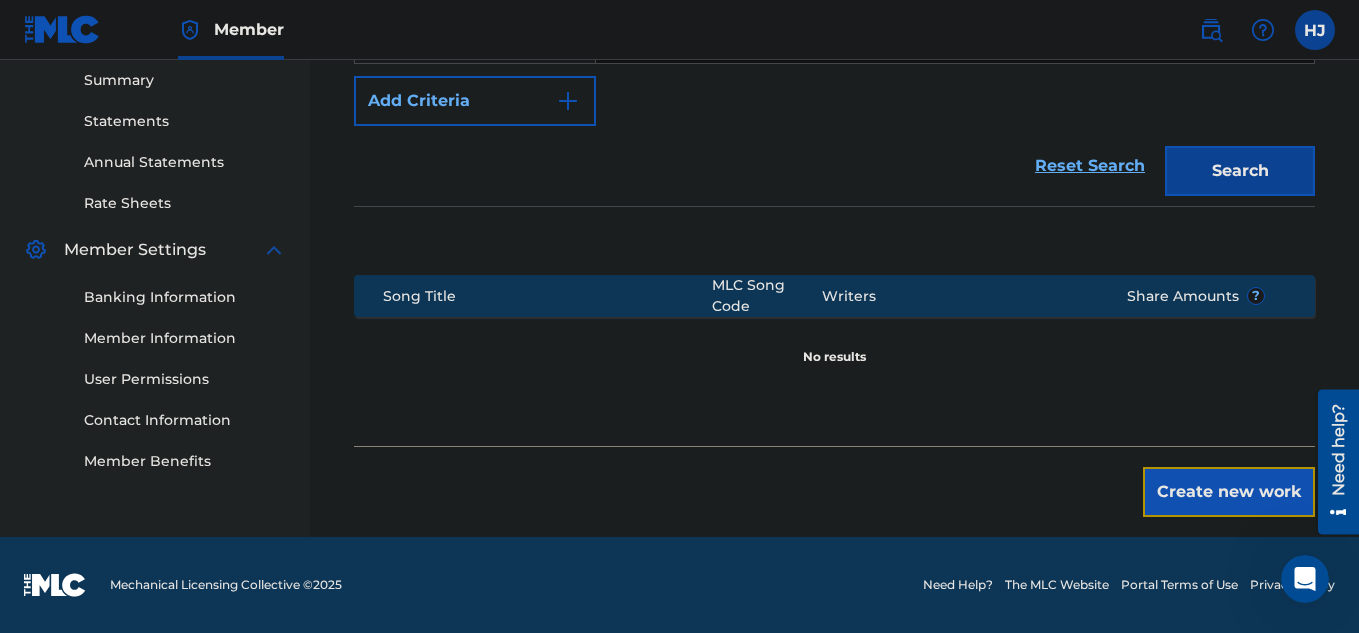 click on "Create new work" at bounding box center [1229, 492] 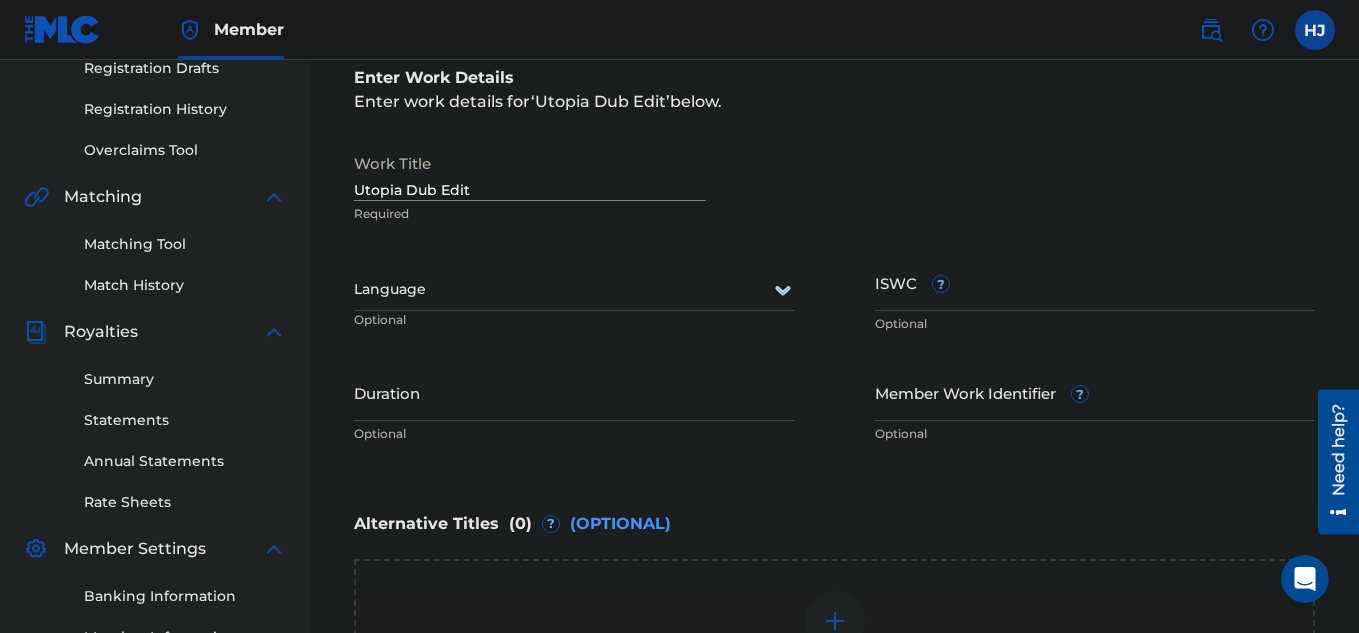 scroll, scrollTop: 336, scrollLeft: 0, axis: vertical 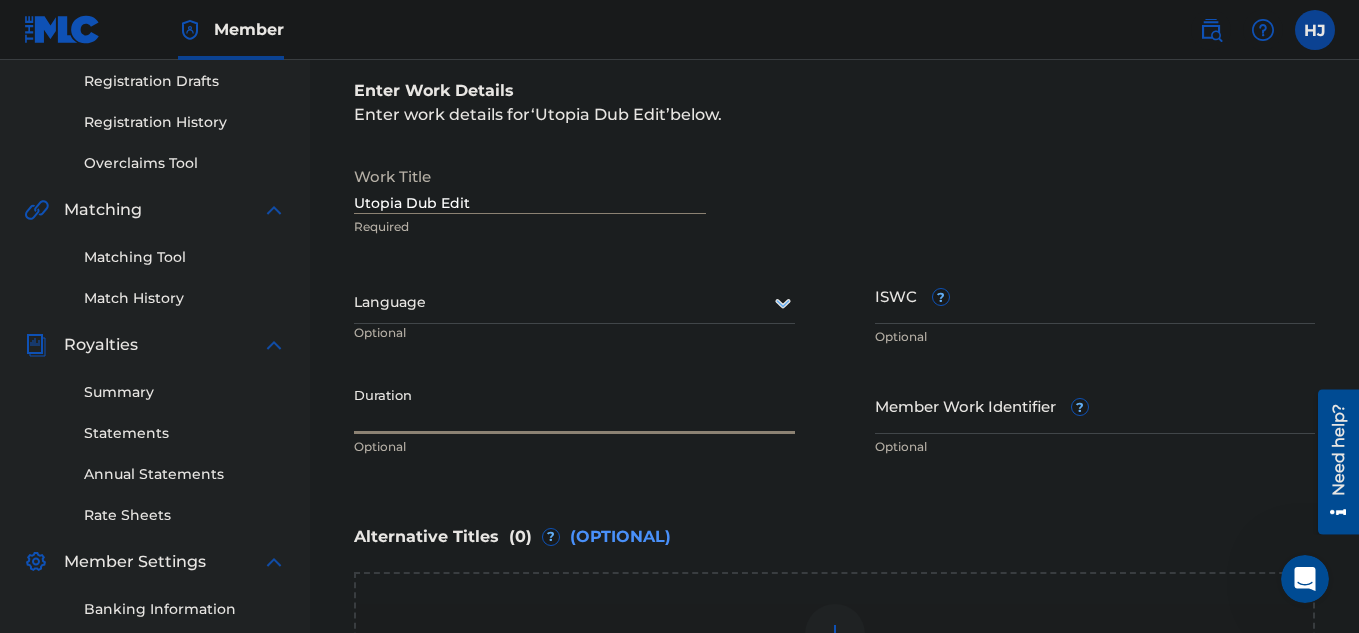 click on "Duration" at bounding box center [574, 405] 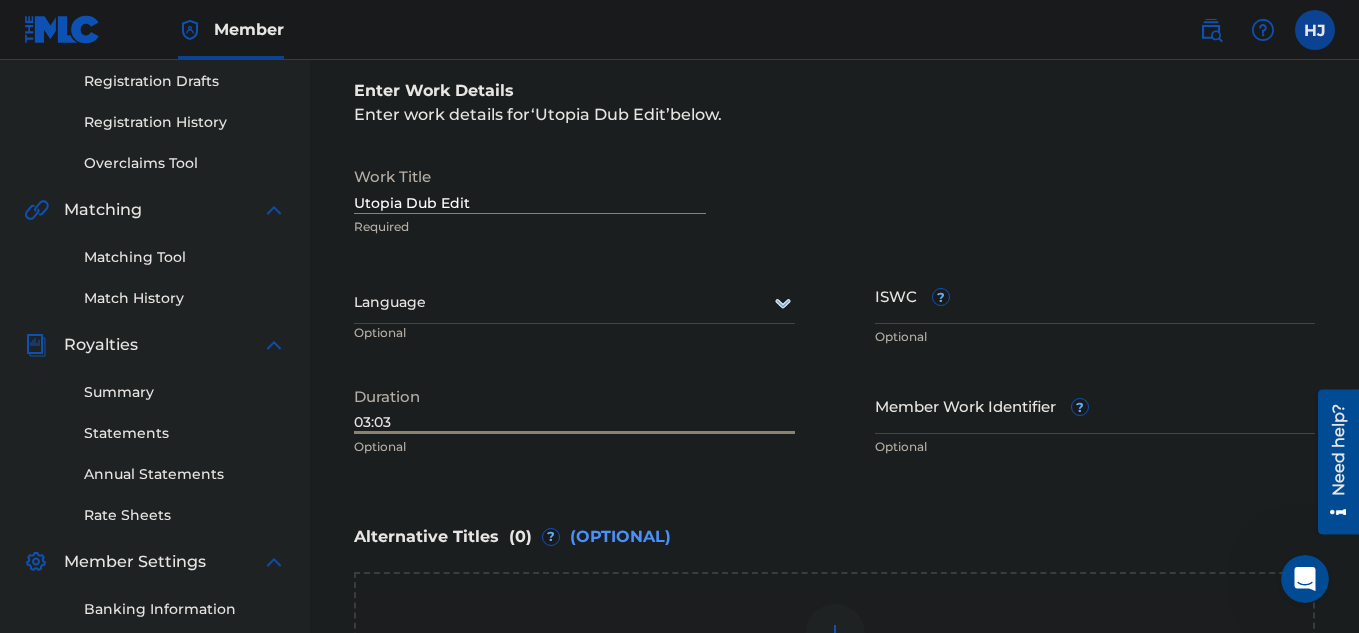 type on "03:03" 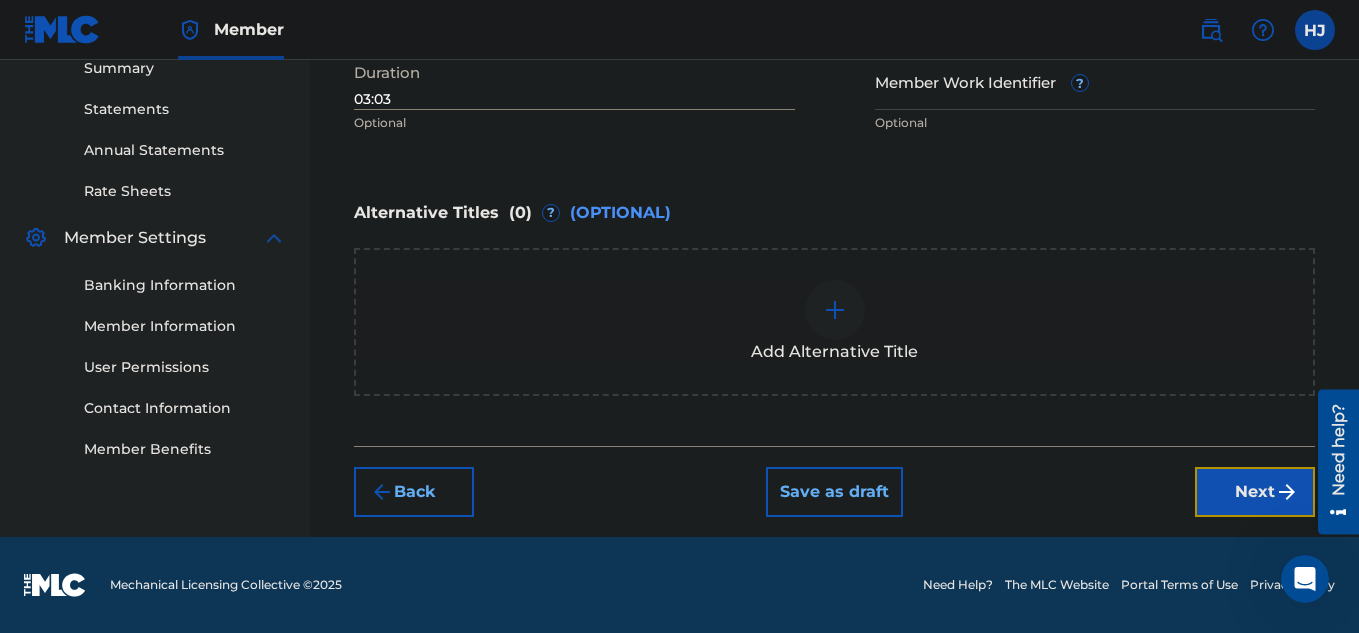 click on "Next" at bounding box center (1255, 492) 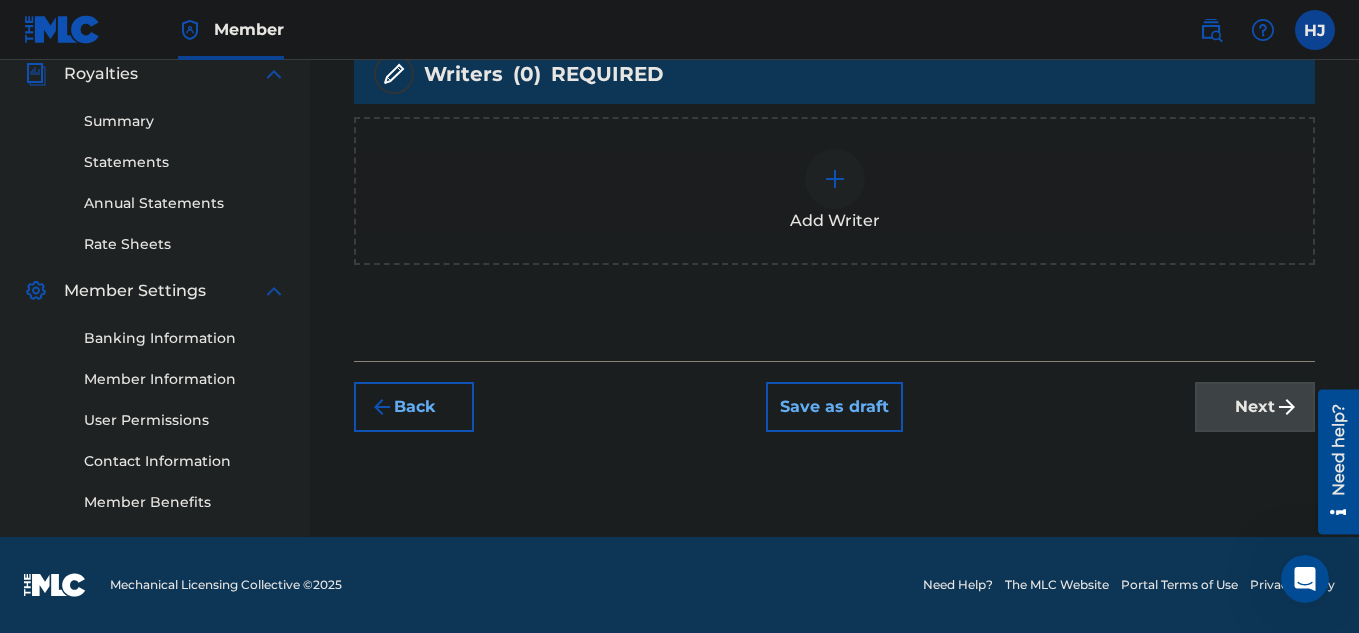 scroll, scrollTop: 498, scrollLeft: 0, axis: vertical 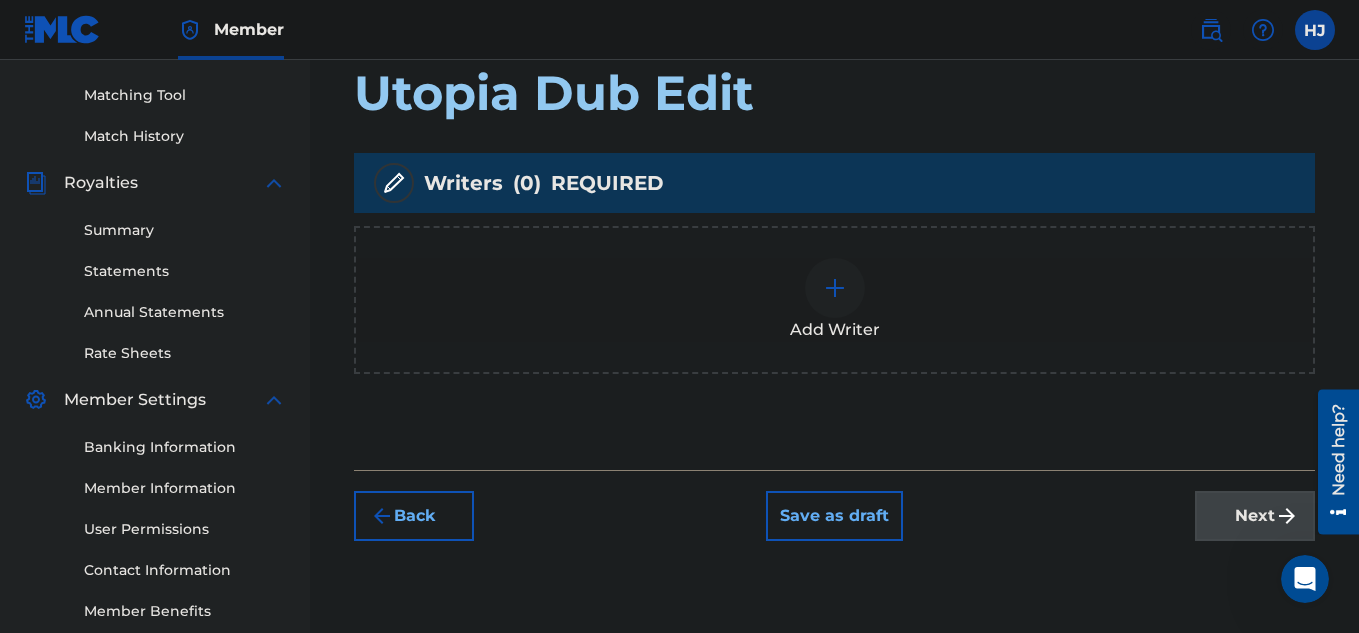 click at bounding box center (835, 288) 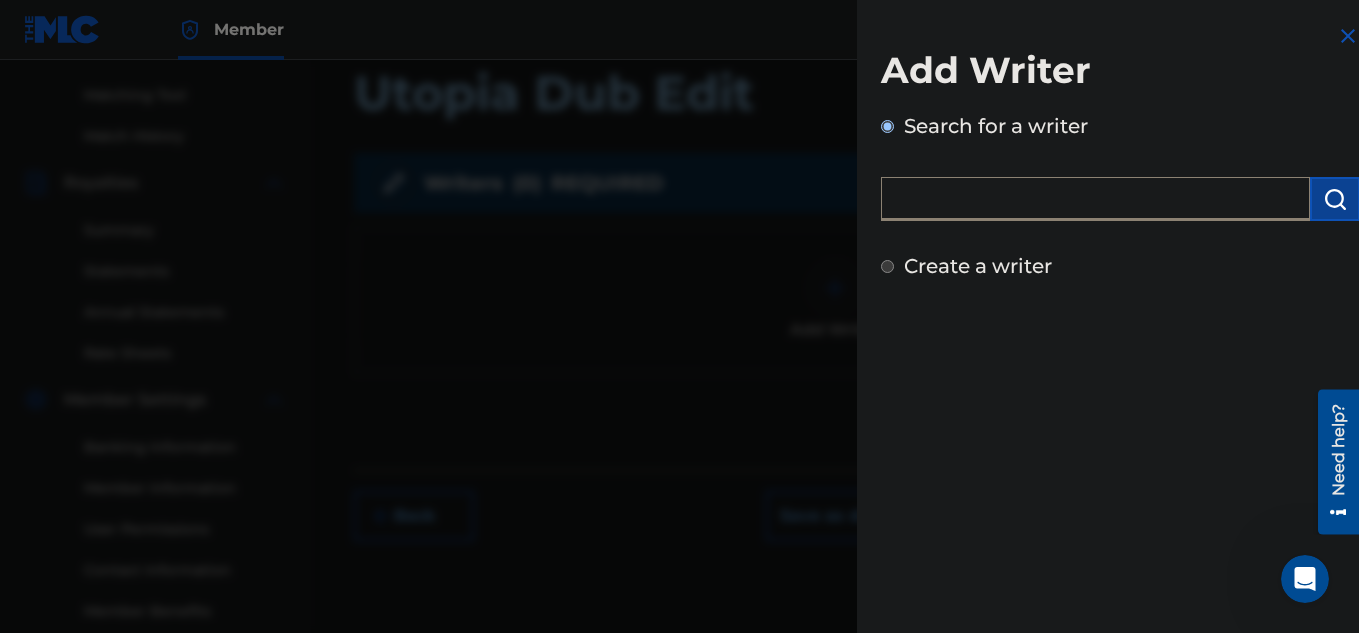 click at bounding box center [1095, 199] 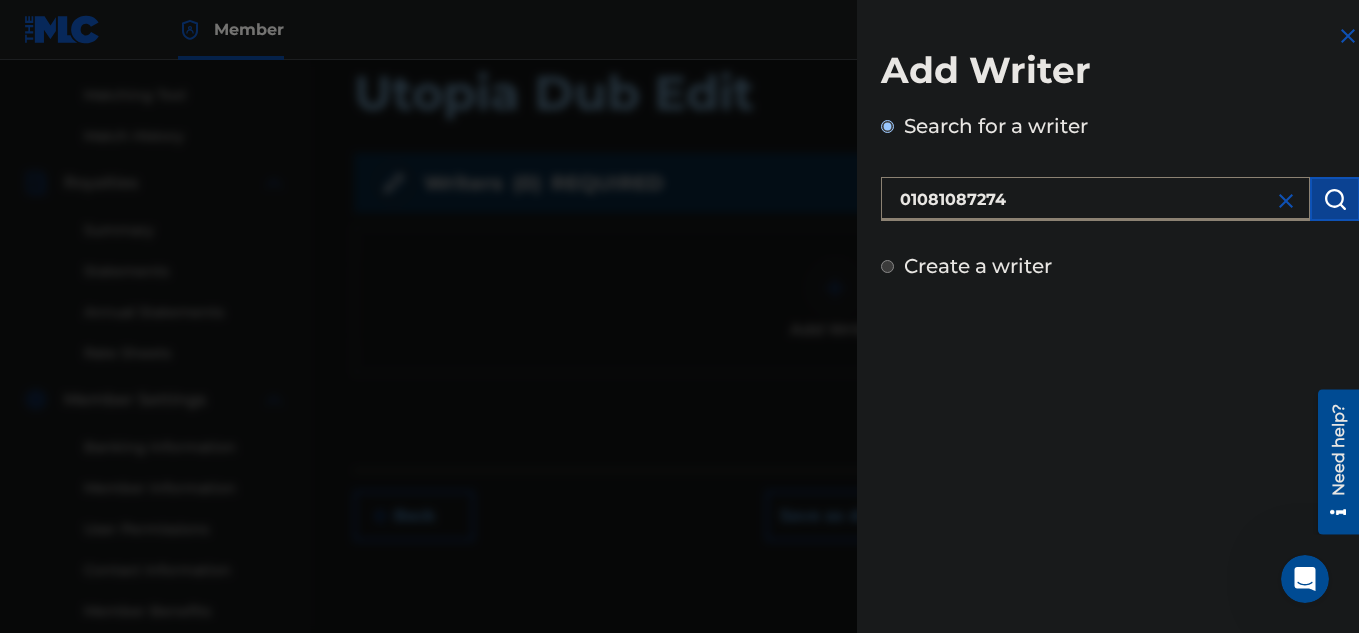 click on "01081087274" at bounding box center (1095, 199) 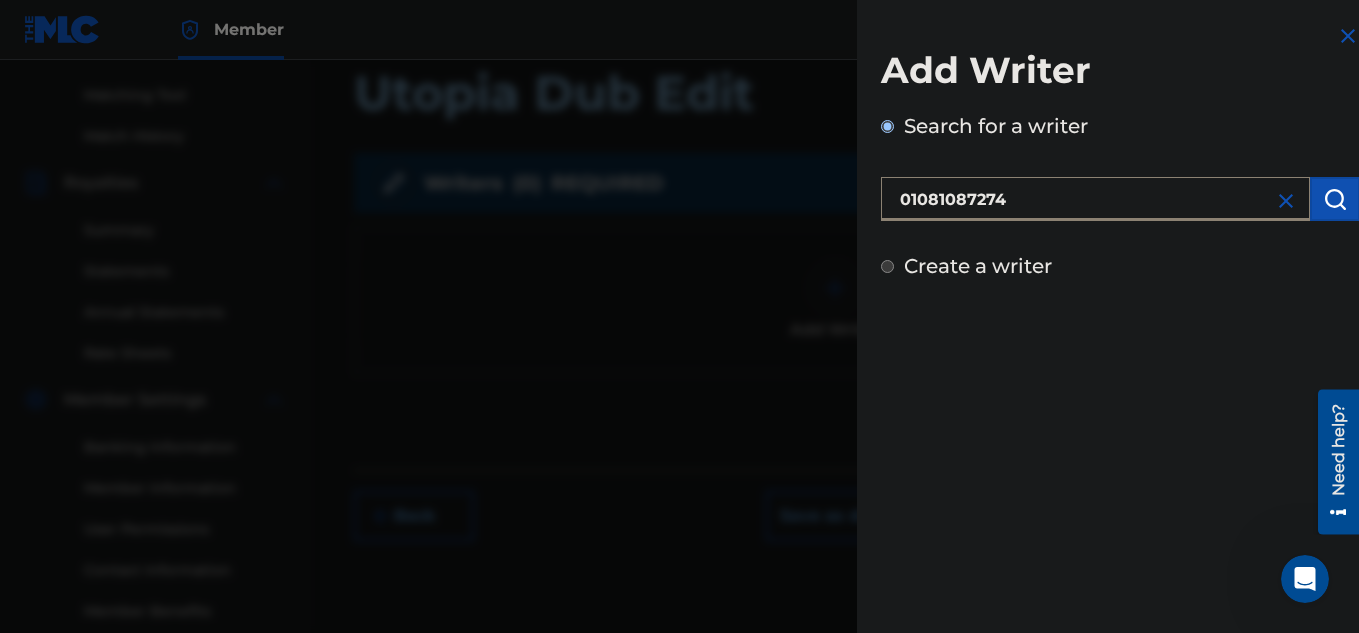 type on "01081087274" 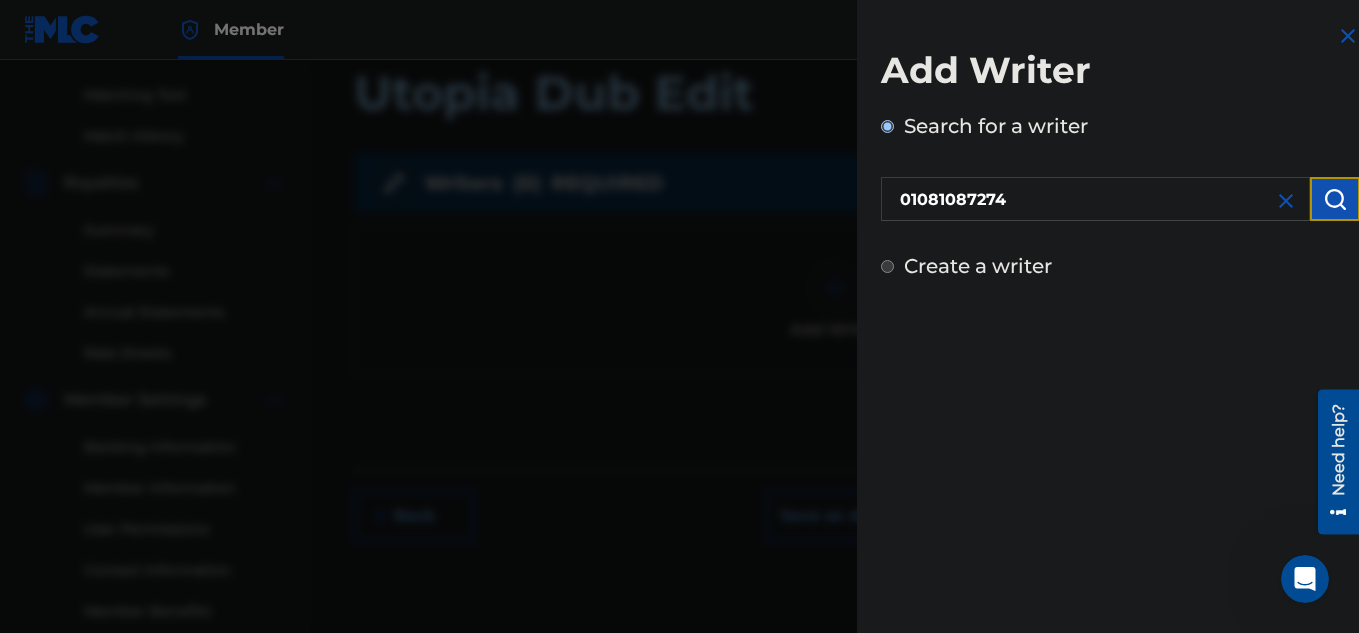 click at bounding box center (1335, 199) 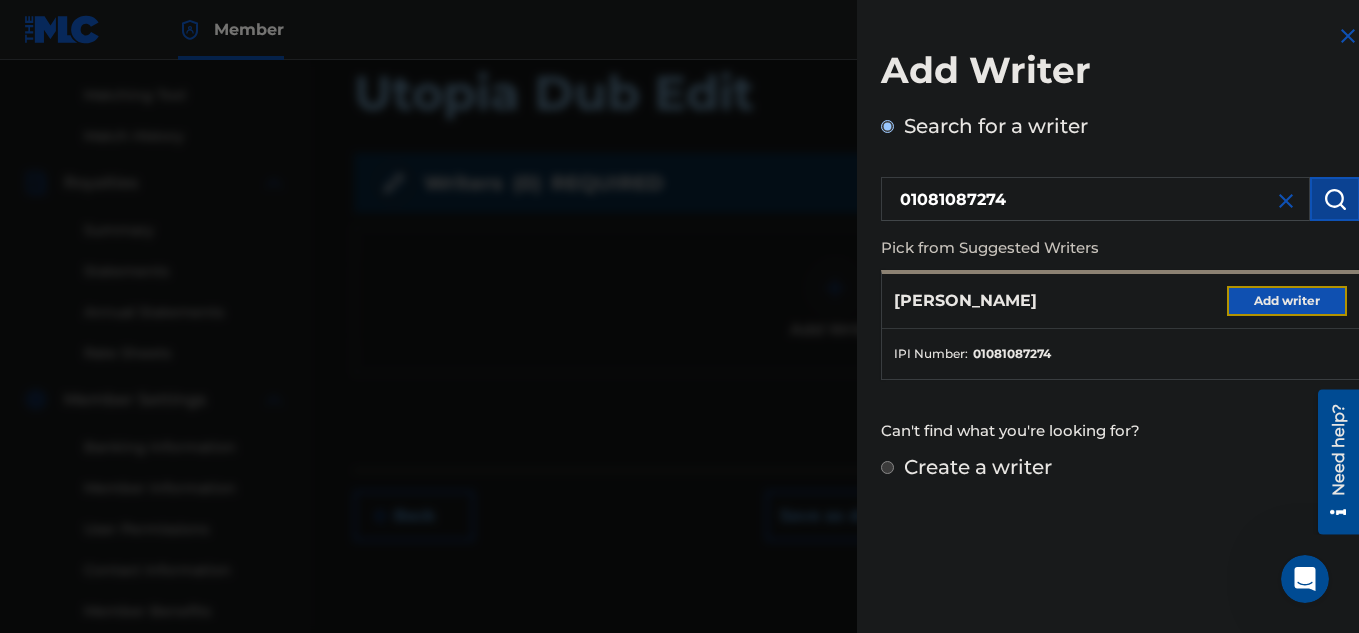 click on "Add writer" at bounding box center (1287, 301) 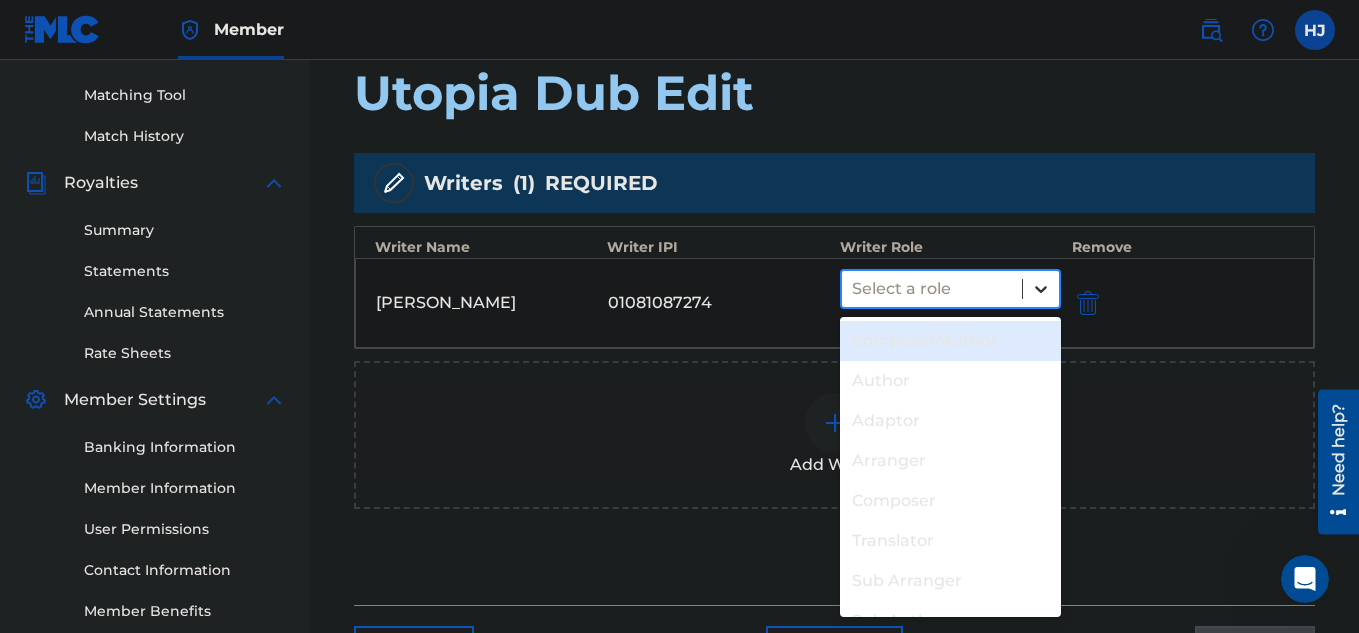 click 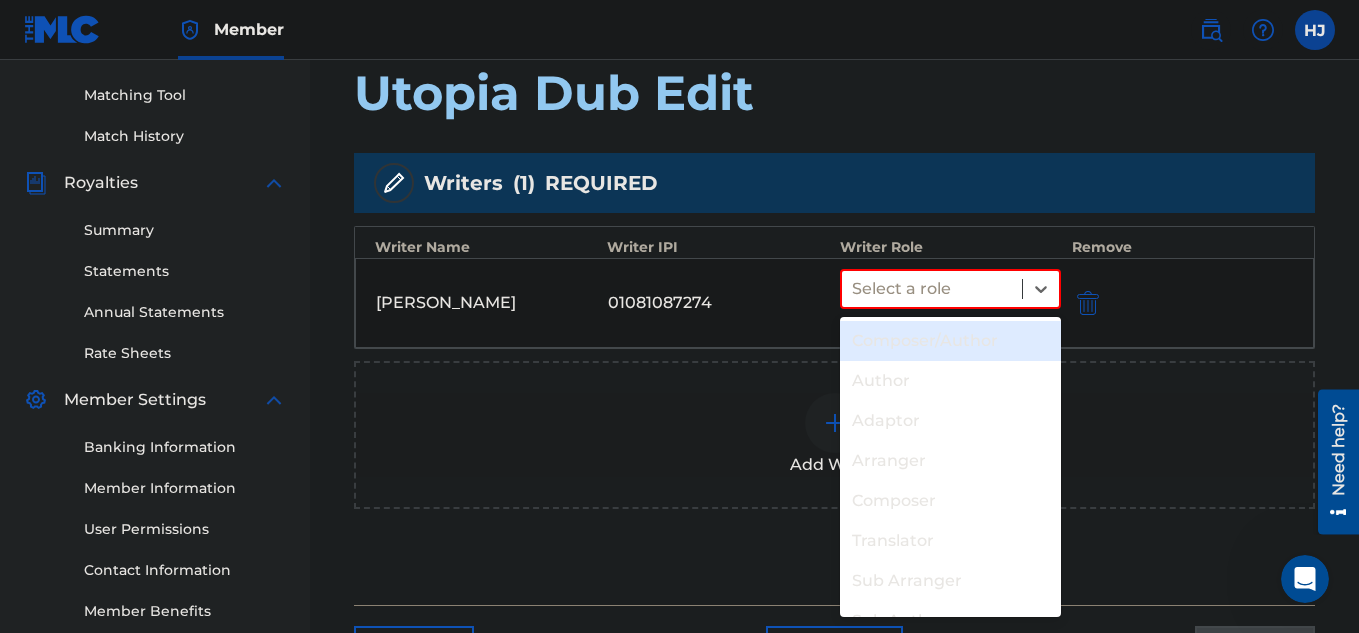 click on "Composer/Author" at bounding box center [951, 341] 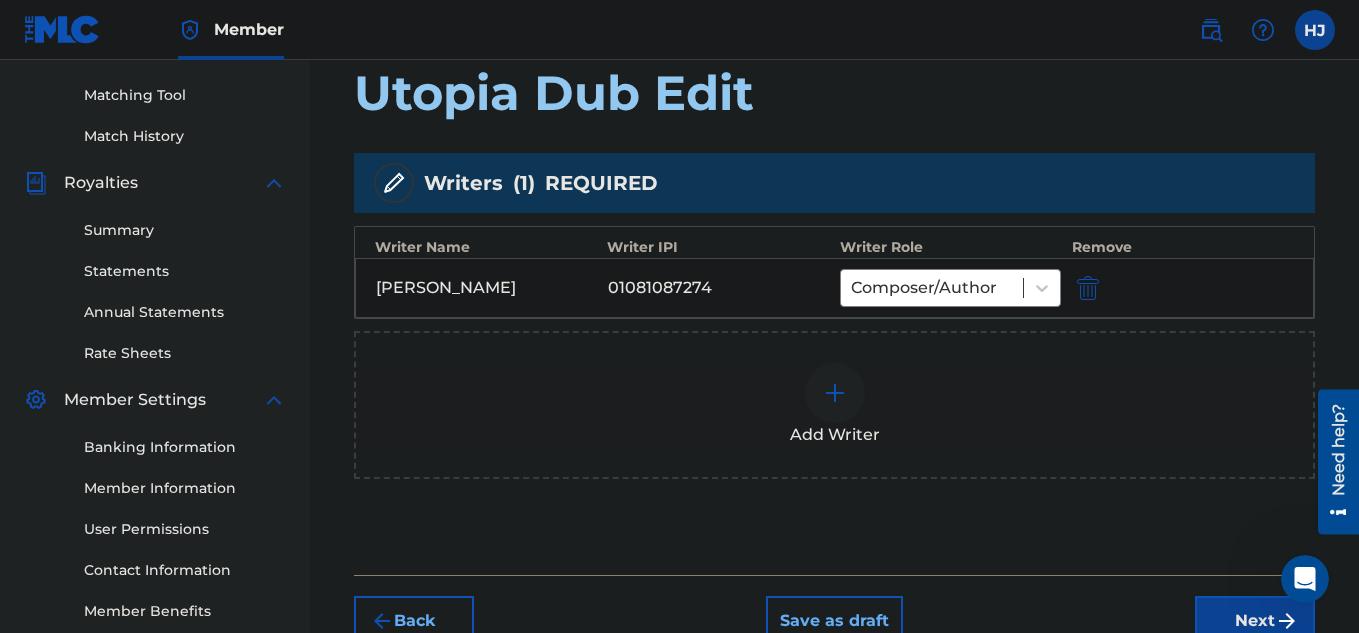 click at bounding box center (835, 393) 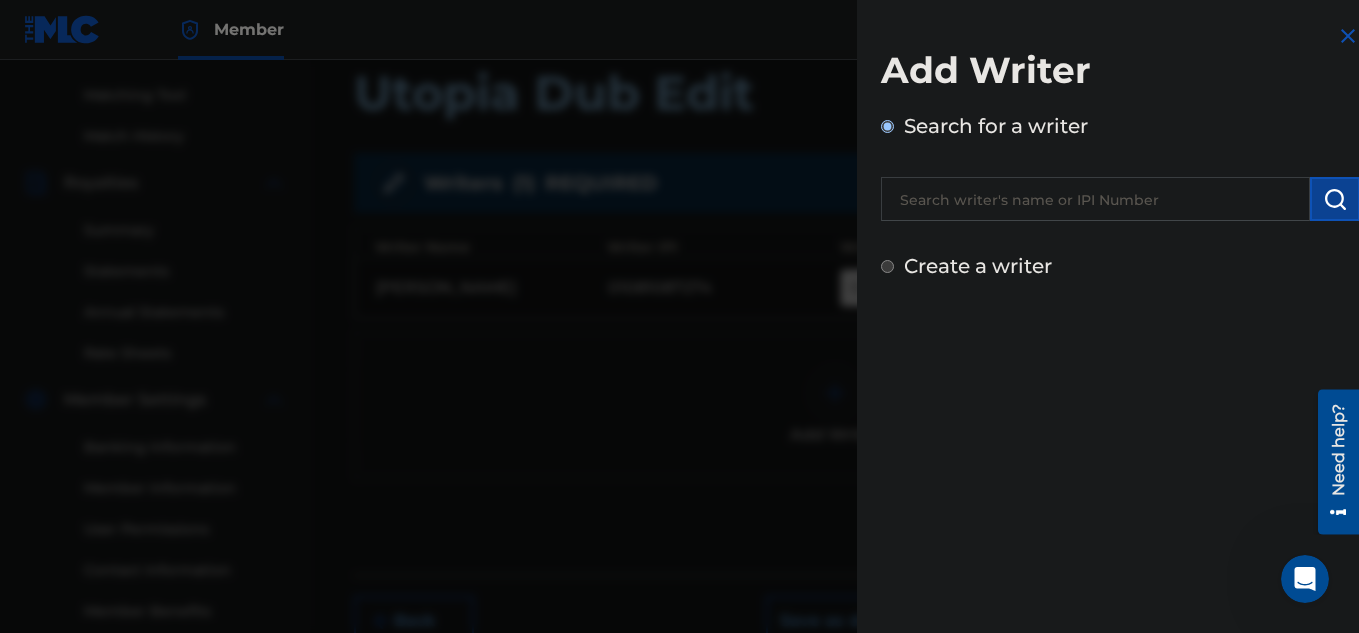 click at bounding box center (1095, 199) 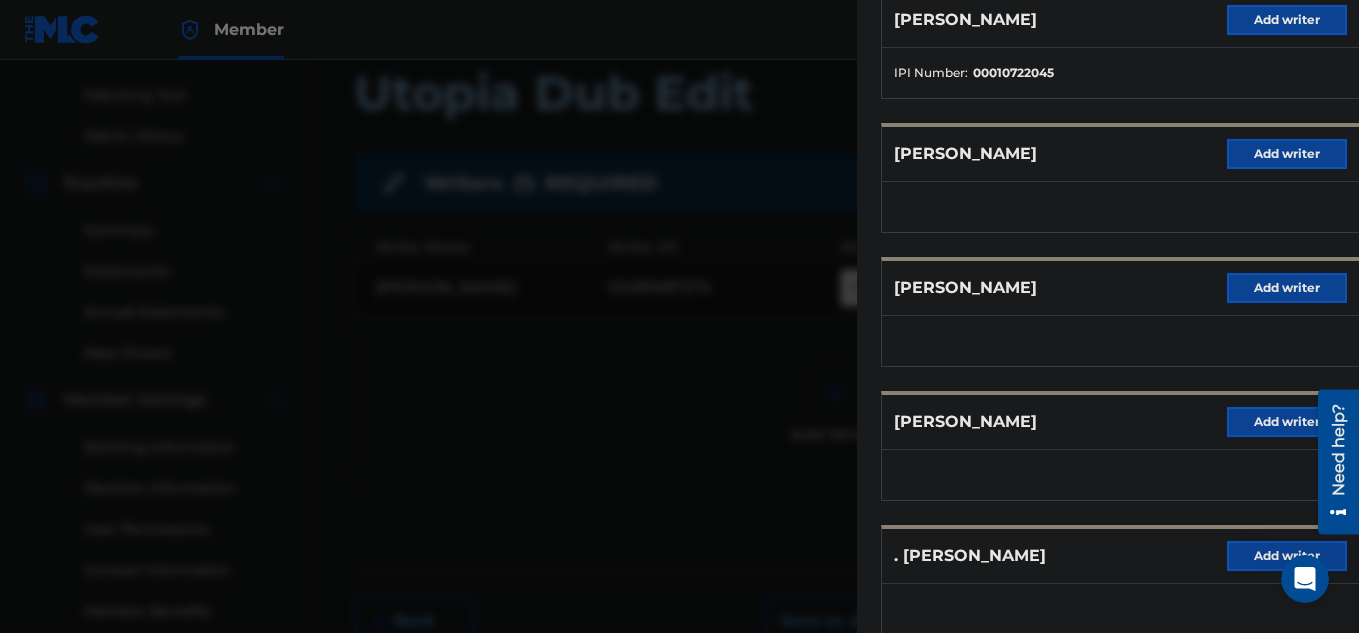scroll, scrollTop: 409, scrollLeft: 0, axis: vertical 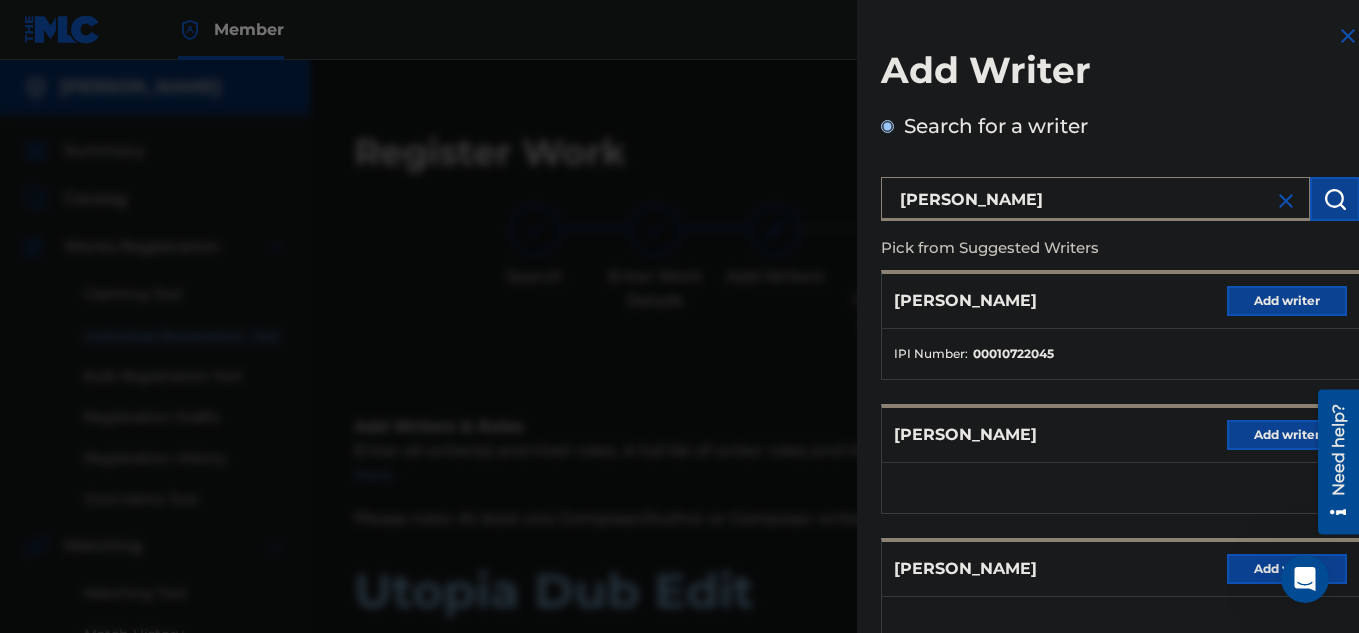 click on "[PERSON_NAME]" at bounding box center [1095, 199] 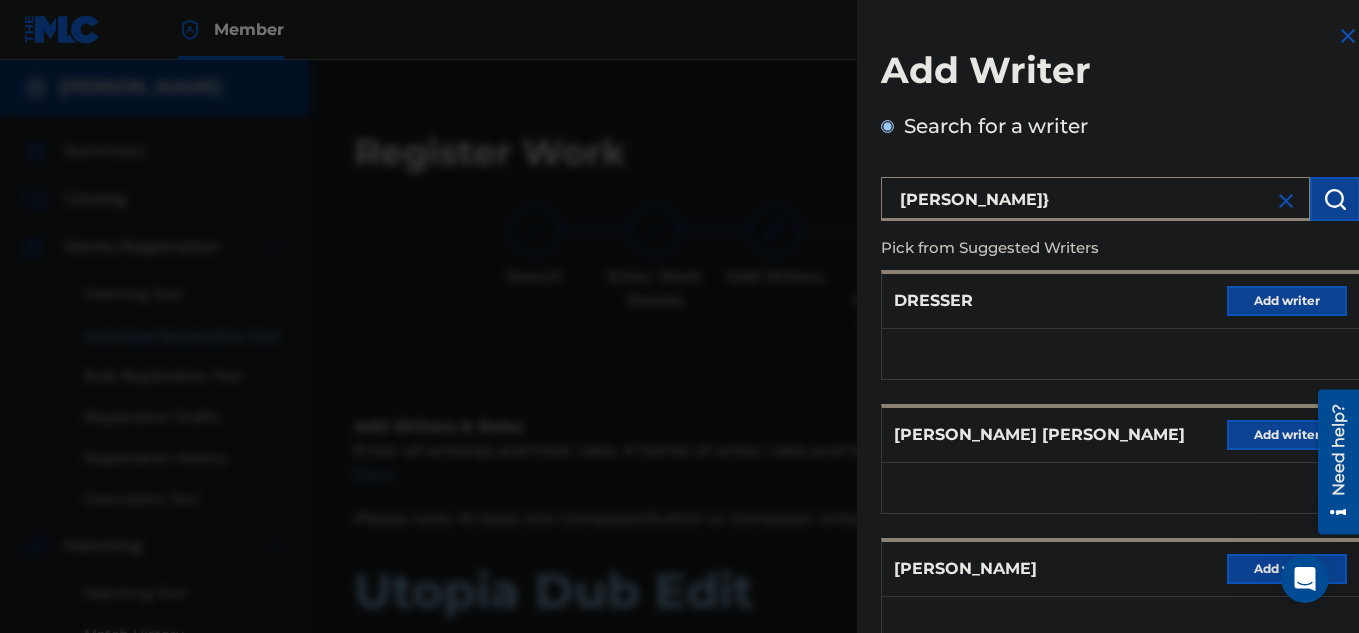 type on "[PERSON_NAME]" 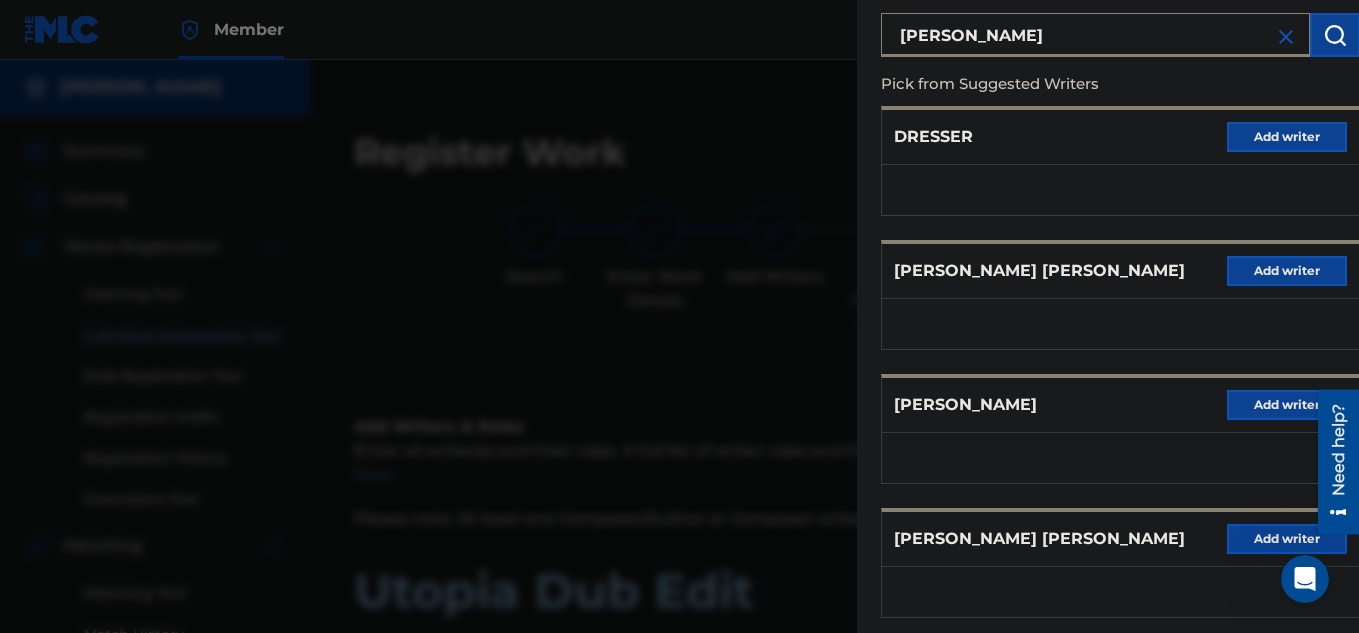 scroll, scrollTop: 165, scrollLeft: 0, axis: vertical 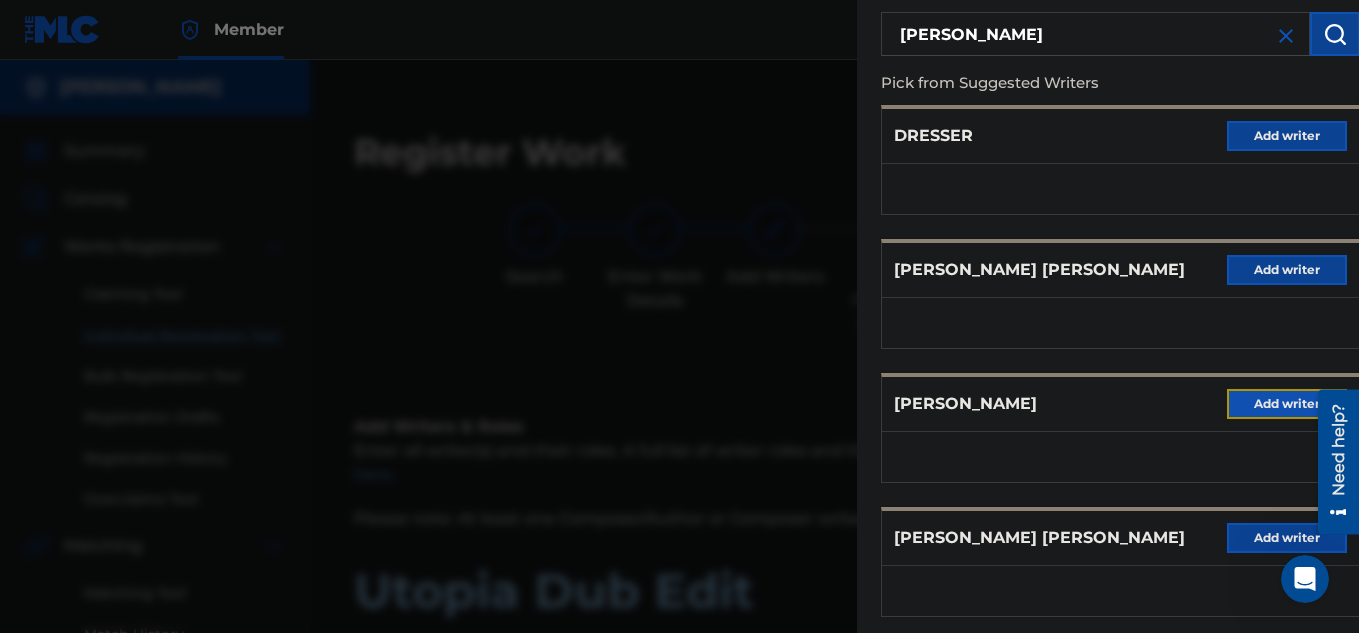 click on "Add writer" at bounding box center [1287, 404] 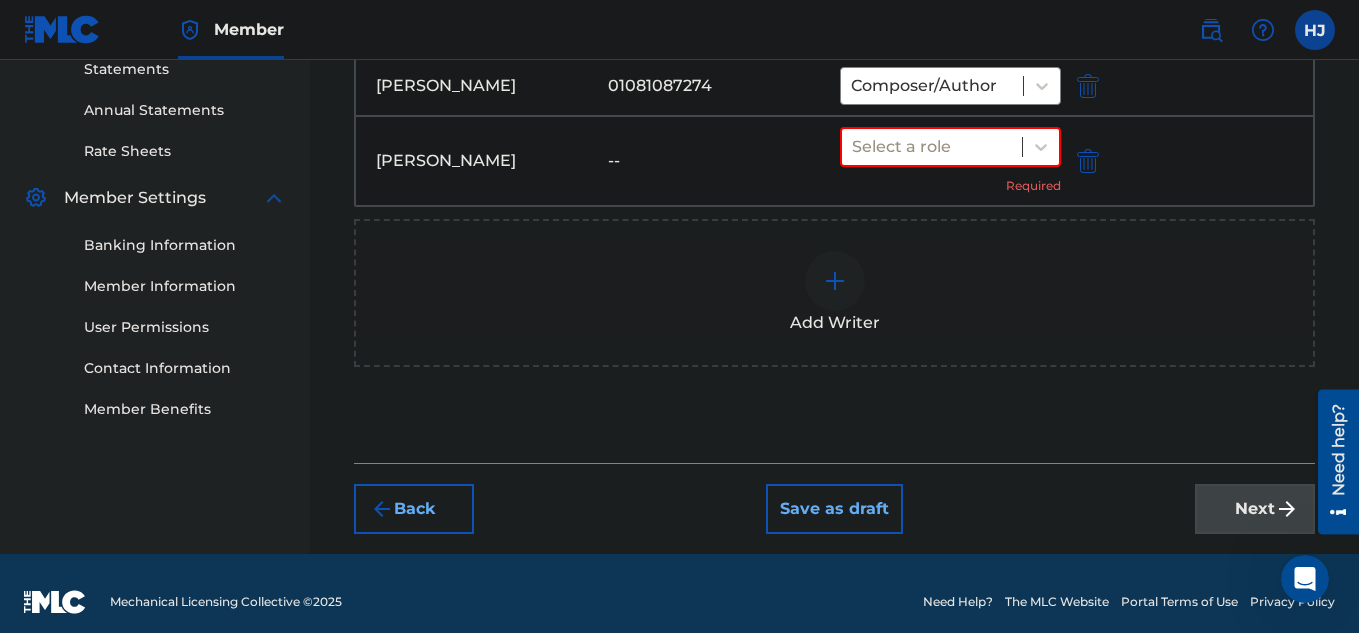 scroll, scrollTop: 701, scrollLeft: 0, axis: vertical 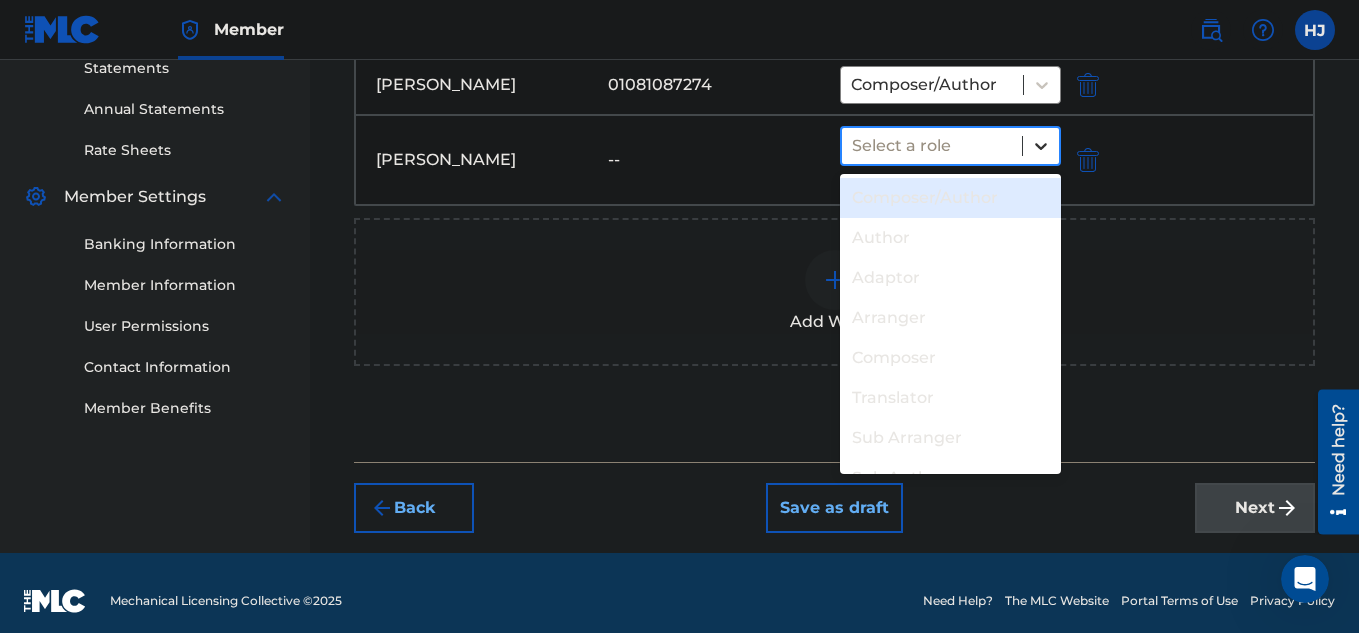 click at bounding box center [1041, 146] 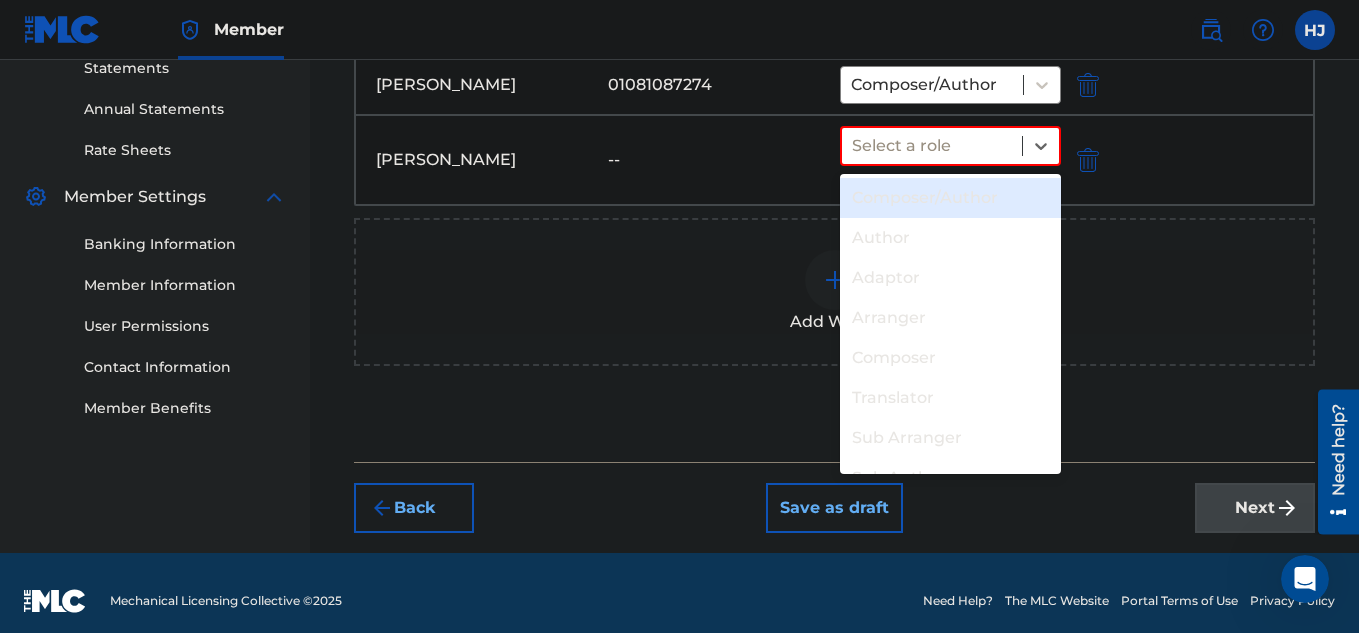 click on "Composer/Author" at bounding box center (951, 198) 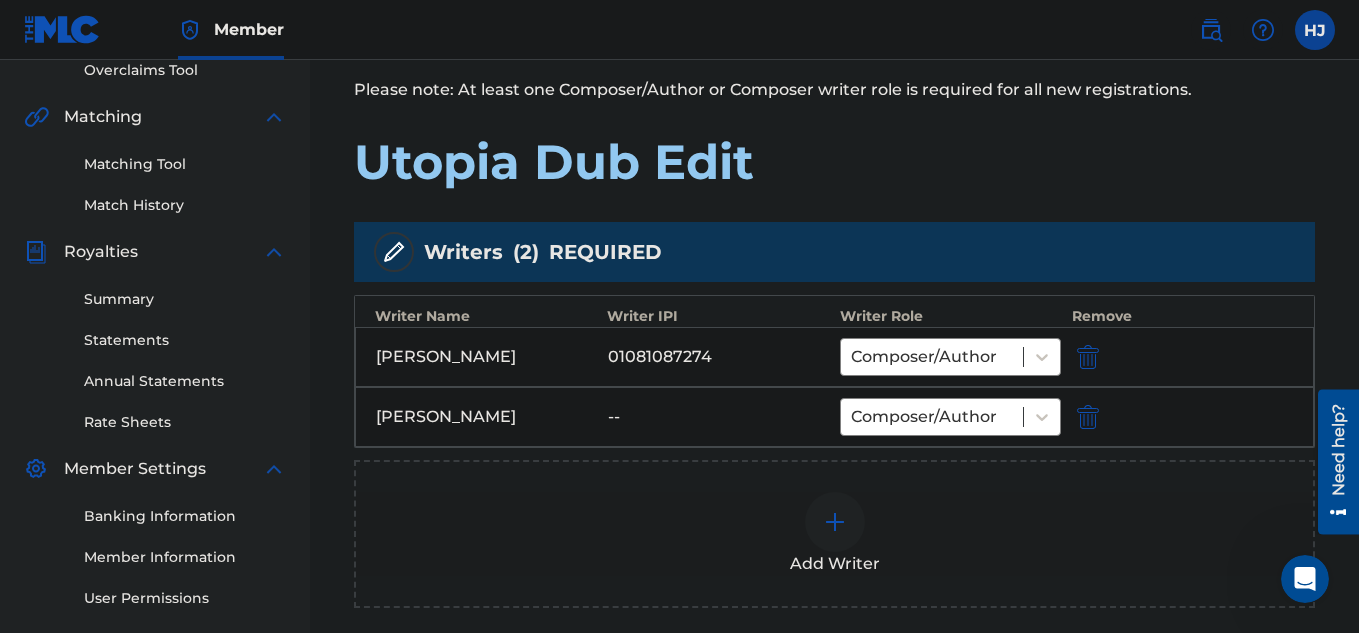 scroll, scrollTop: 687, scrollLeft: 0, axis: vertical 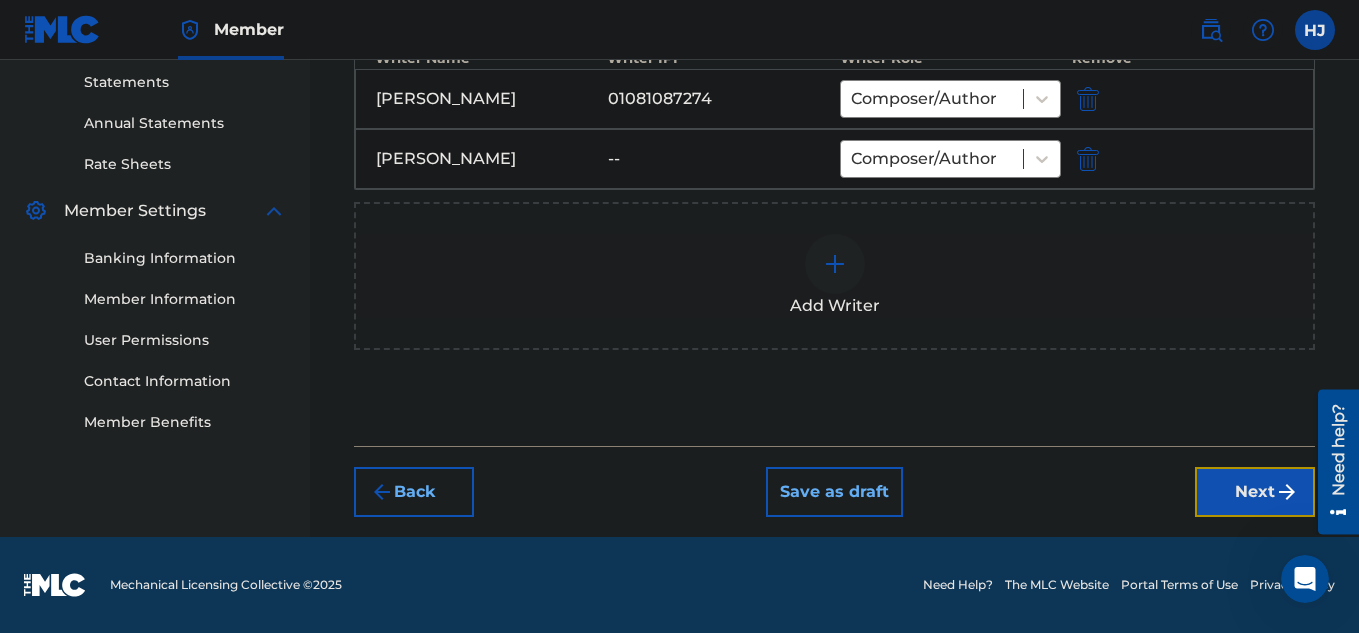 click on "Next" at bounding box center [1255, 492] 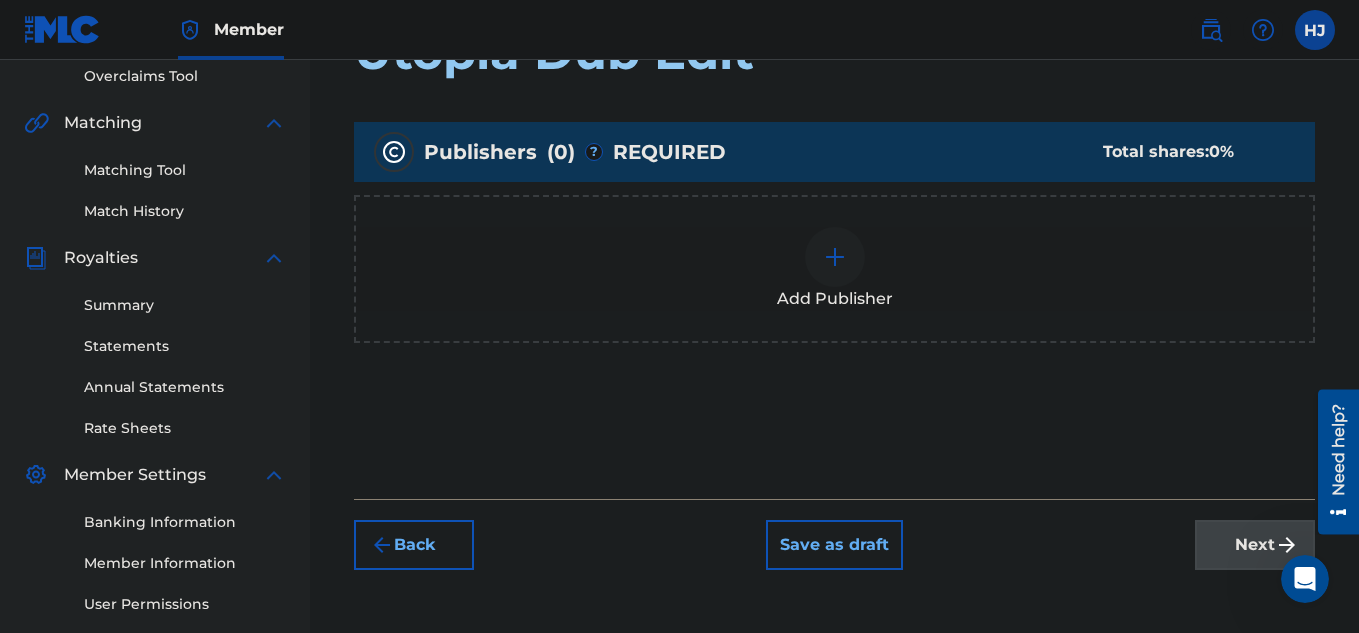 scroll, scrollTop: 607, scrollLeft: 0, axis: vertical 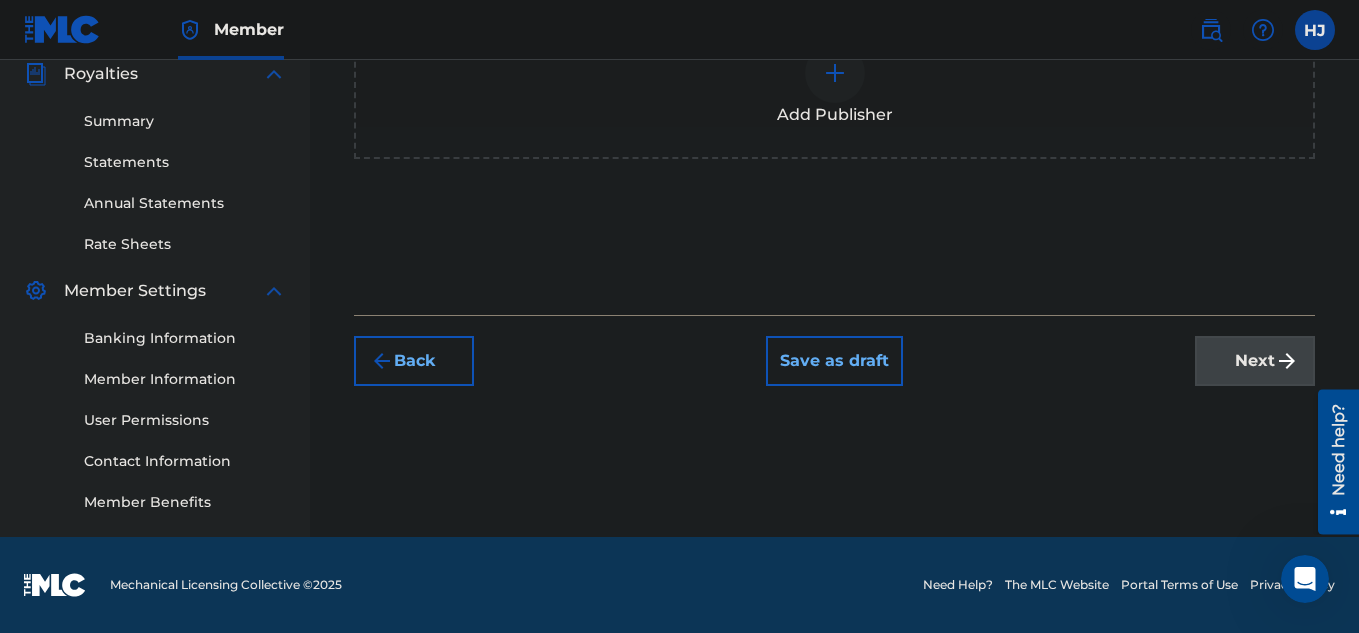 click at bounding box center (835, 73) 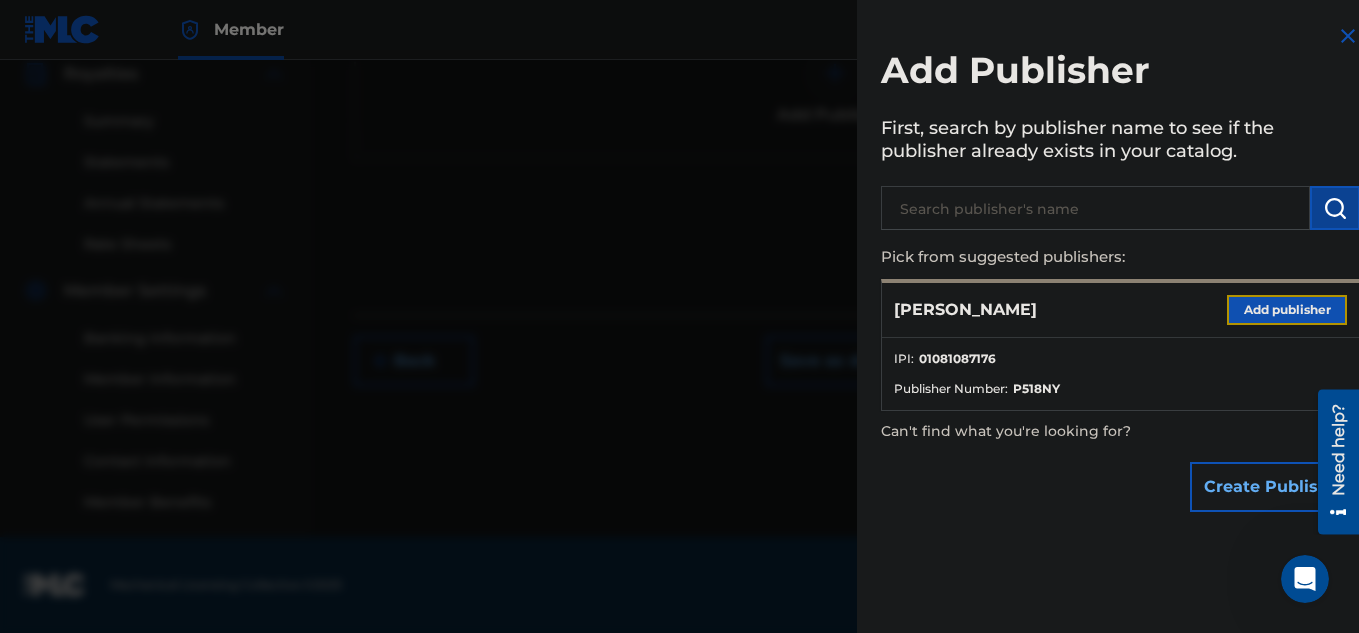 click on "Add publisher" at bounding box center [1287, 310] 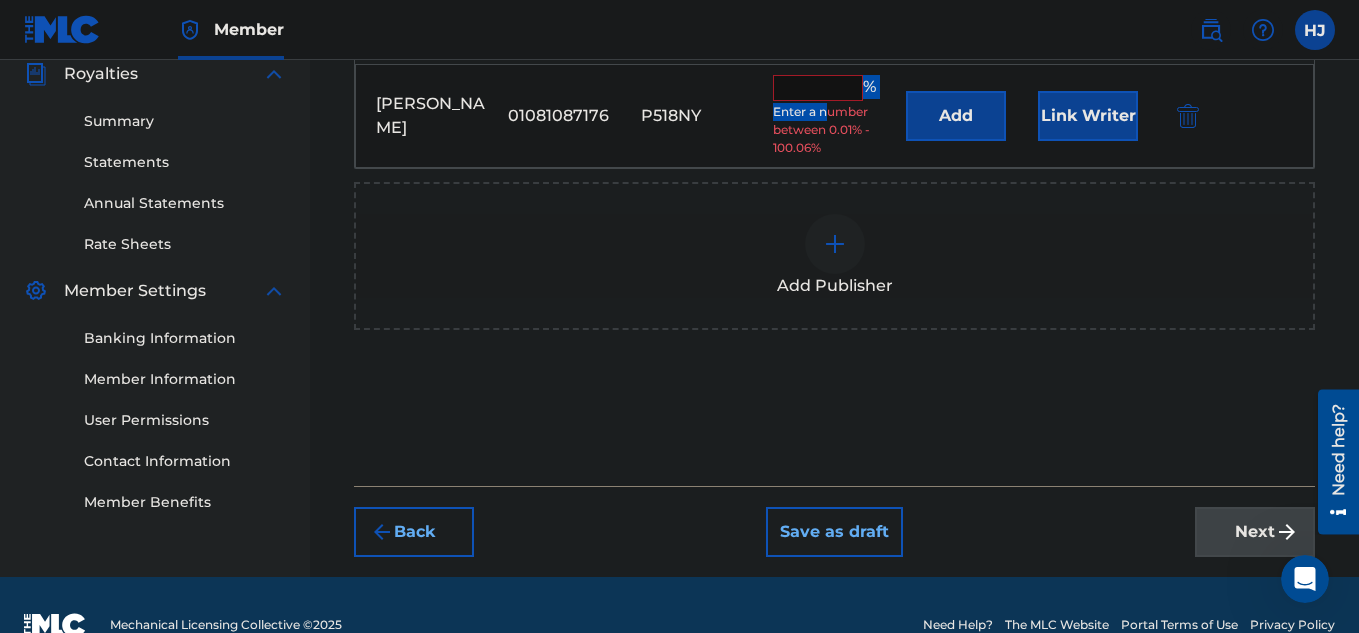drag, startPoint x: 827, startPoint y: 103, endPoint x: 827, endPoint y: 90, distance: 13 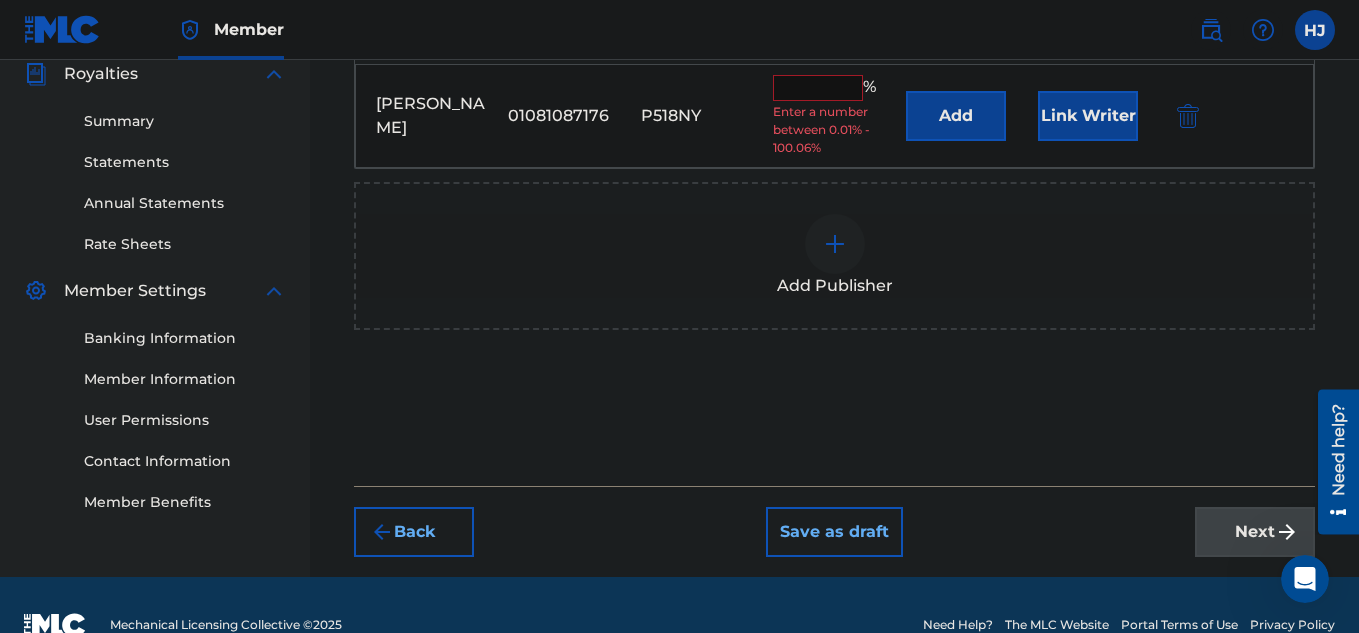 type on "50" 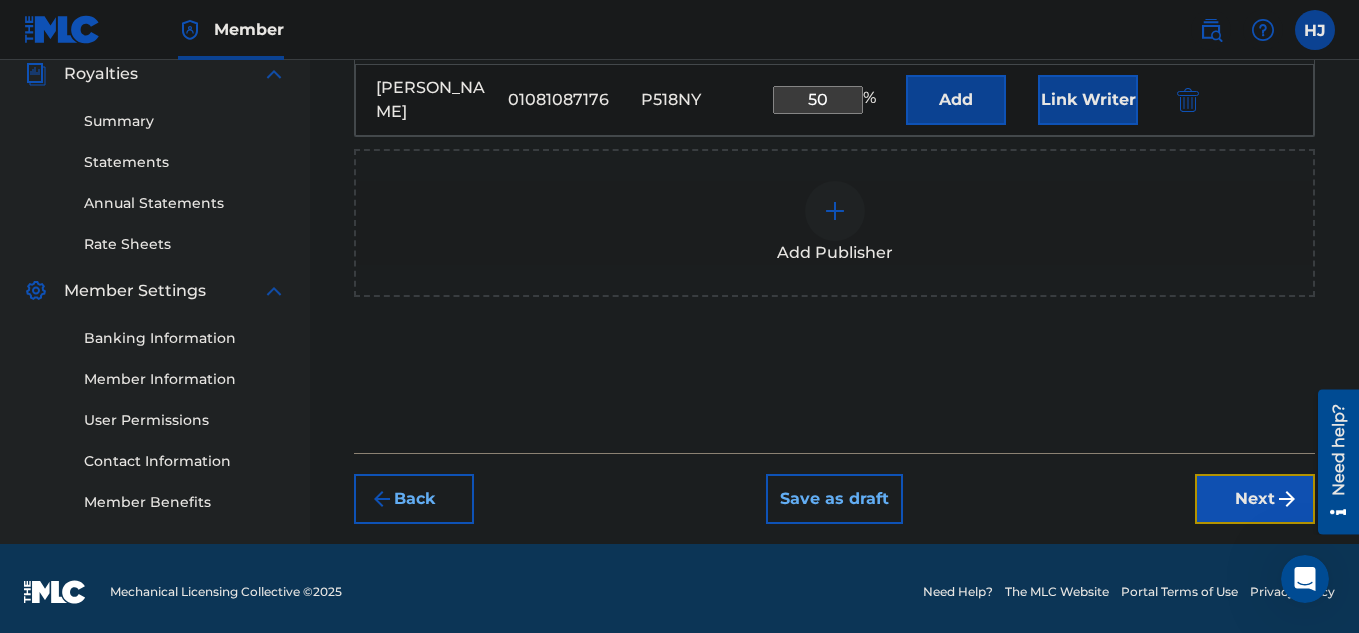 click on "Next" at bounding box center [1255, 499] 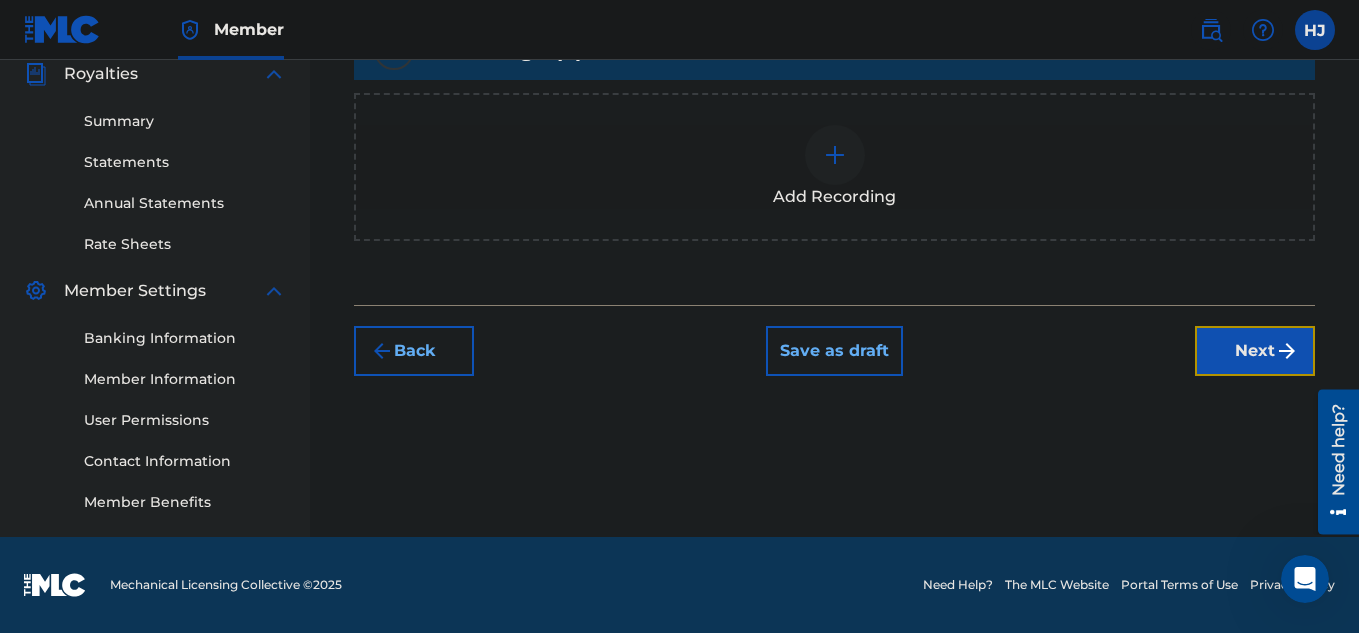 click on "Next" at bounding box center [1255, 351] 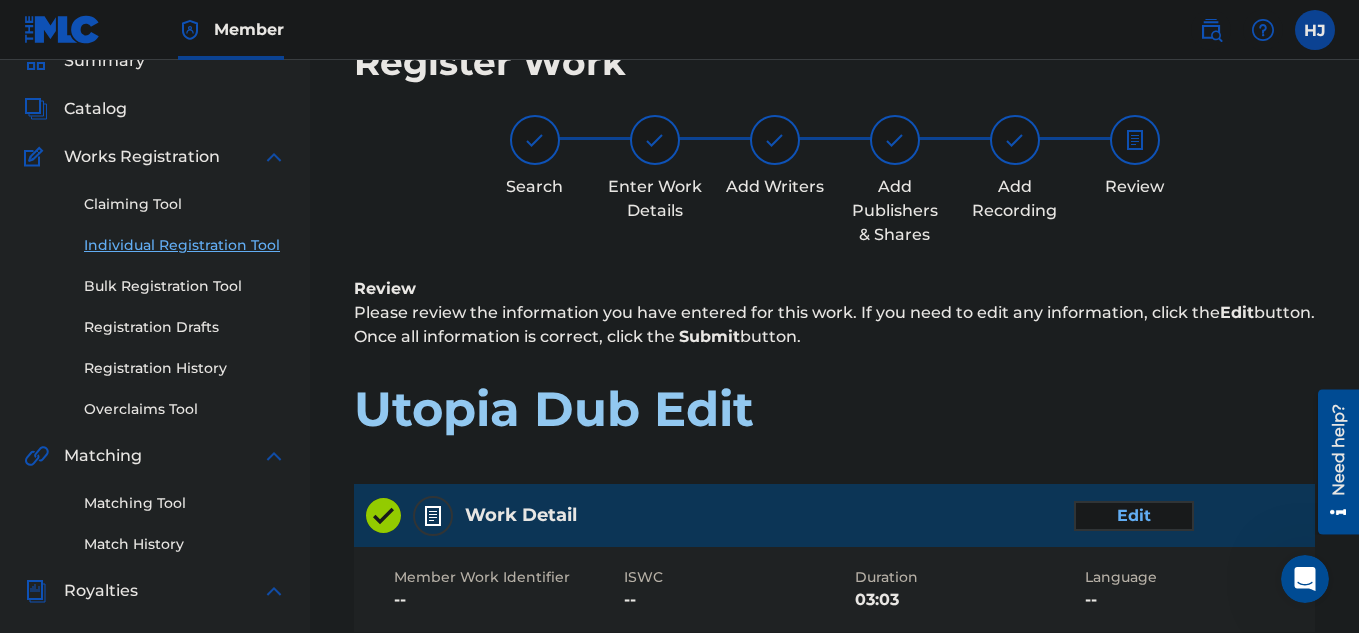 scroll, scrollTop: 1071, scrollLeft: 0, axis: vertical 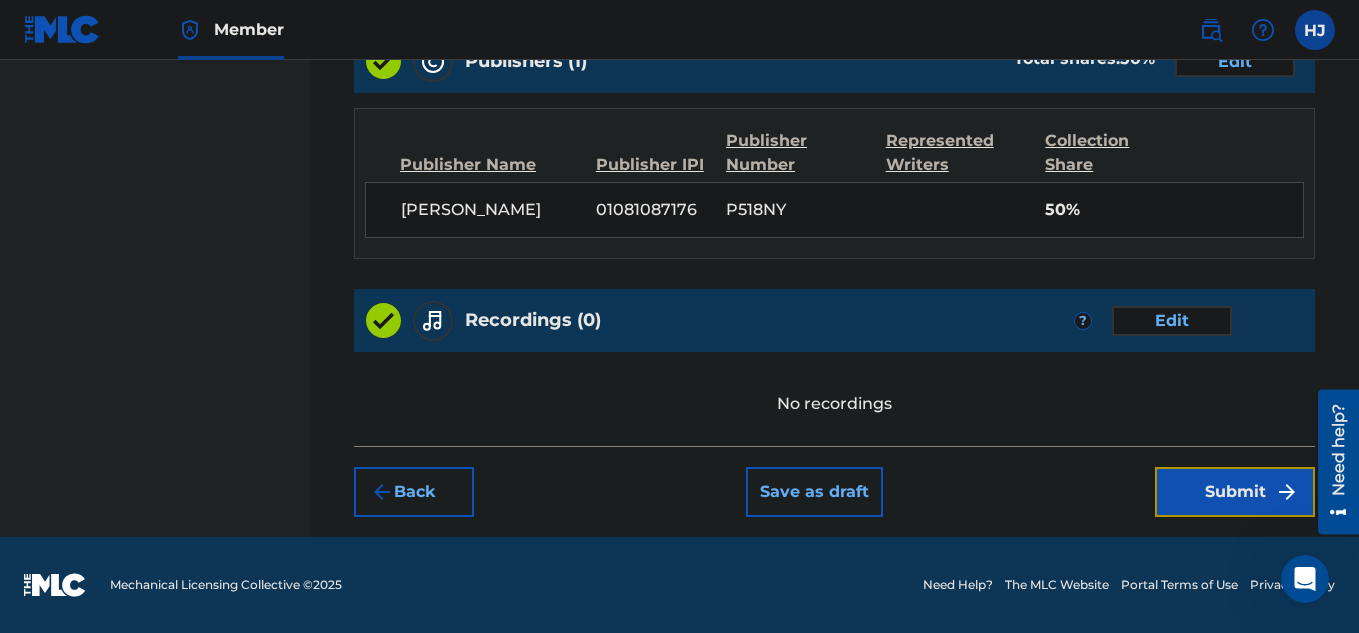 click on "Submit" at bounding box center [1235, 492] 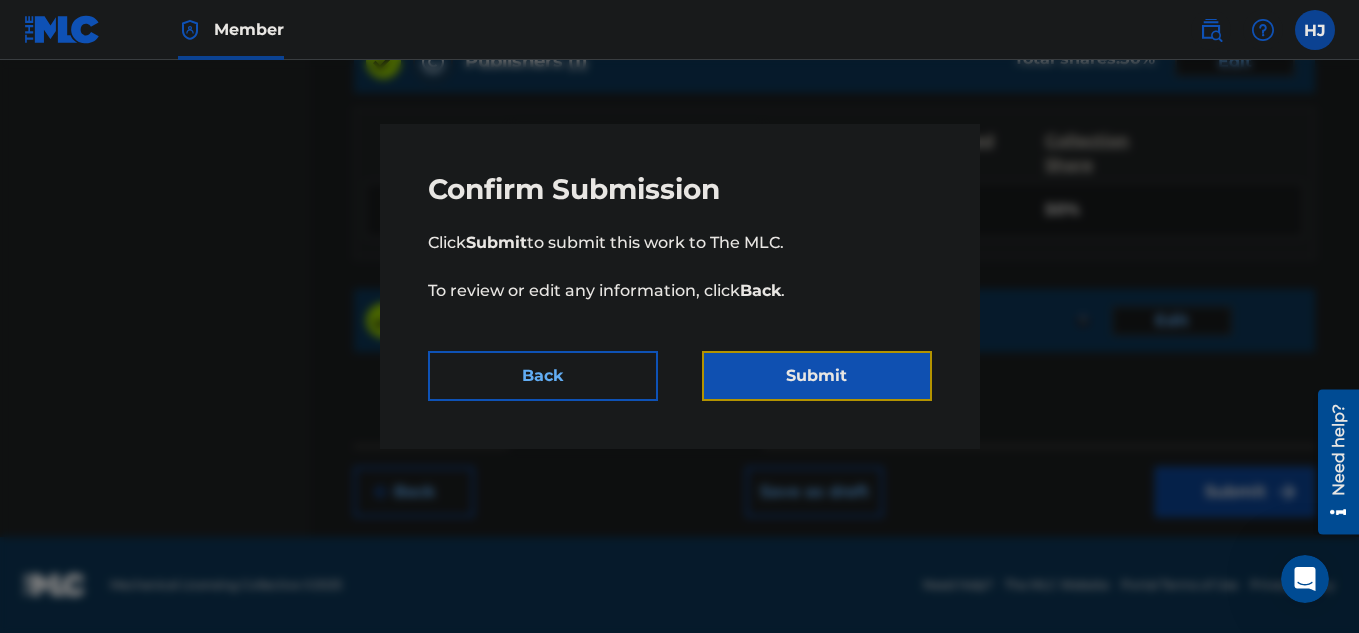 click on "Submit" at bounding box center (817, 376) 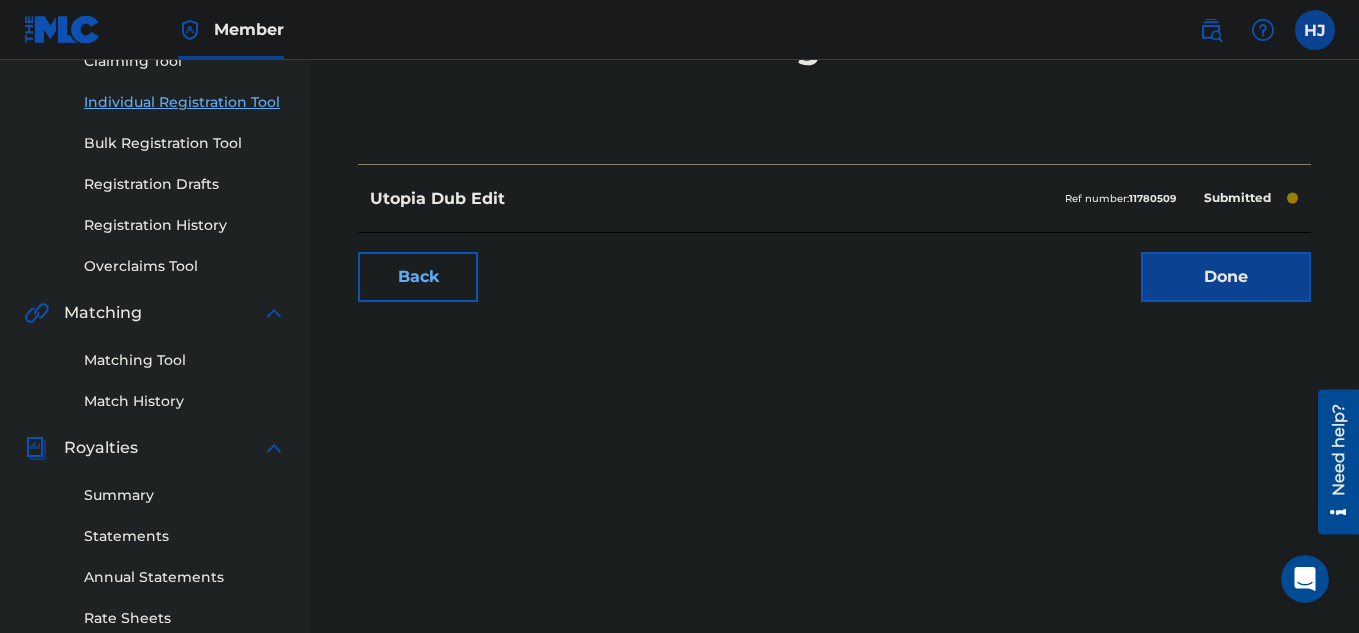 scroll, scrollTop: 239, scrollLeft: 0, axis: vertical 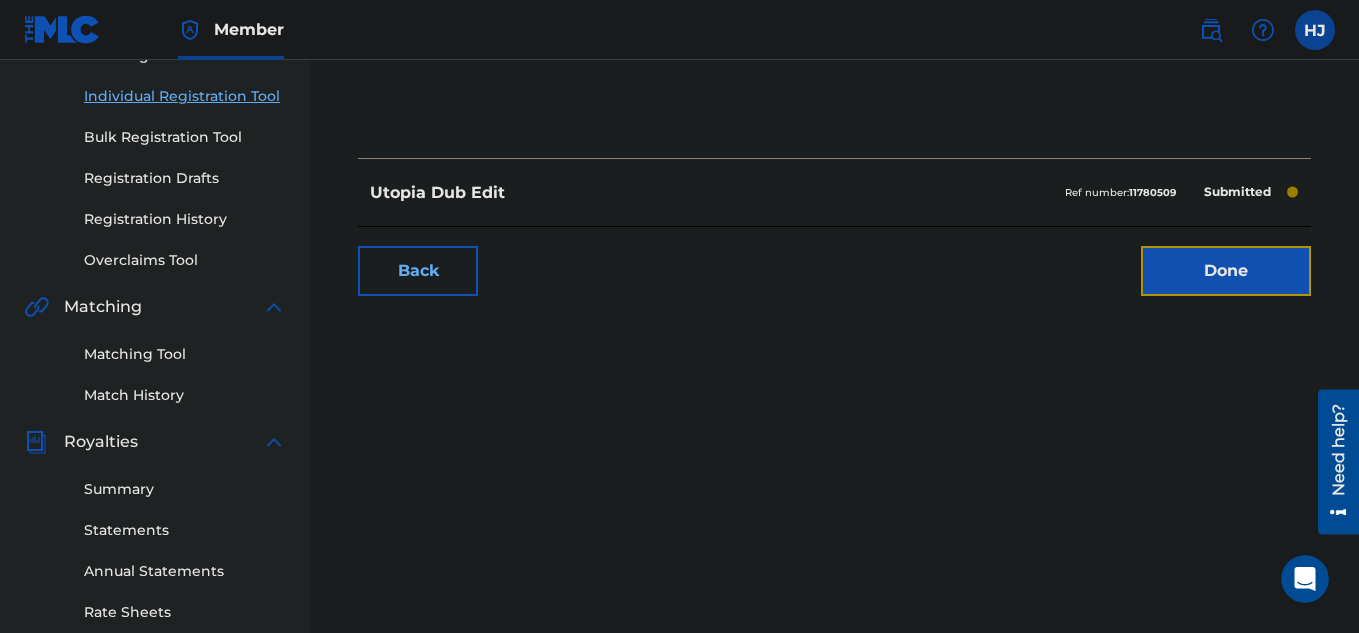click on "Done" at bounding box center [1226, 271] 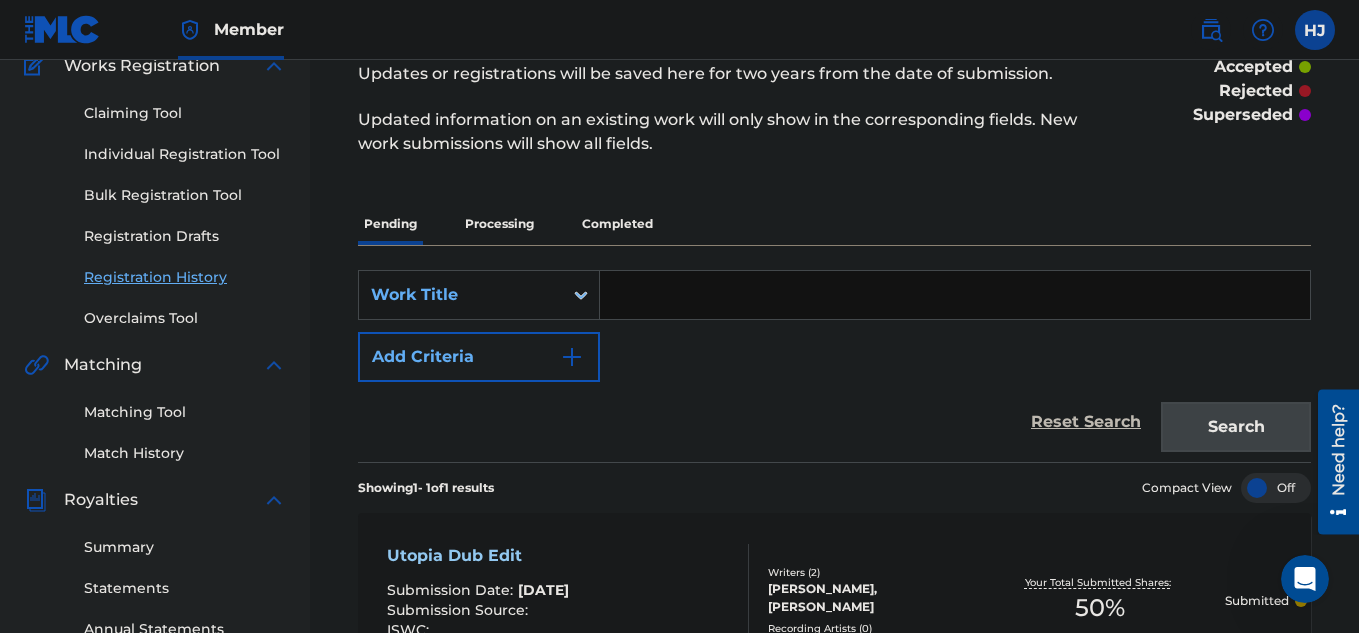 scroll, scrollTop: 0, scrollLeft: 0, axis: both 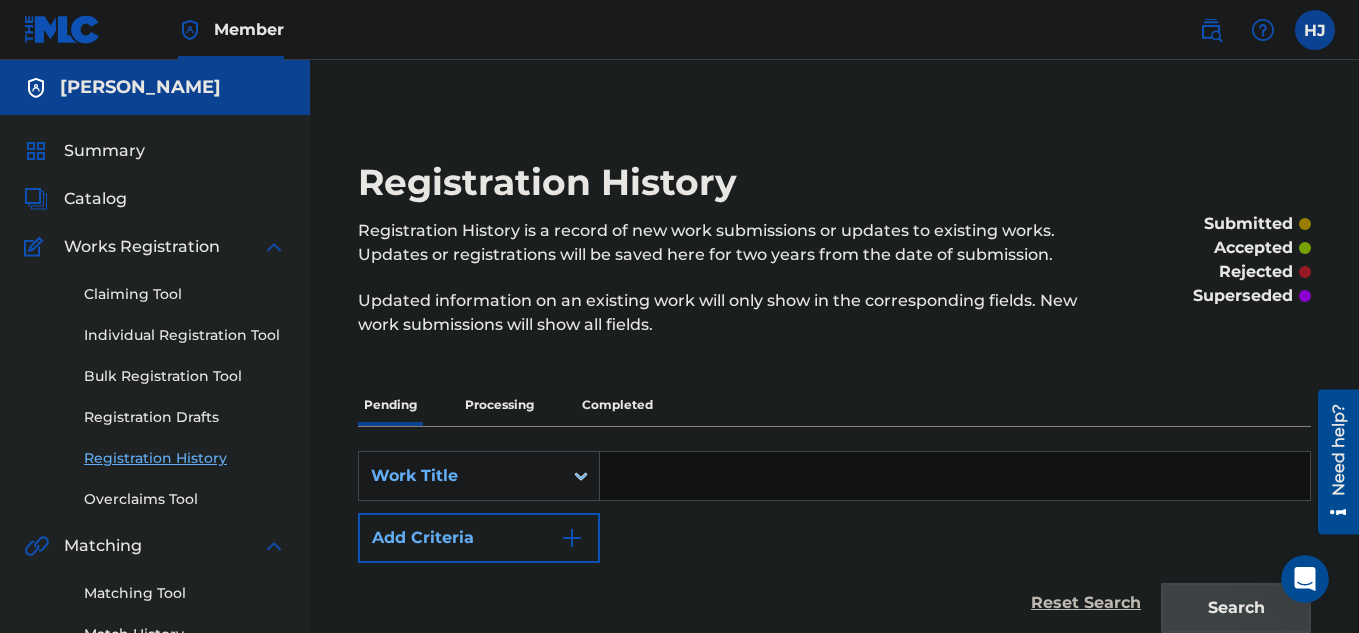 click on "Updated information on an existing work will only show in the corresponding fields. New work submissions will show all fields." at bounding box center (725, 313) 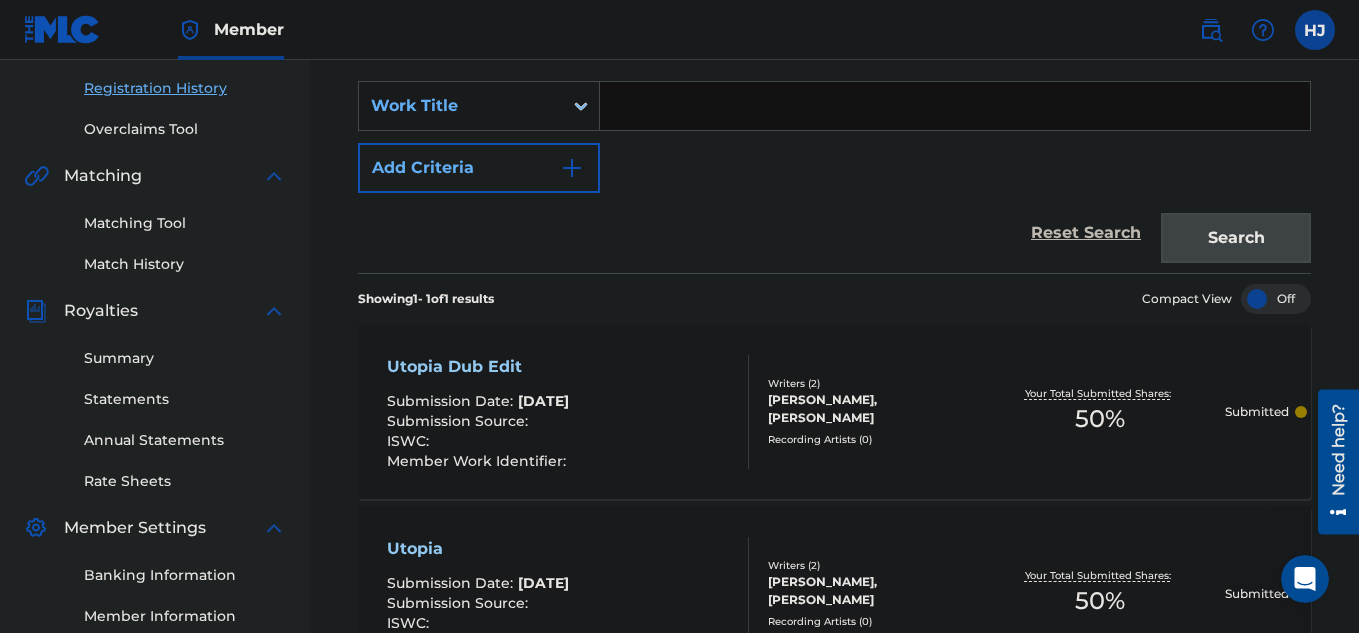 scroll, scrollTop: 0, scrollLeft: 0, axis: both 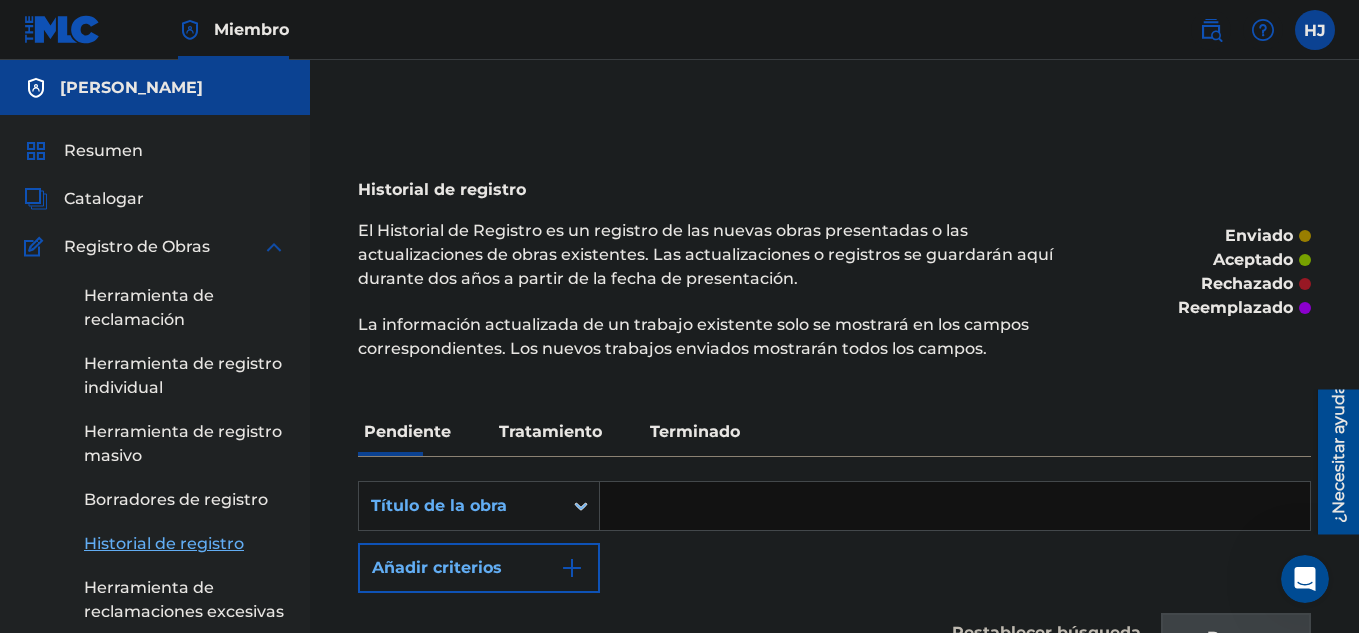 click on "El Historial de Registro es un registro de las nuevas obras presentadas o las actualizaciones de obras existentes. Las actualizaciones o registros se guardarán aquí durante dos años a partir de la fecha de presentación." at bounding box center [705, 254] 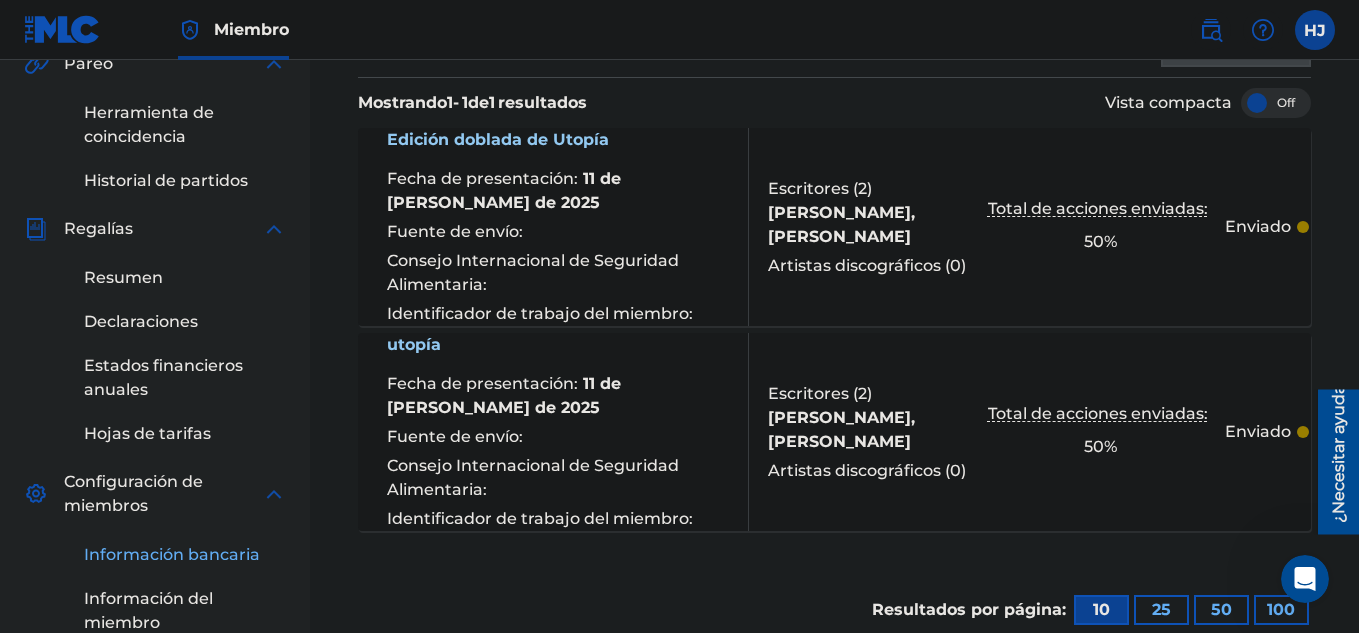 scroll, scrollTop: 595, scrollLeft: 0, axis: vertical 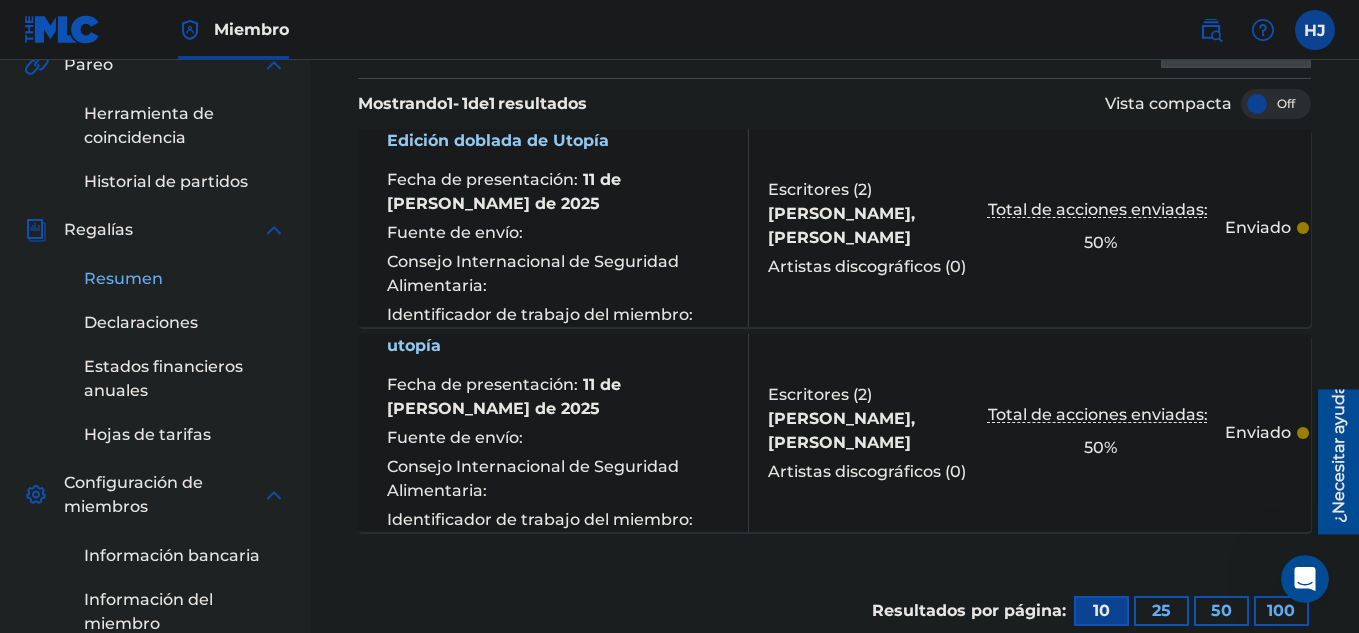 click on "Resumen" at bounding box center [123, 278] 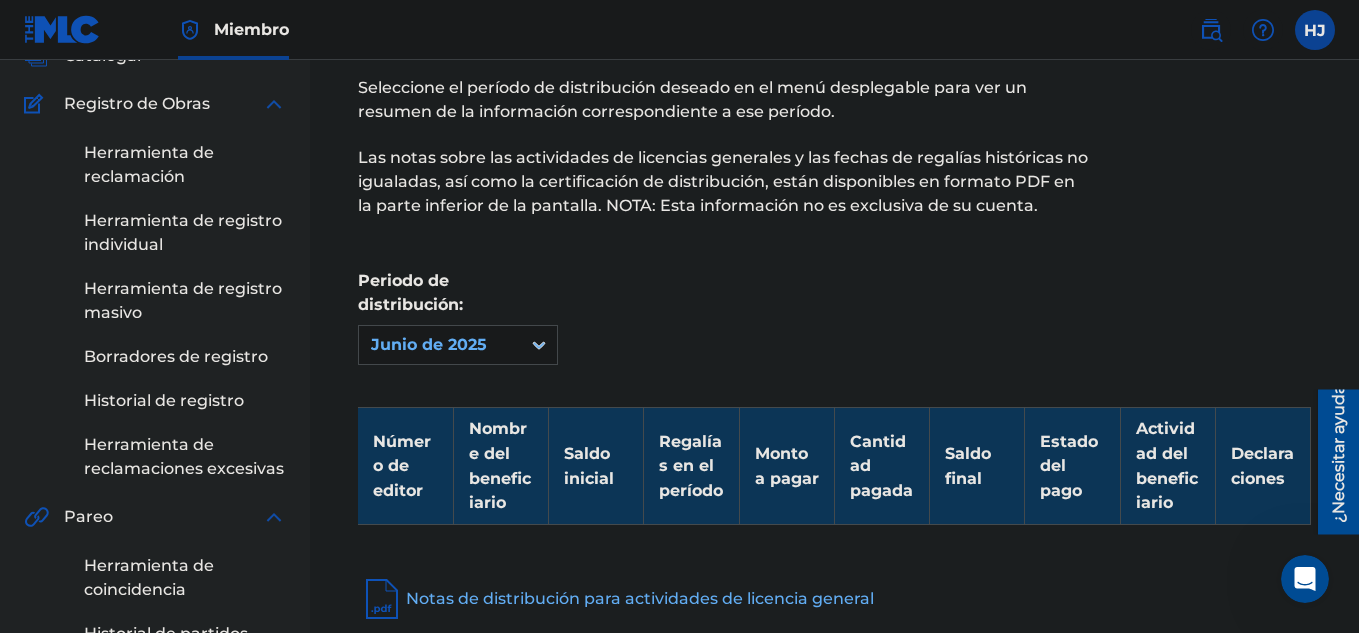 scroll, scrollTop: 142, scrollLeft: 0, axis: vertical 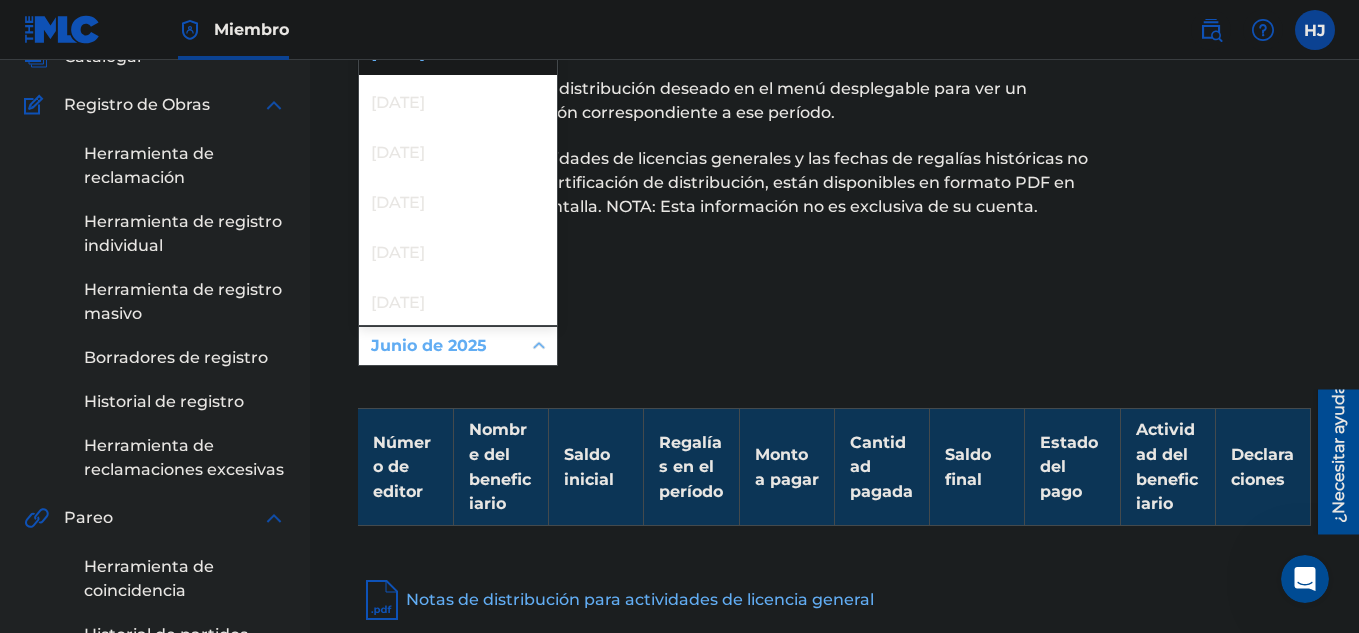 click at bounding box center (539, 346) 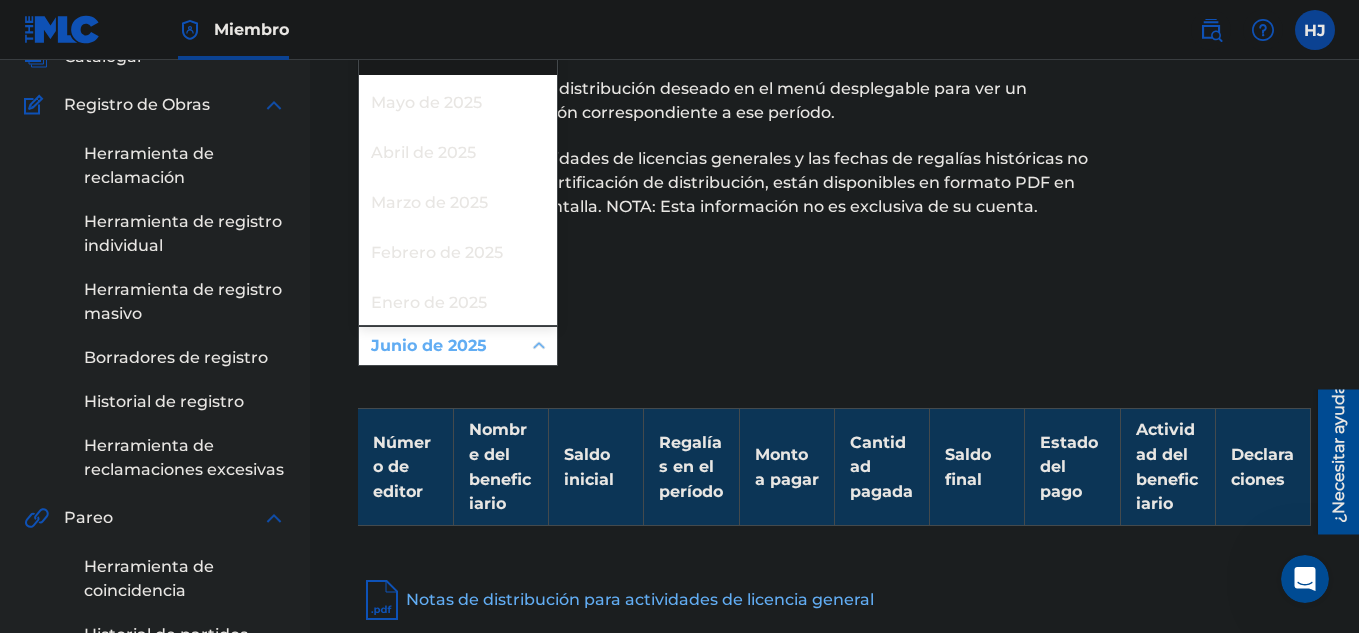 click at bounding box center [539, 346] 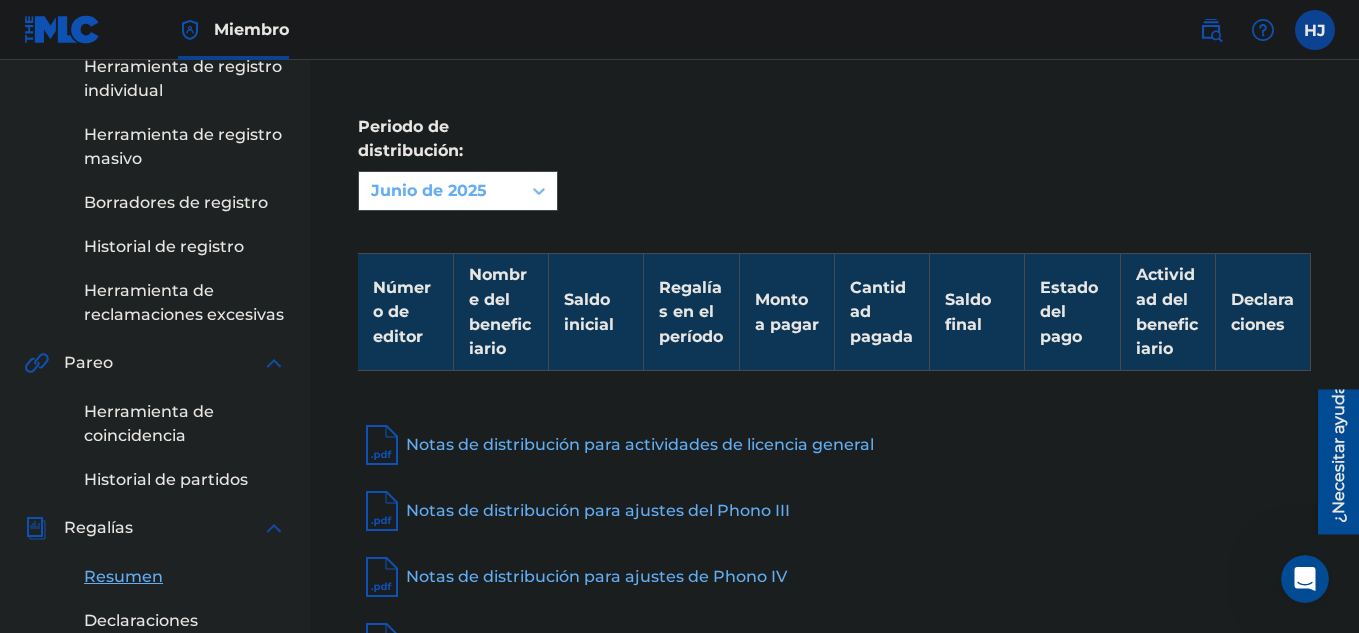 scroll, scrollTop: 298, scrollLeft: 0, axis: vertical 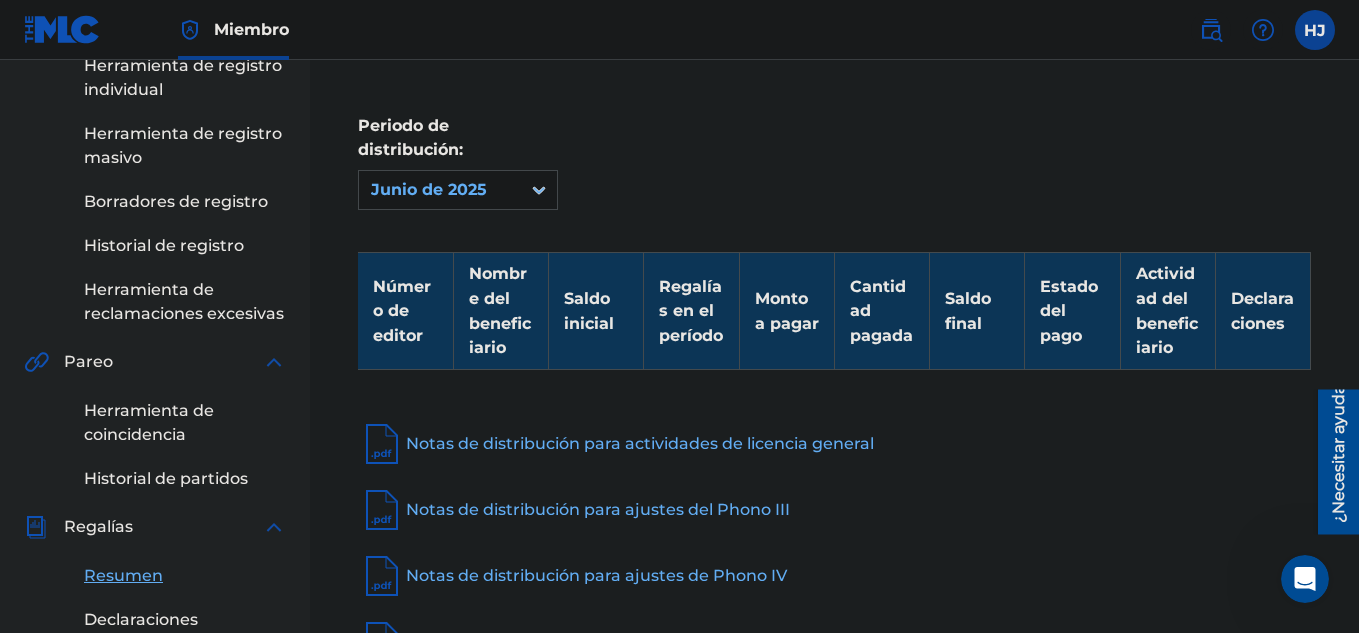 click on "Notas de distribución para actividades de licencia general" at bounding box center [640, 443] 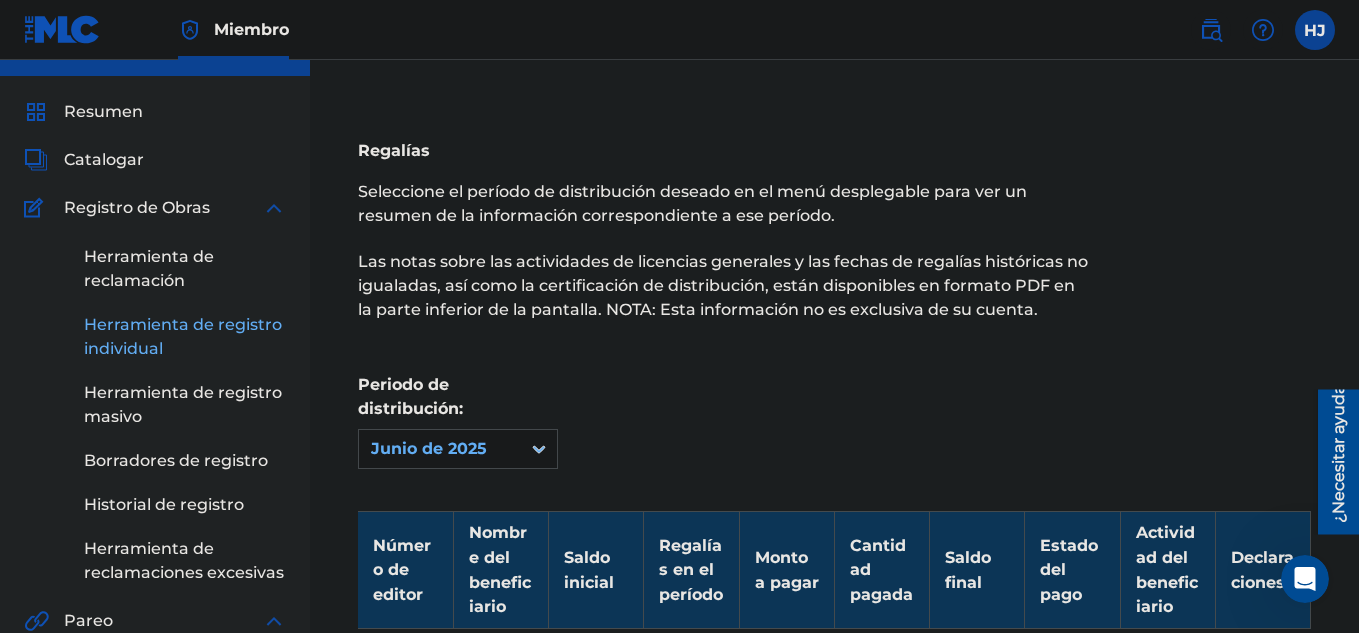 scroll, scrollTop: 38, scrollLeft: 0, axis: vertical 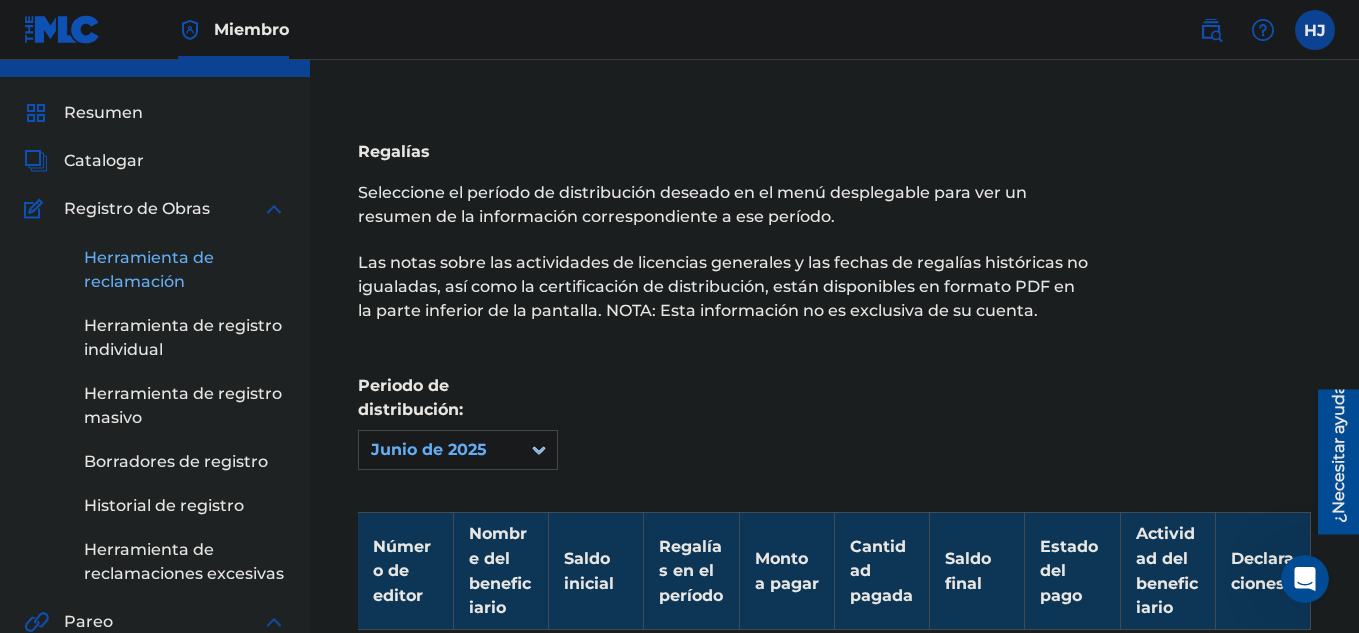 click on "Herramienta de reclamación" at bounding box center [149, 269] 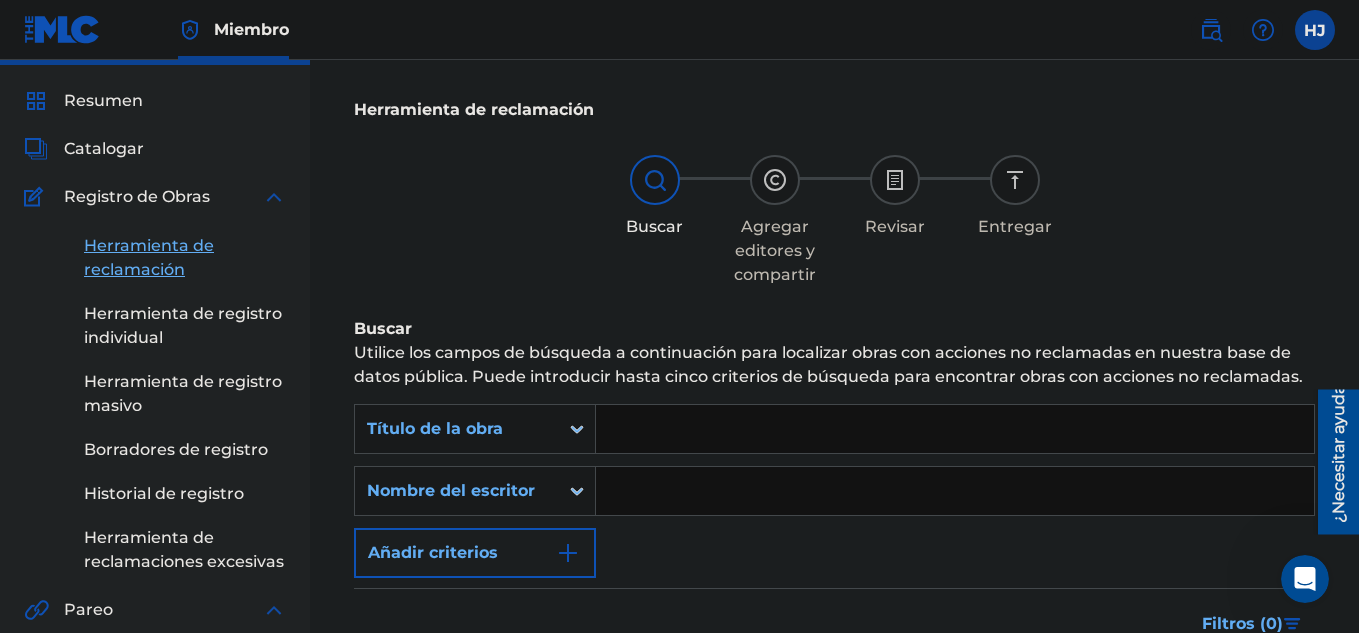 scroll, scrollTop: 0, scrollLeft: 0, axis: both 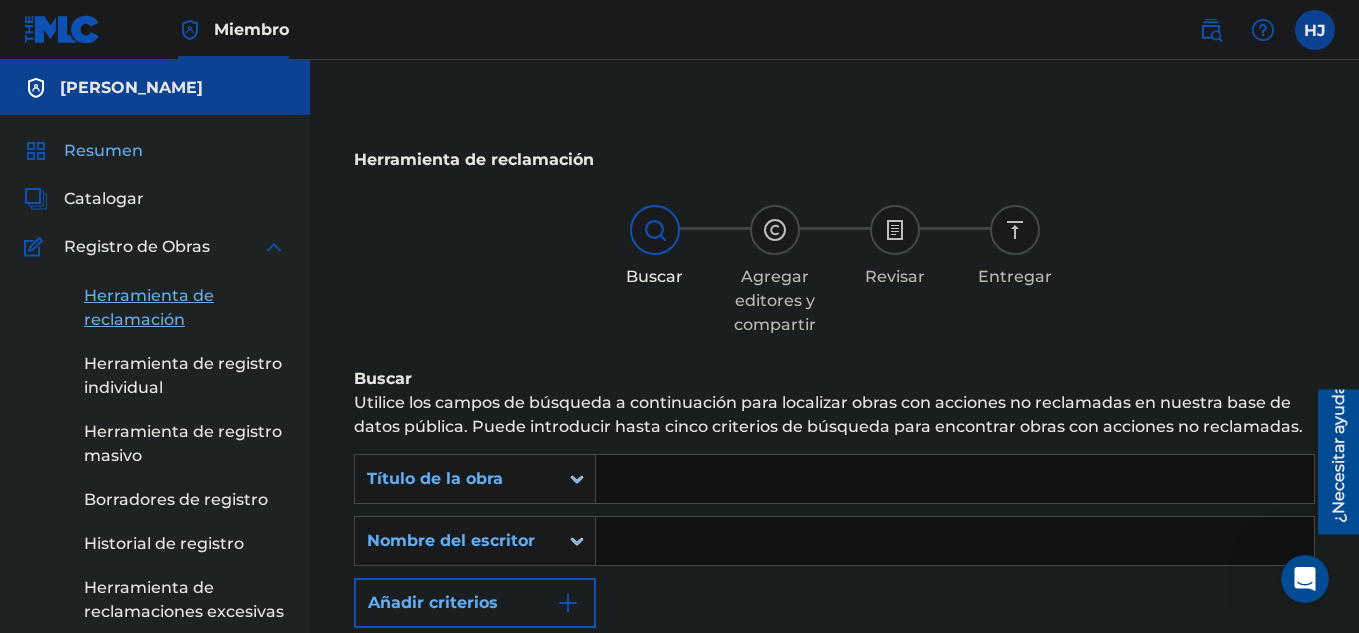 click on "Resumen" at bounding box center [103, 150] 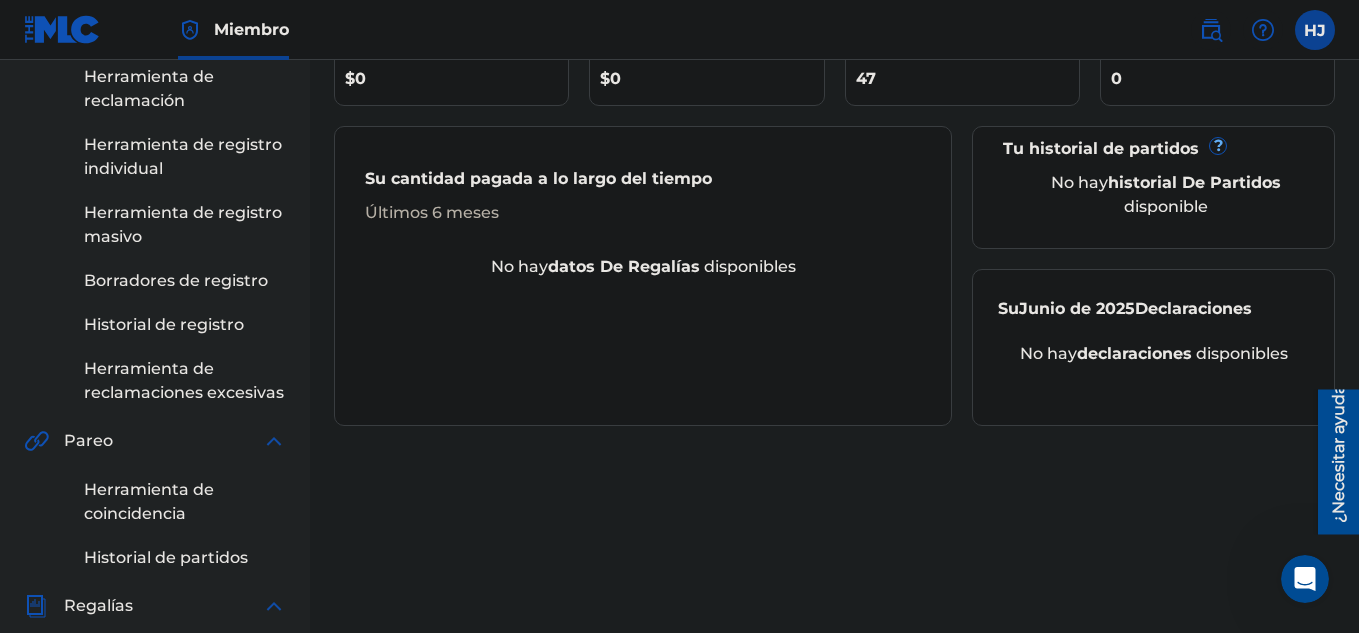 scroll, scrollTop: 0, scrollLeft: 0, axis: both 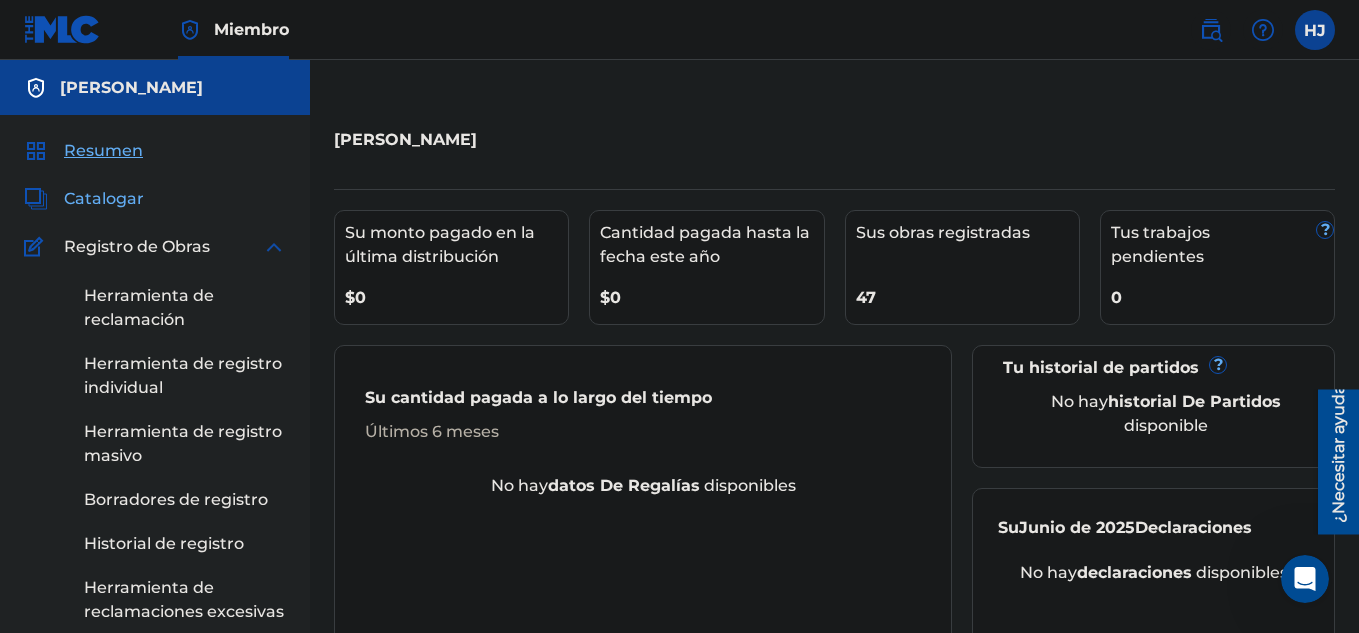 click on "Catalogar" at bounding box center [104, 198] 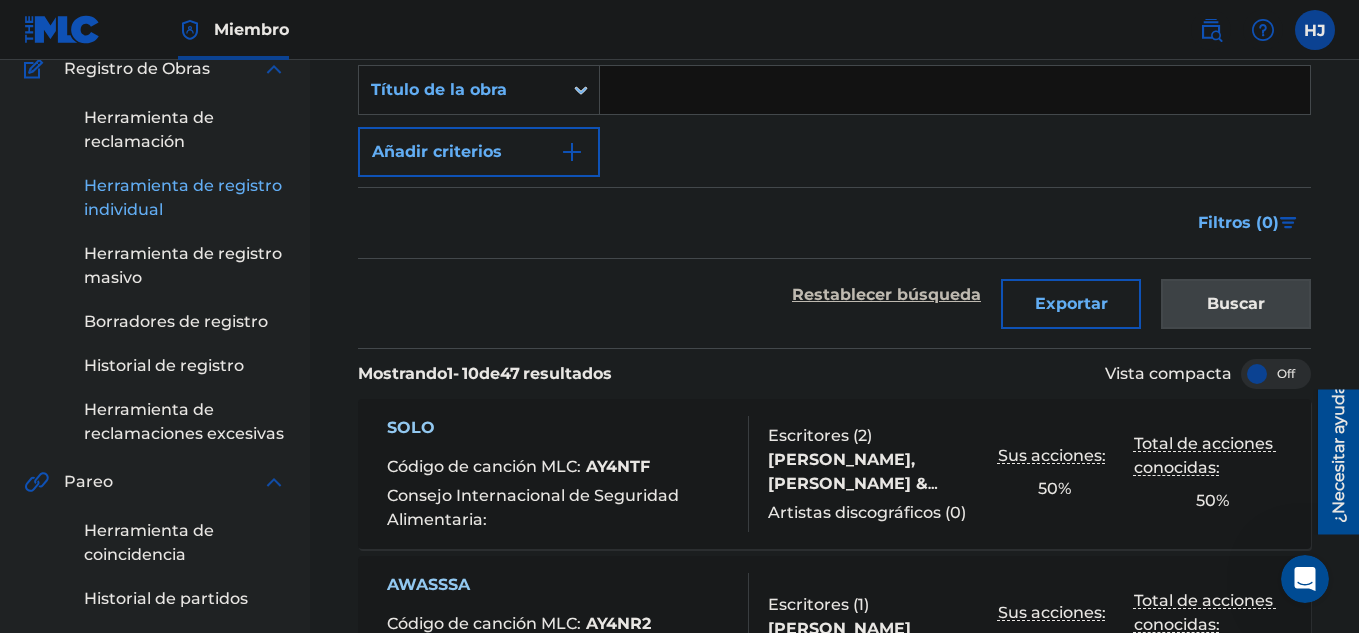 scroll, scrollTop: 180, scrollLeft: 0, axis: vertical 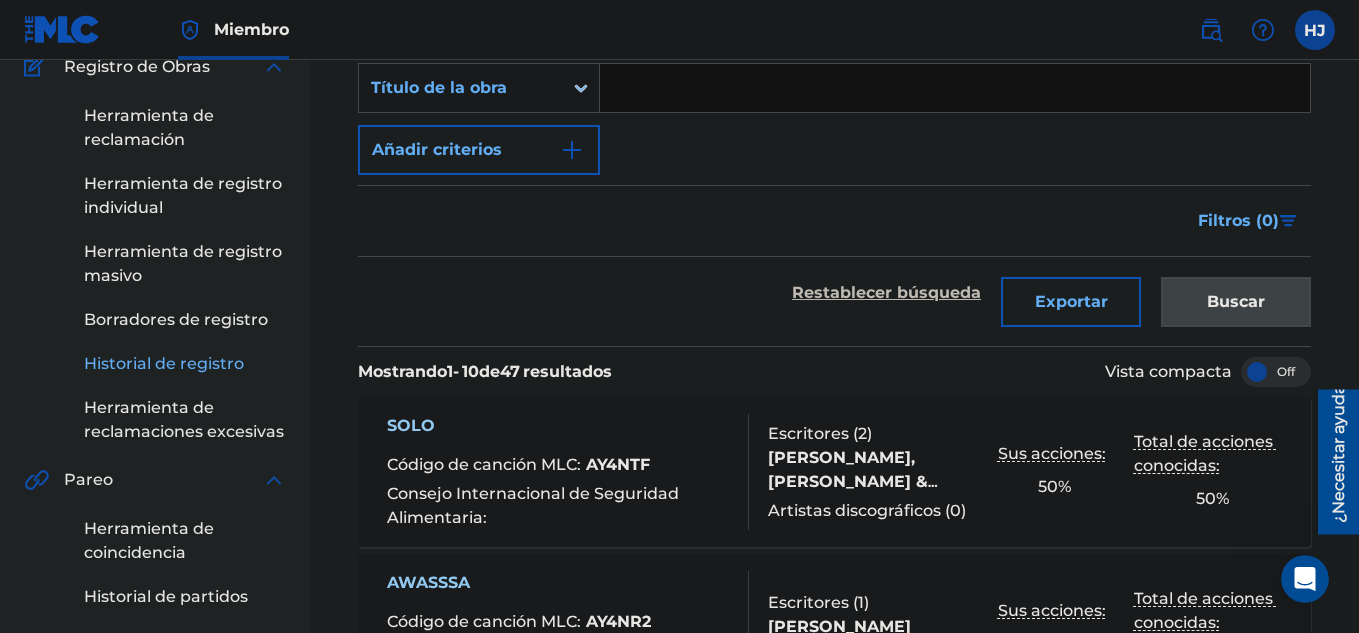 click on "Historial de registro" at bounding box center (185, 364) 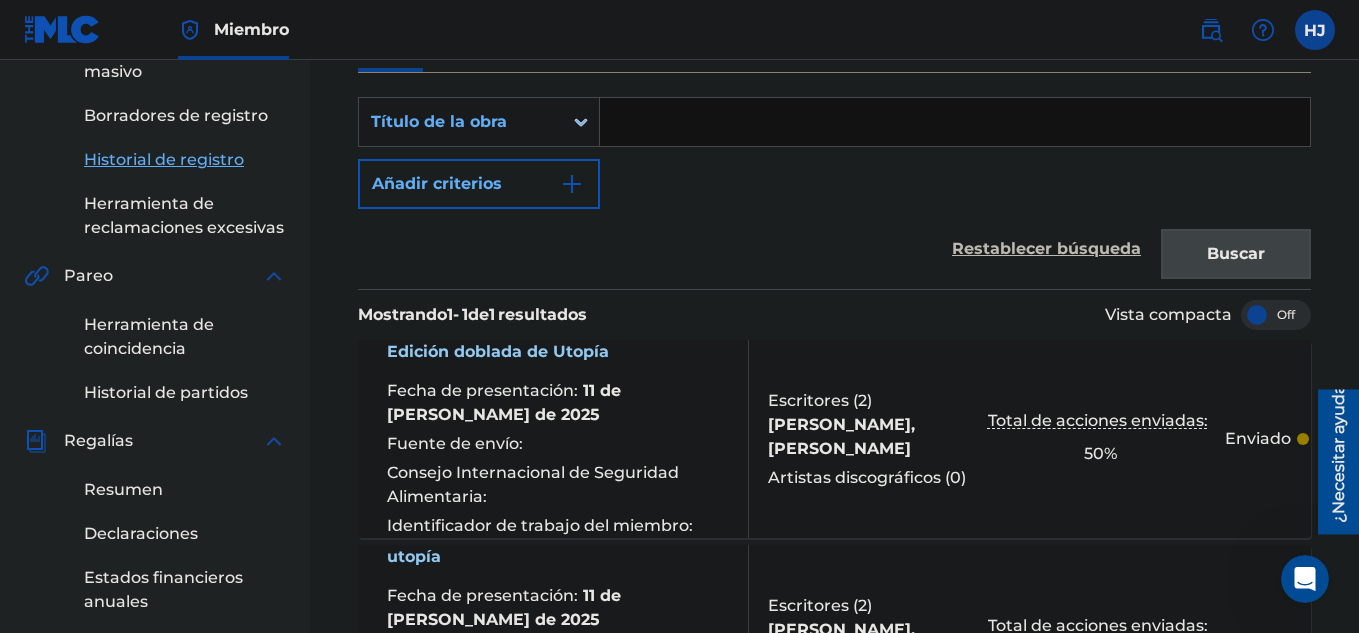 scroll, scrollTop: 499, scrollLeft: 0, axis: vertical 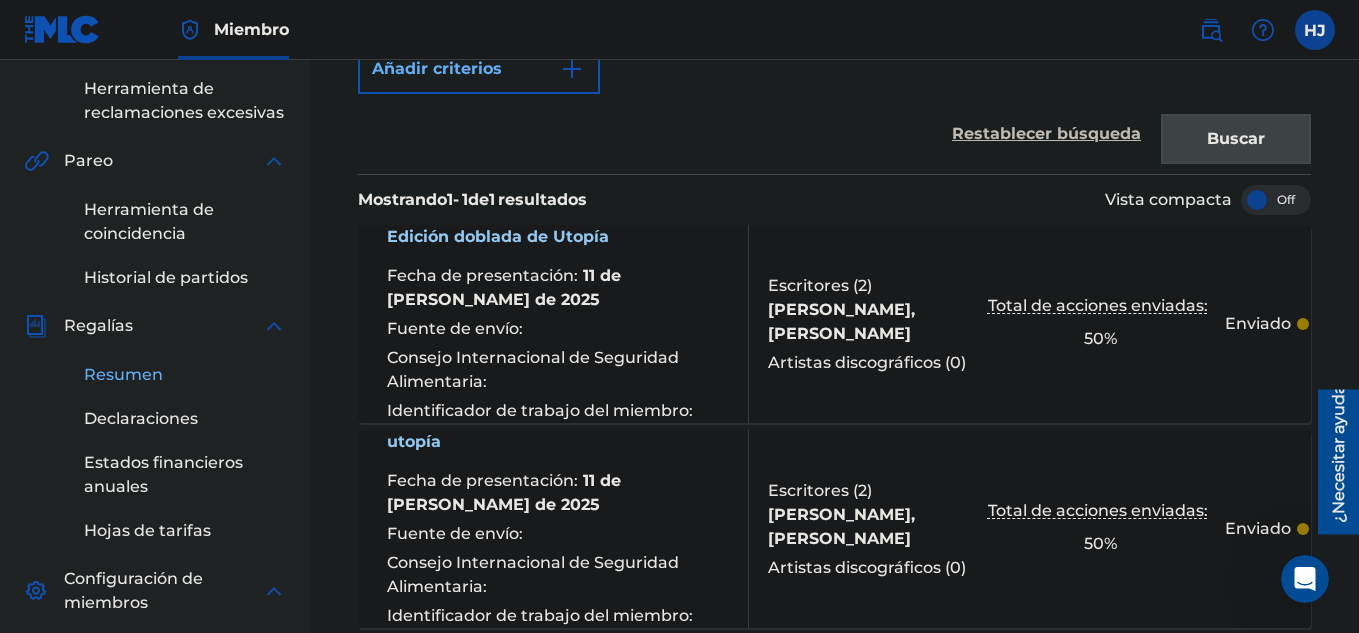 click on "Resumen" at bounding box center [123, 374] 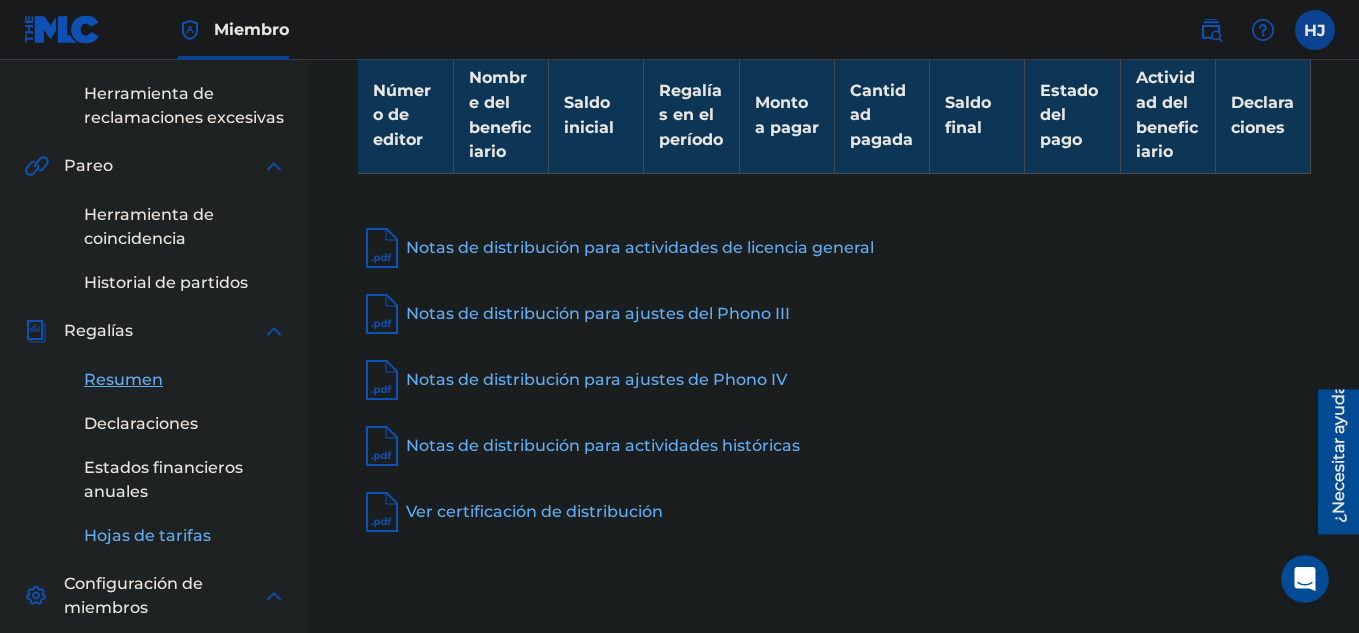 scroll, scrollTop: 493, scrollLeft: 0, axis: vertical 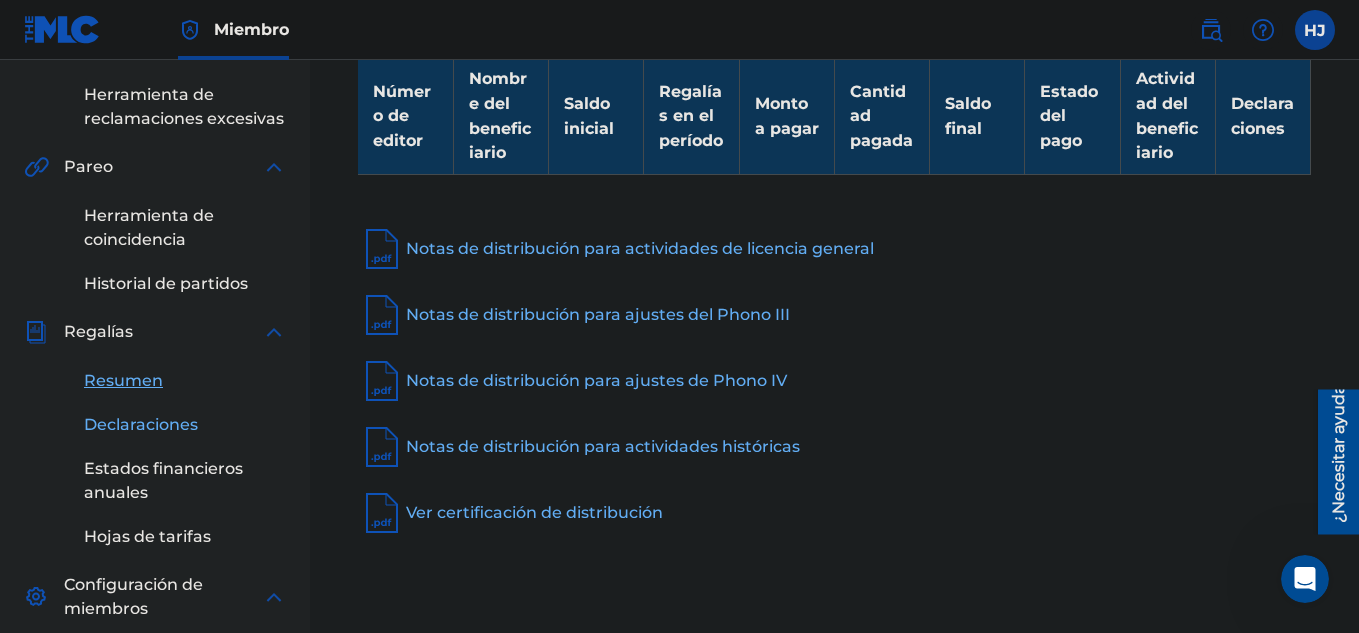 click on "Declaraciones" at bounding box center (141, 424) 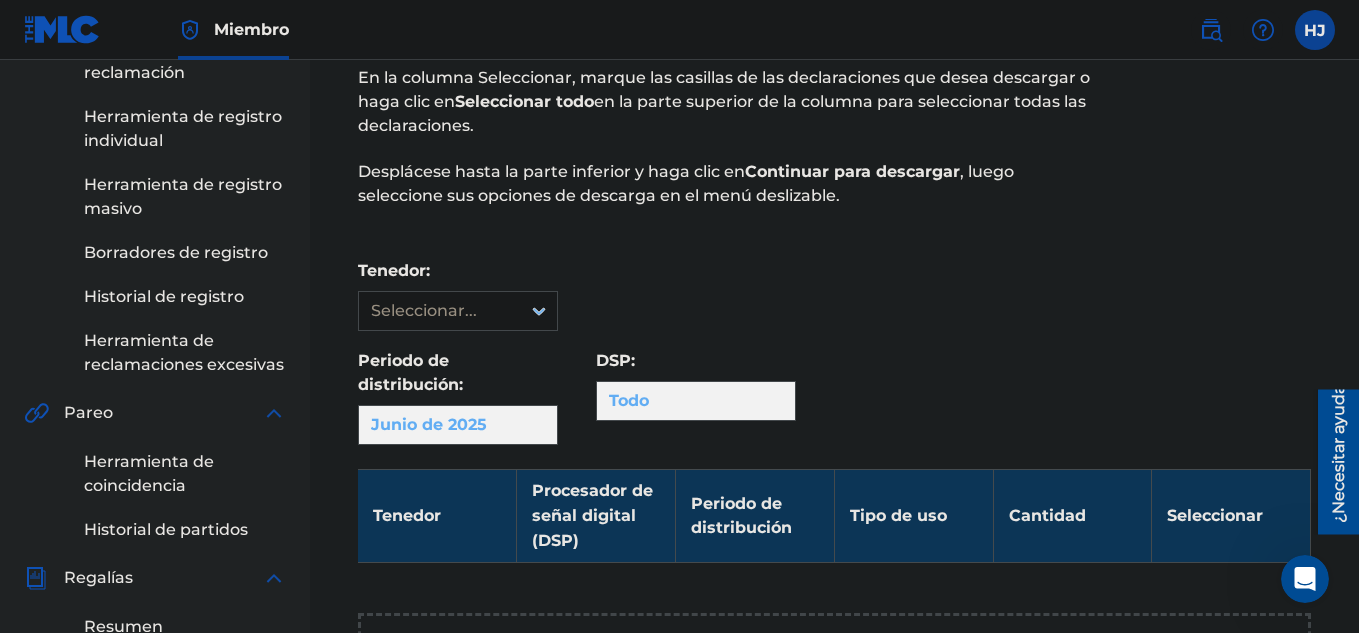 scroll, scrollTop: 248, scrollLeft: 0, axis: vertical 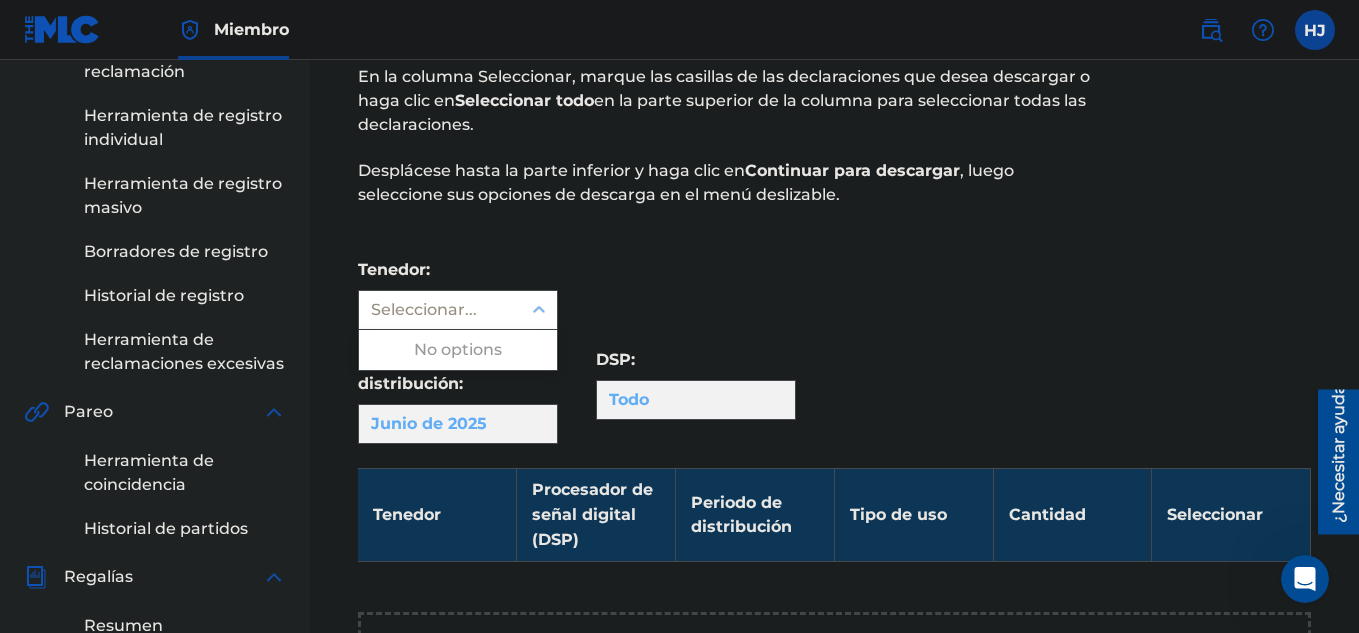 click on "Seleccionar..." at bounding box center (440, 310) 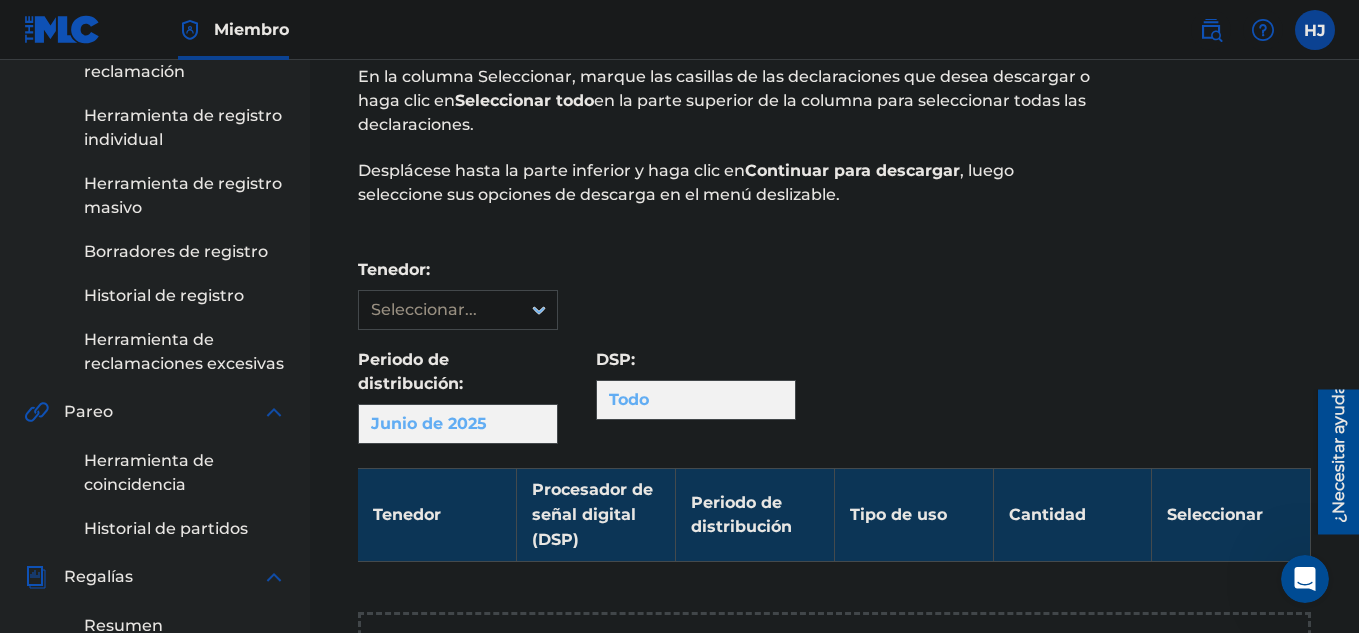 click on "Tenedor: Seleccionar..." at bounding box center (834, 294) 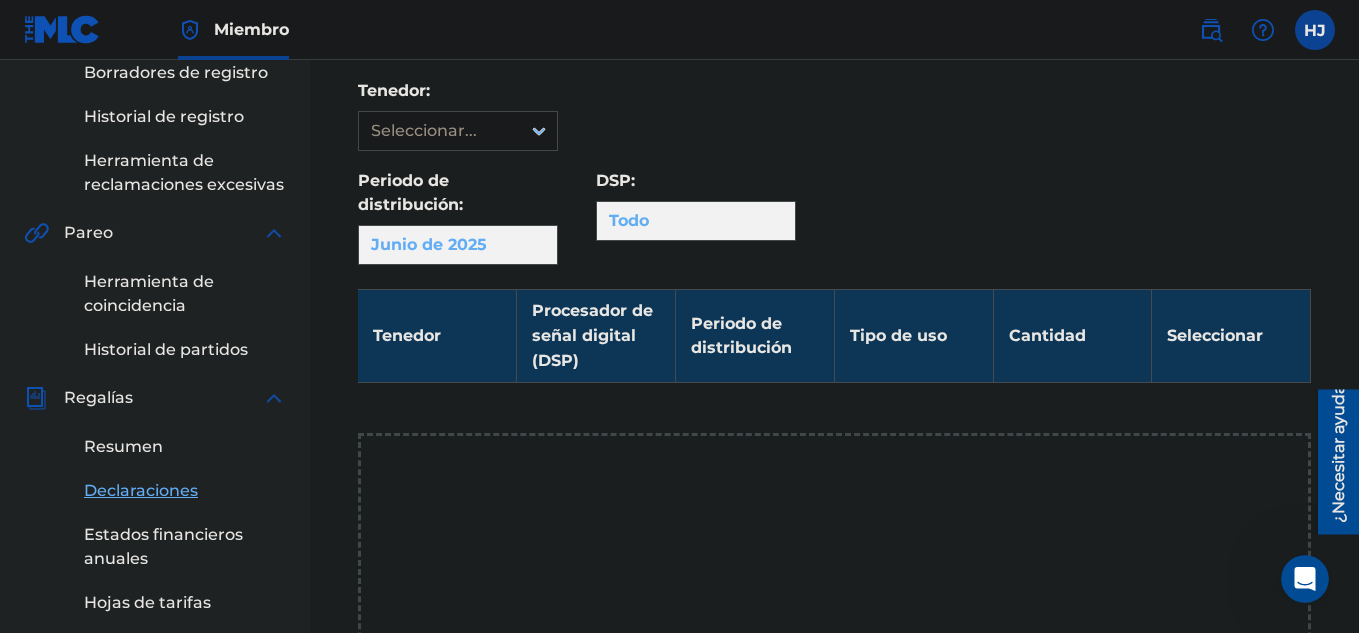 scroll, scrollTop: 405, scrollLeft: 0, axis: vertical 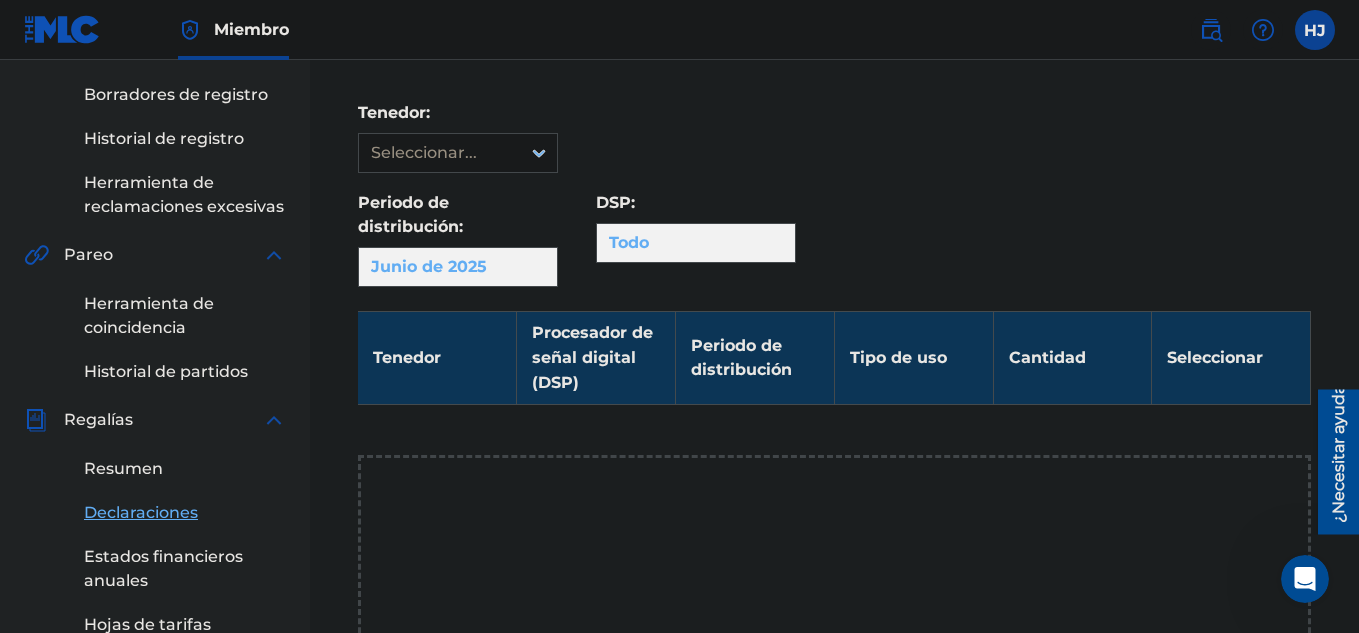 click on "Todo" at bounding box center (696, 243) 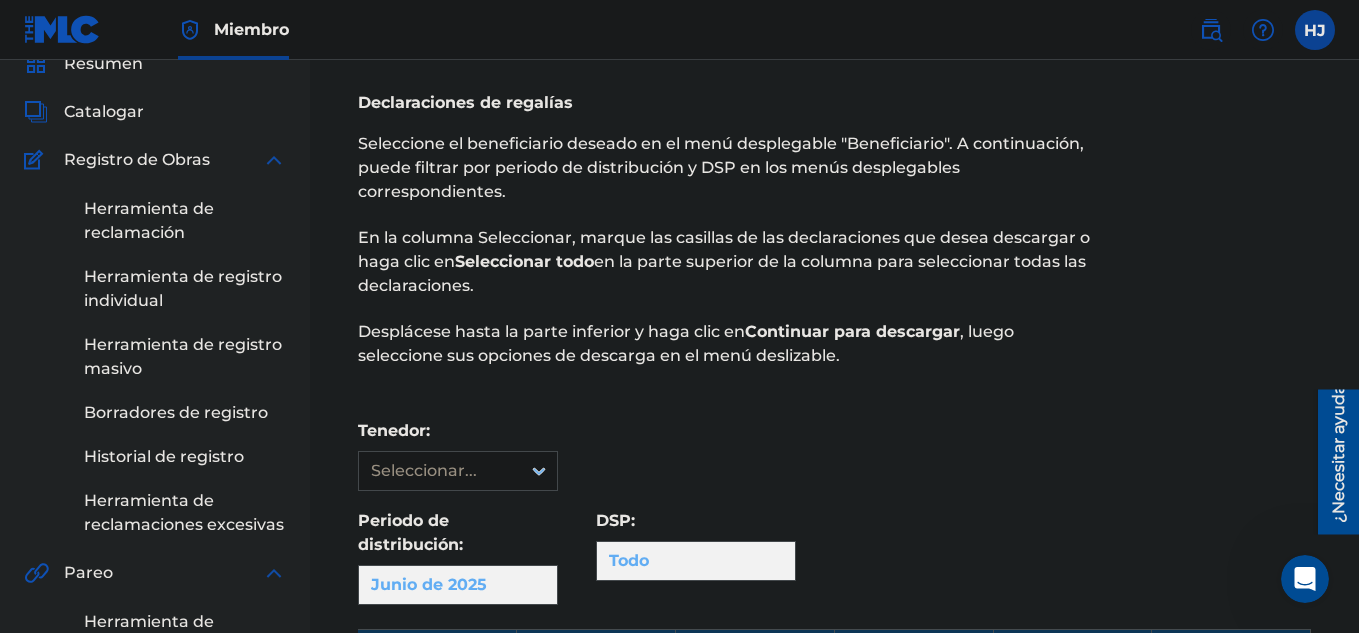 scroll, scrollTop: 84, scrollLeft: 0, axis: vertical 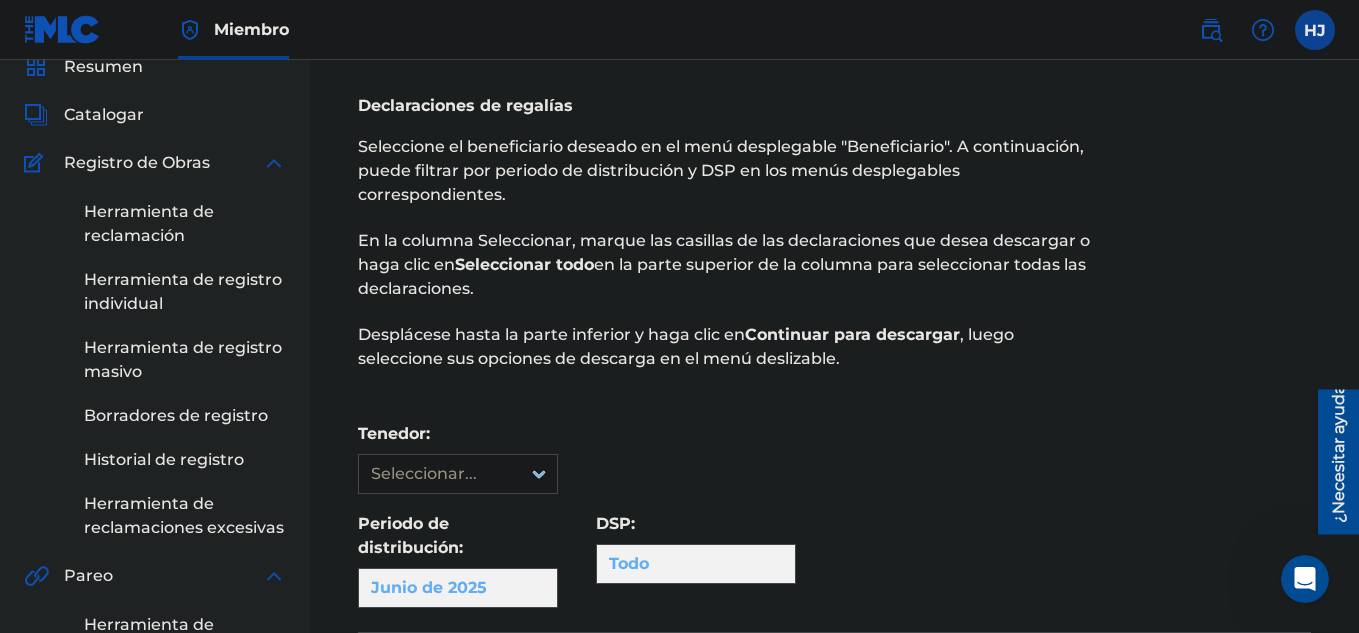 click on "Tenedor: Seleccionar... Periodo de distribución: Junio de 2025 DSP: Todo" at bounding box center (834, 515) 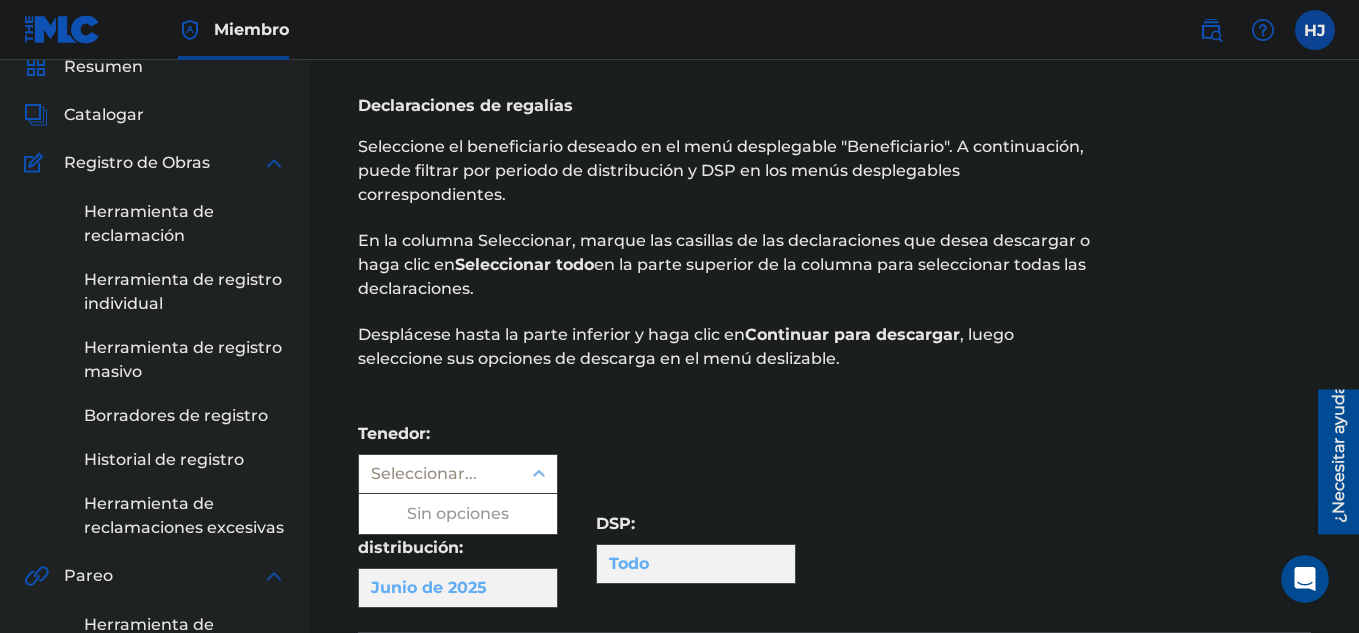 click at bounding box center (539, 474) 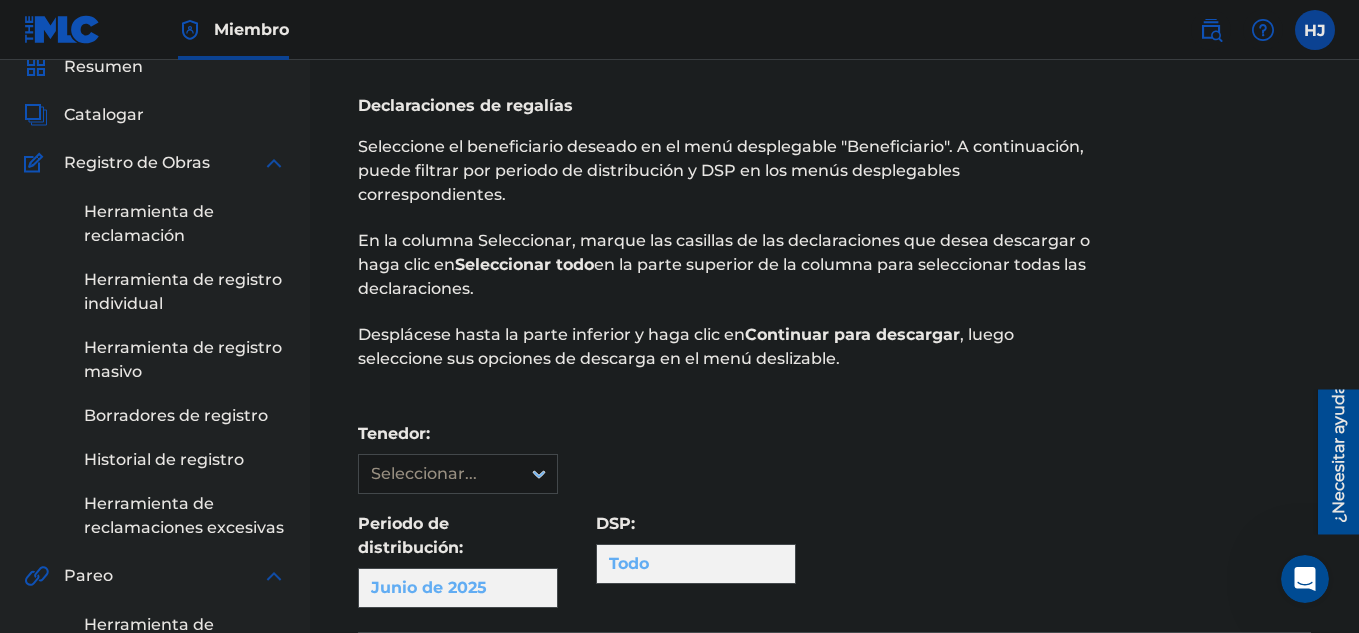 click on "Declaraciones de regalías Seleccione el beneficiario deseado en el menú desplegable "Beneficiario". A continuación, puede filtrar por periodo de distribución y DSP en los menús desplegables correspondientes. En la columna Seleccionar, marque las [PERSON_NAME] de las declaraciones que desea descargar [PERSON_NAME] clic en  Seleccionar todo  en la parte superior de la columna para seleccionar todas las declaraciones.   Desplácese hasta la parte inferior y [PERSON_NAME] clic en  Continuar para descargar  , luego seleccione sus opciones de descarga en el menú deslizable. Tenedor: Seleccionar... Periodo de distribución: Junio de 2025 DSP: Todo Tenedor Procesador de señal digital (DSP) Periodo de distribución Tipo de uso Cantidad Seleccionar Seleccione un beneficiario para ver los estados de cuenta Continuar con la descarga" at bounding box center (834, 747) 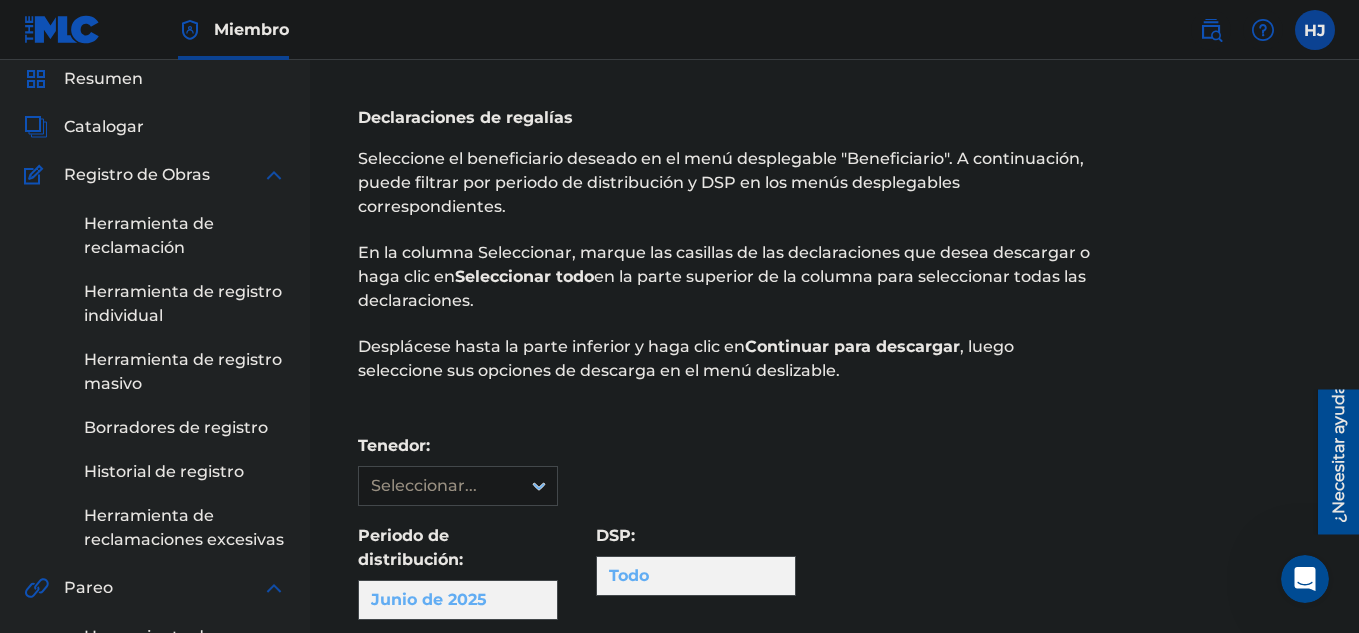 scroll, scrollTop: 77, scrollLeft: 0, axis: vertical 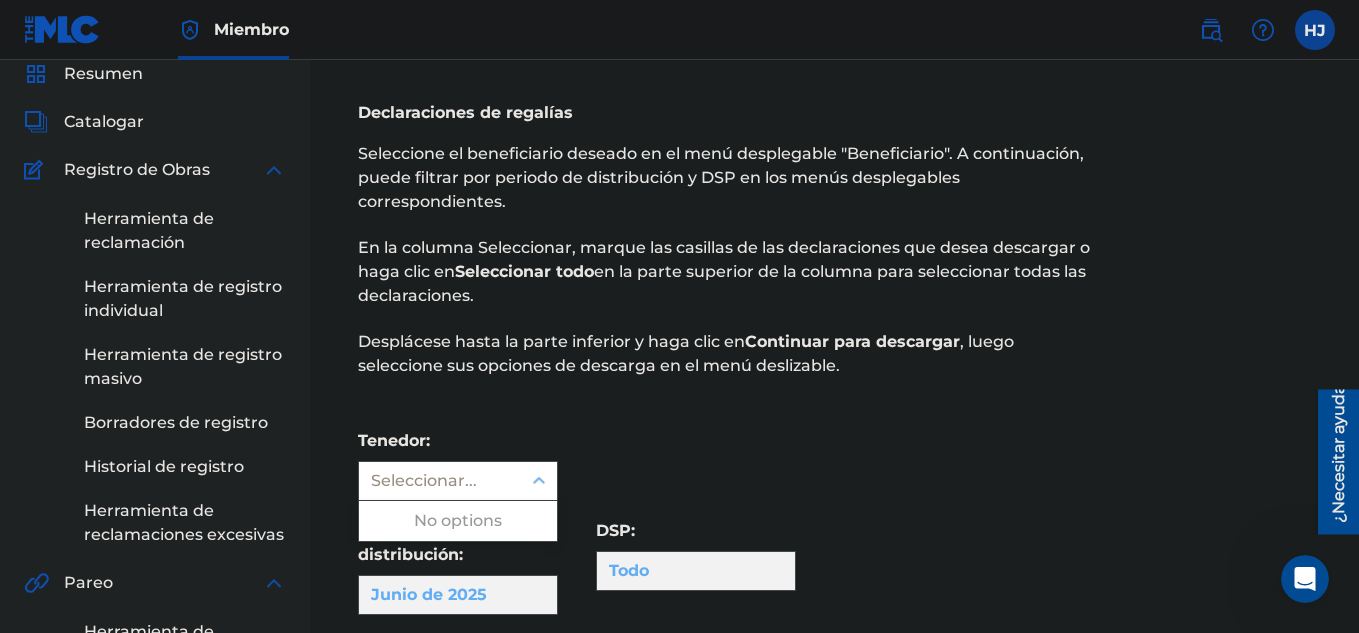 click 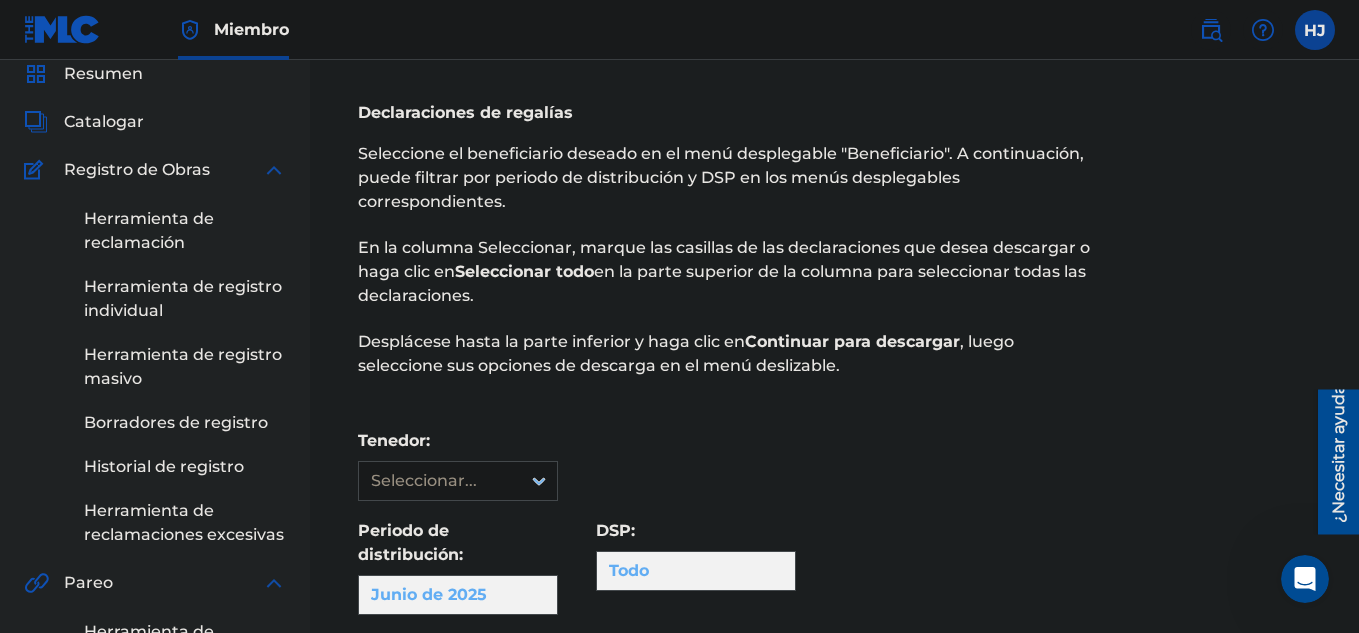 click on ", luego seleccione sus opciones de descarga en el menú deslizable." at bounding box center [686, 353] 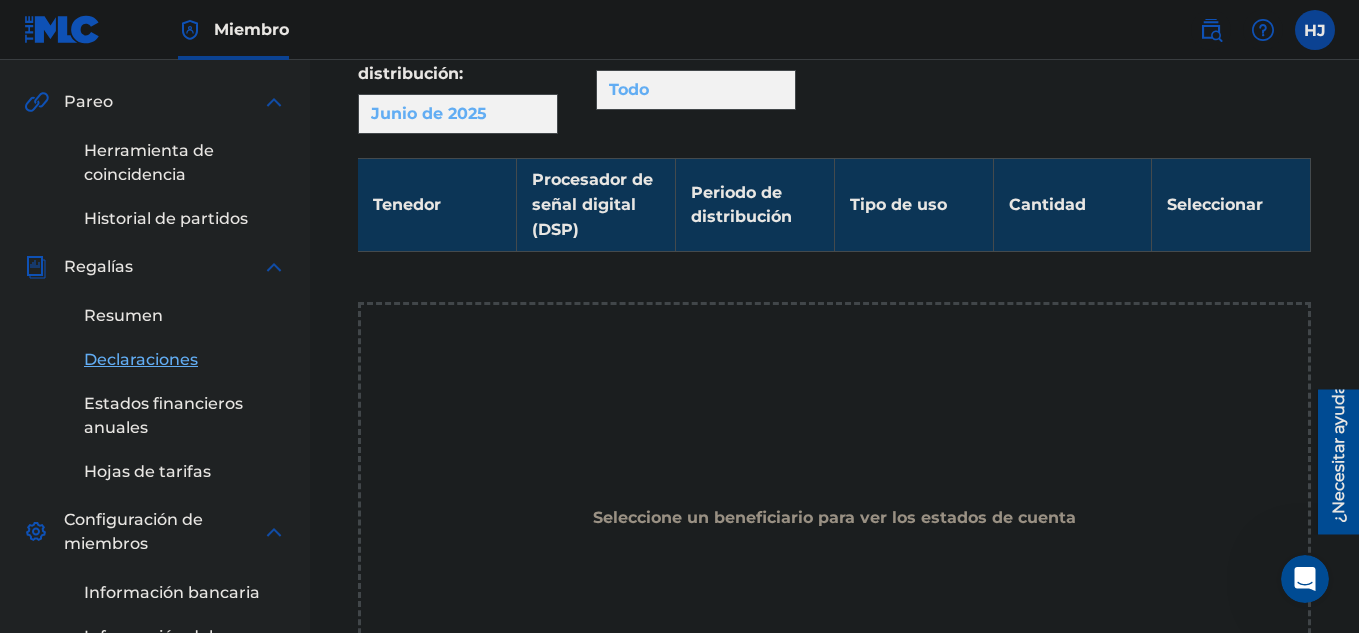 scroll, scrollTop: 559, scrollLeft: 0, axis: vertical 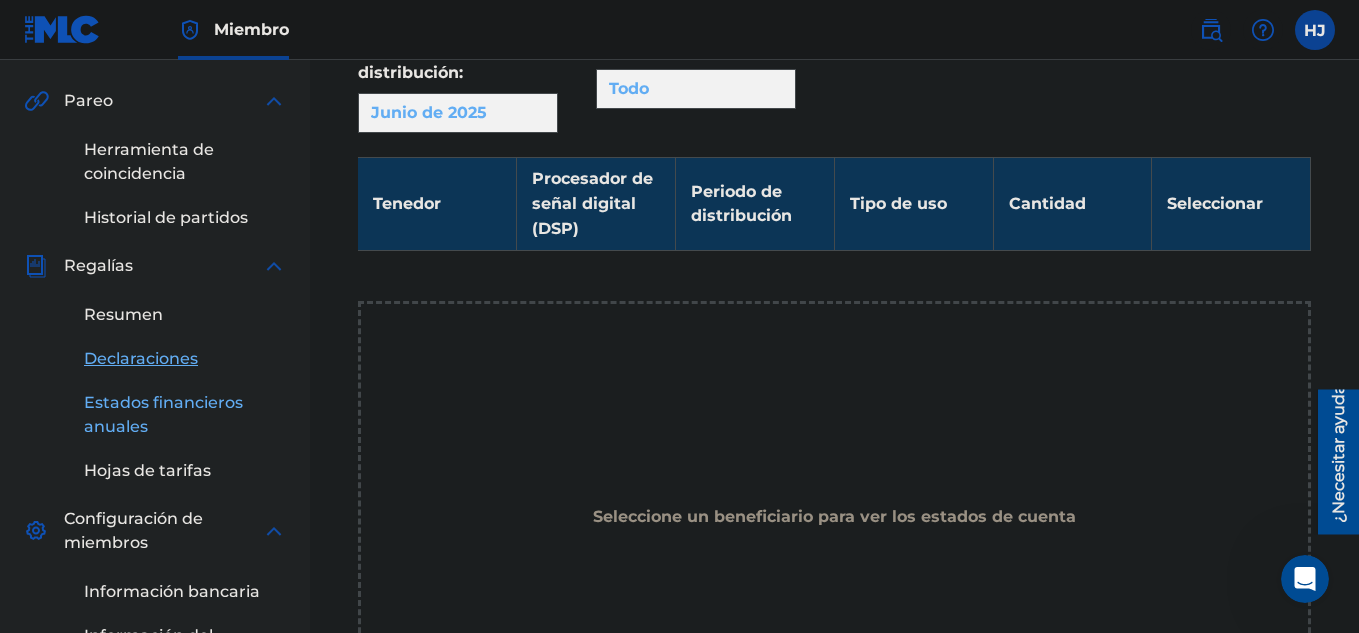 click on "Estados financieros anuales" at bounding box center (163, 414) 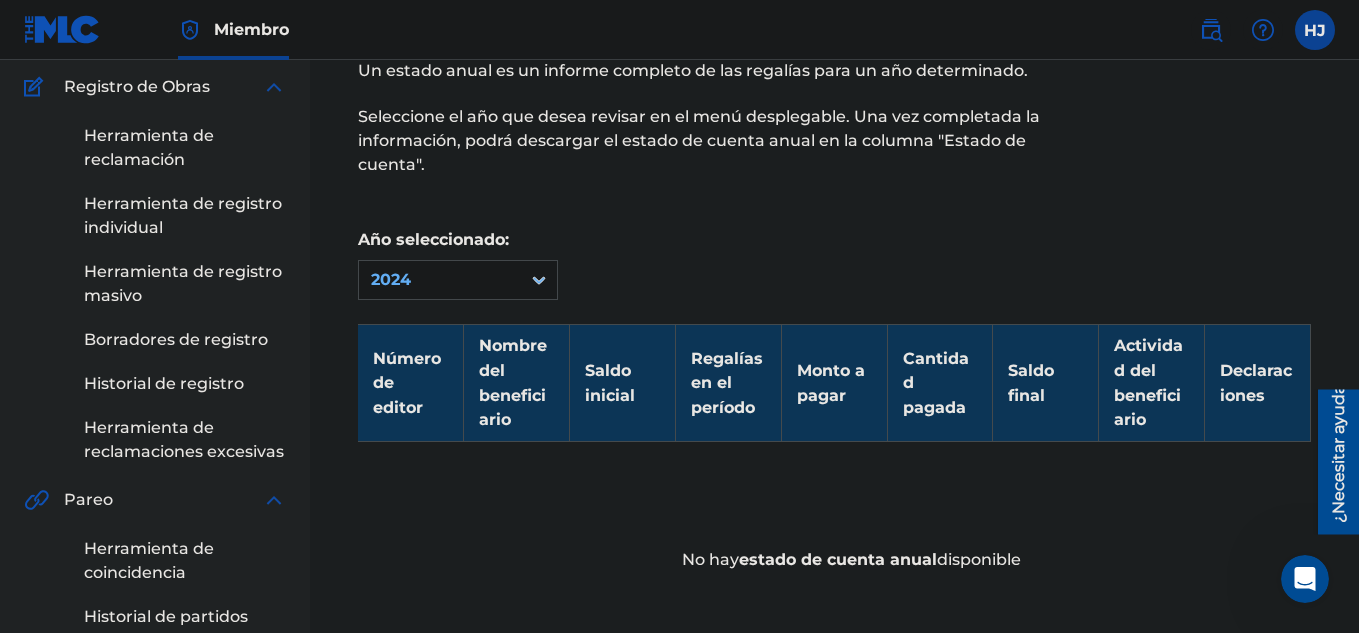 scroll, scrollTop: 155, scrollLeft: 0, axis: vertical 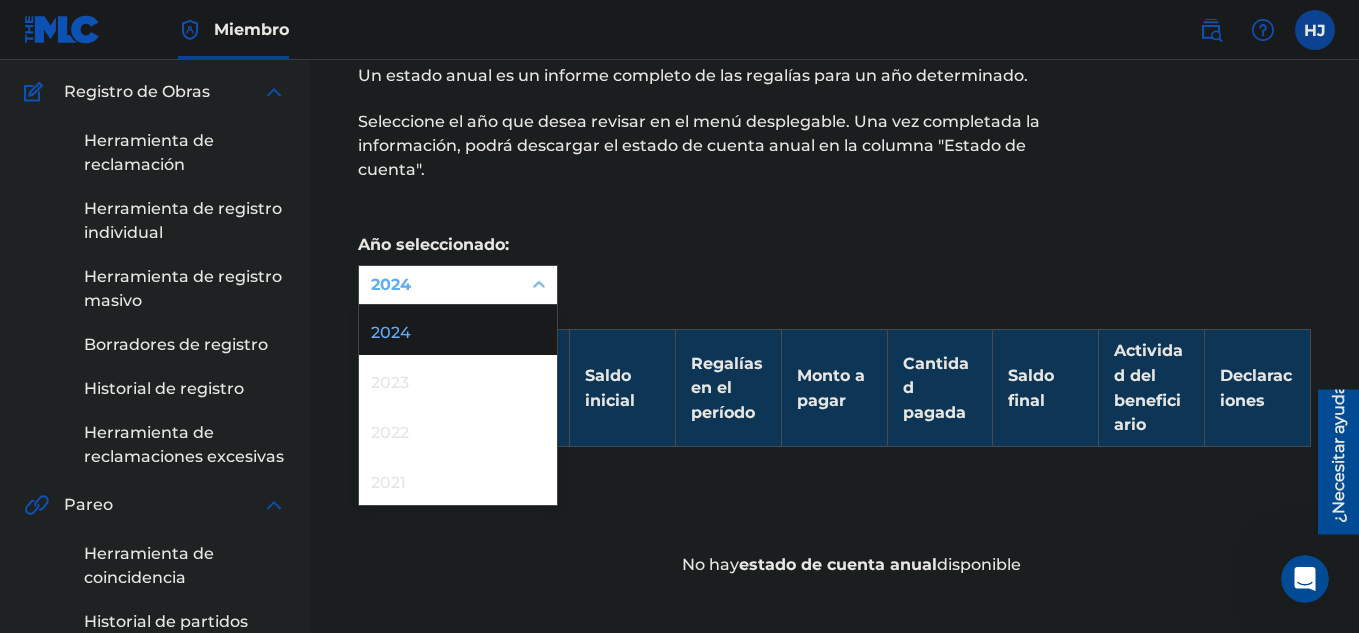 click on "2024" at bounding box center [440, 285] 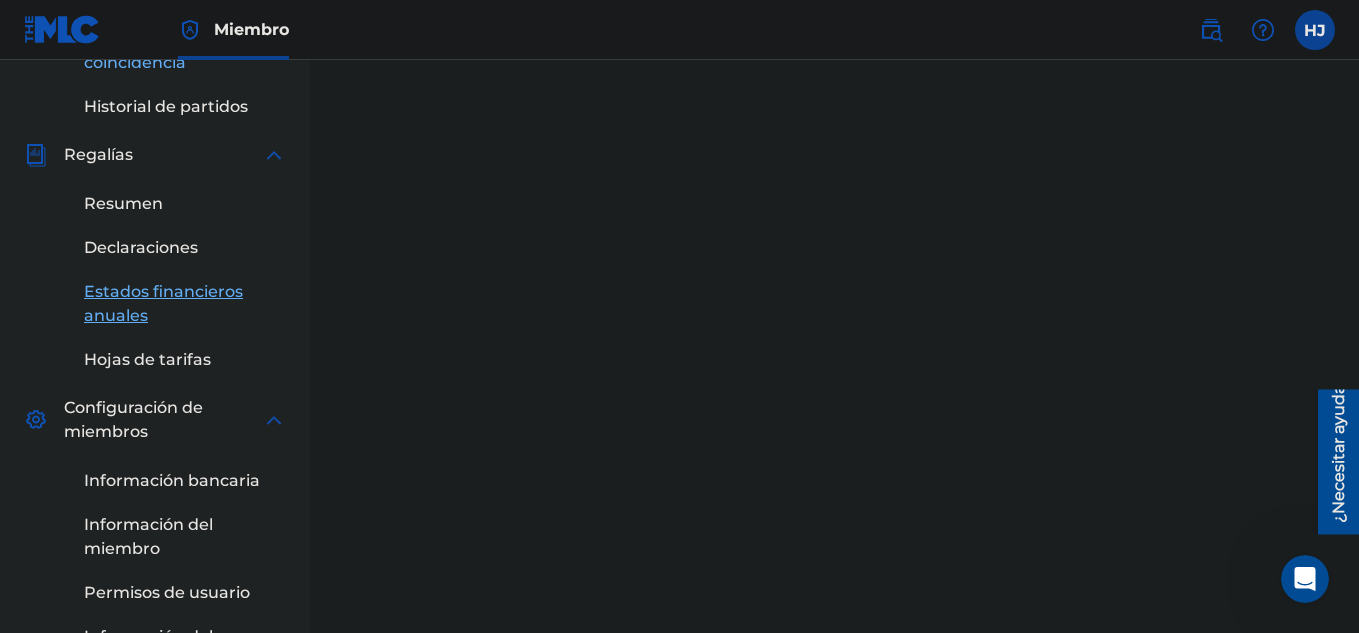 scroll, scrollTop: 671, scrollLeft: 0, axis: vertical 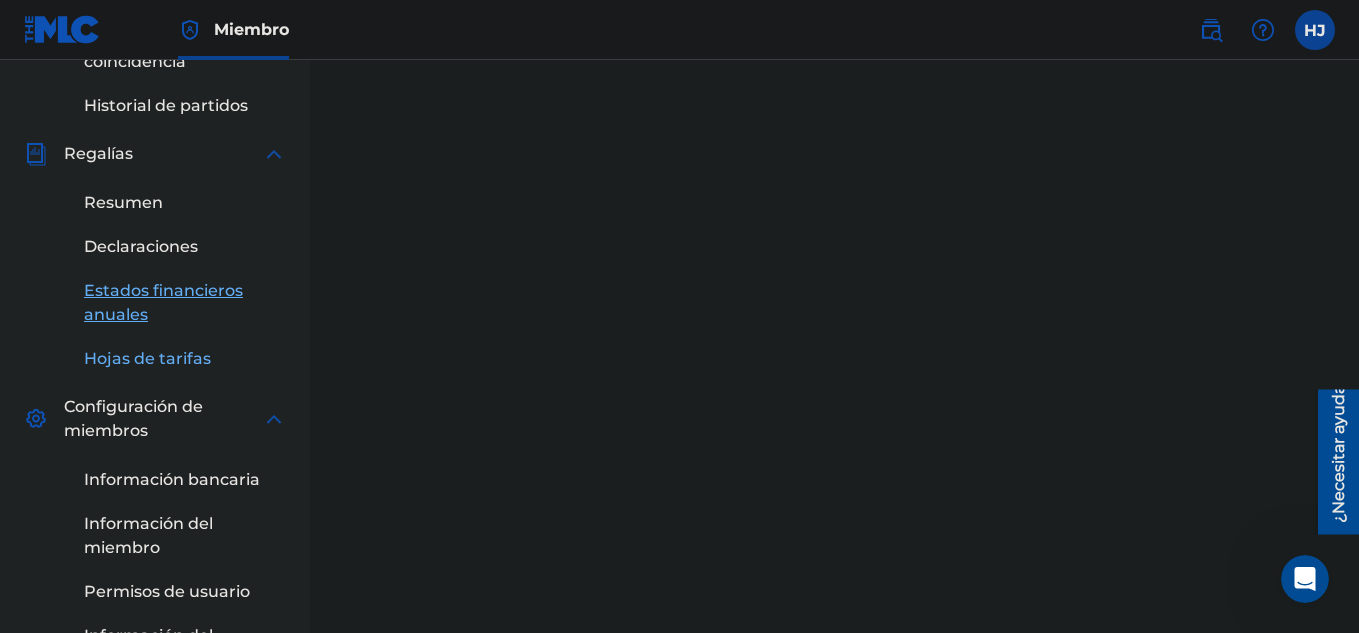 click on "Hojas de tarifas" at bounding box center [147, 358] 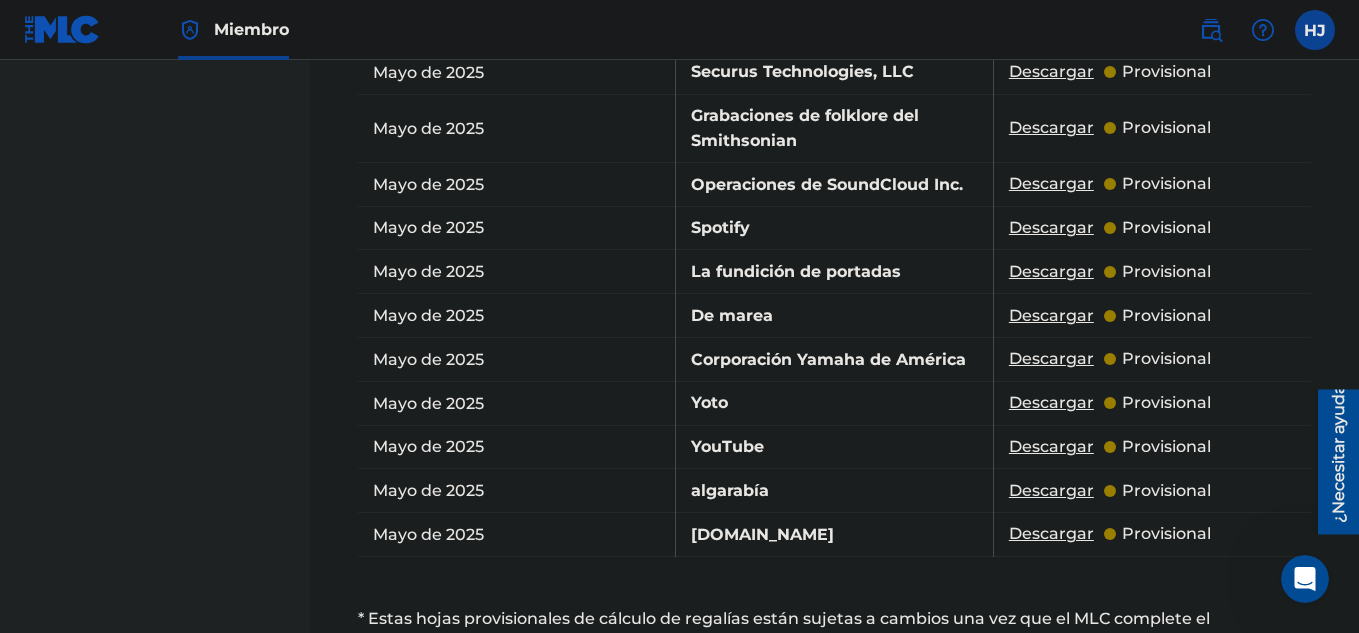 scroll, scrollTop: 1730, scrollLeft: 0, axis: vertical 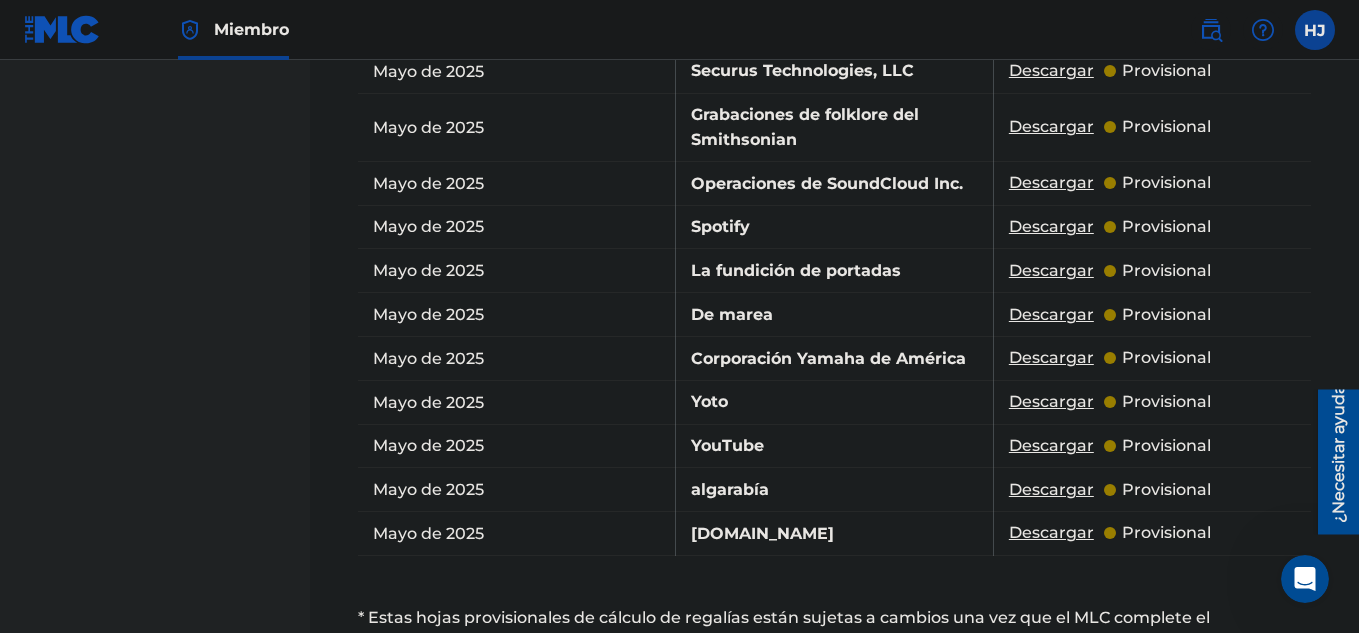 click on "Descargar" at bounding box center [1051, 445] 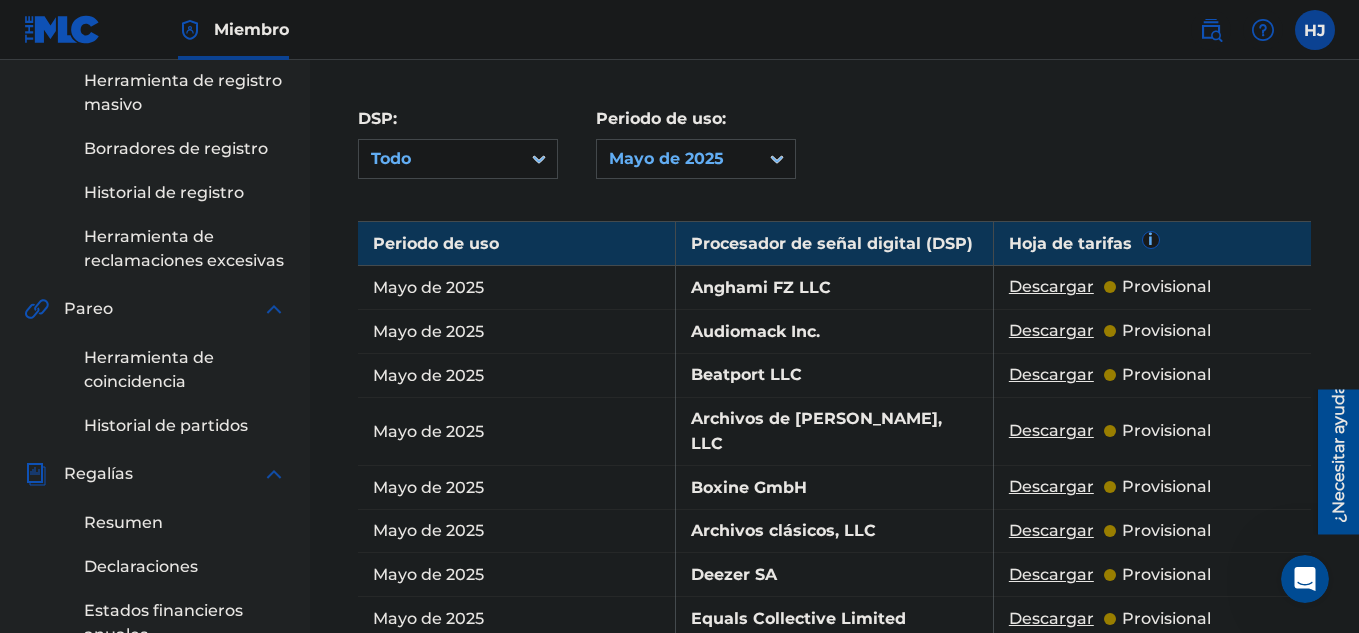 scroll, scrollTop: 352, scrollLeft: 0, axis: vertical 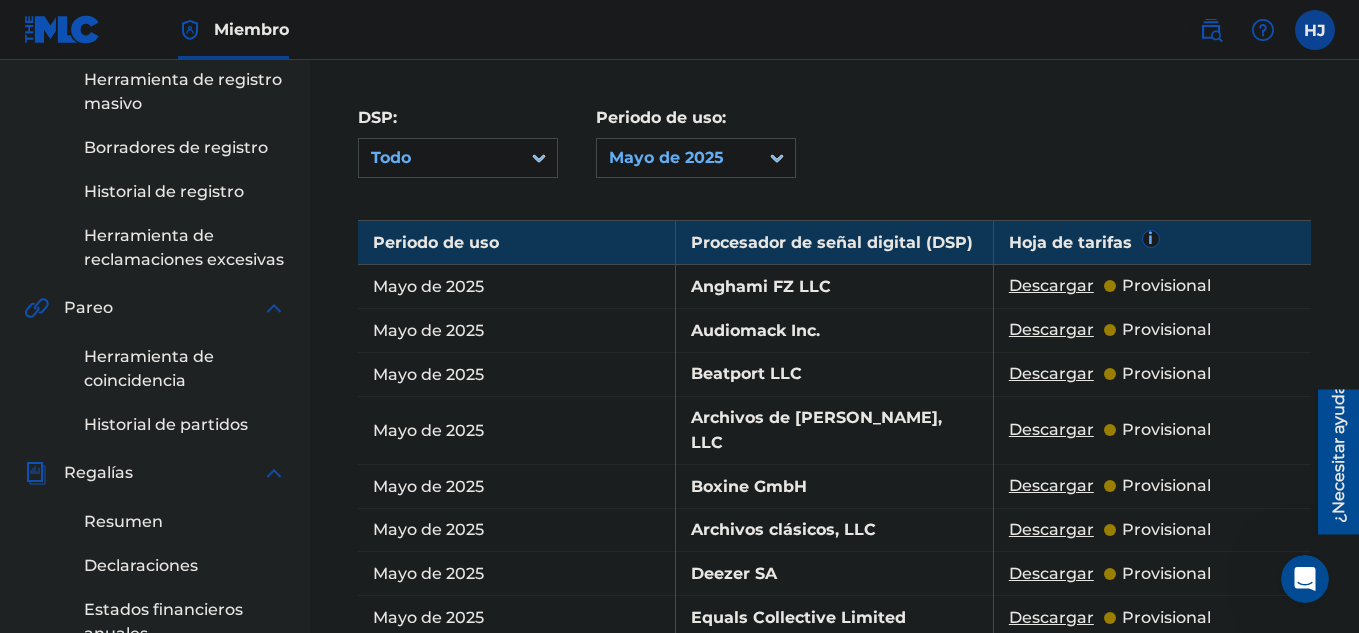 click on "Descargar" at bounding box center [1051, 373] 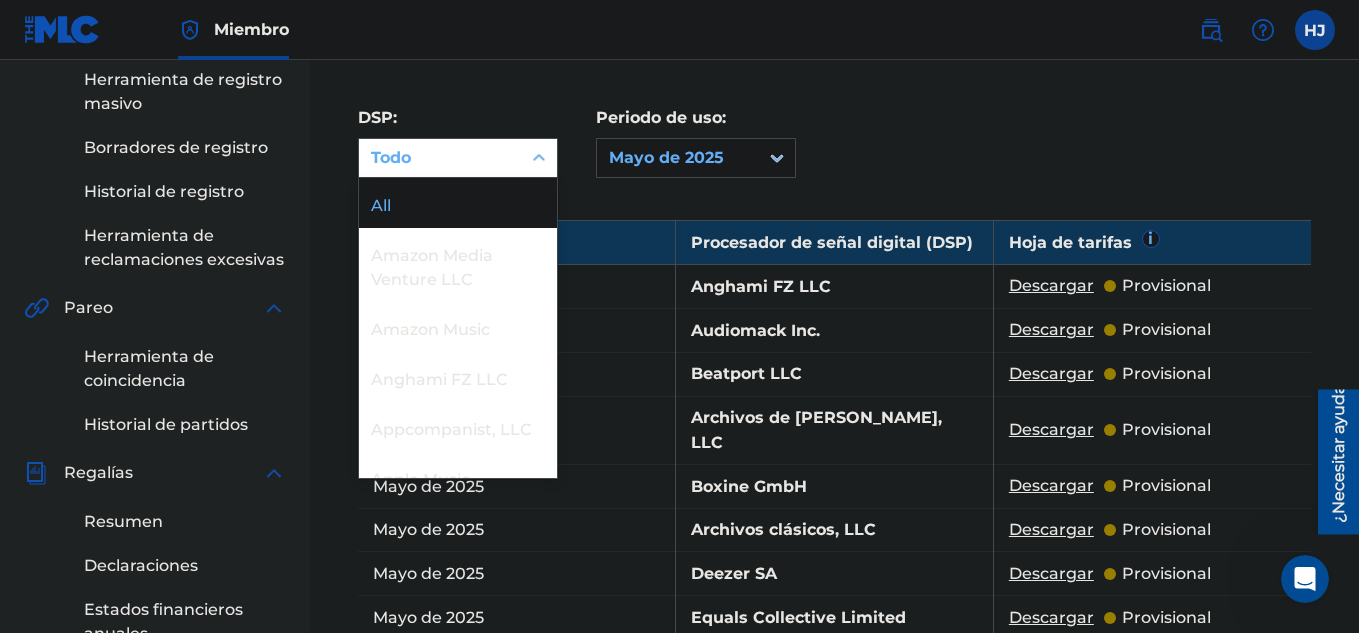 click on "Todo" at bounding box center (440, 158) 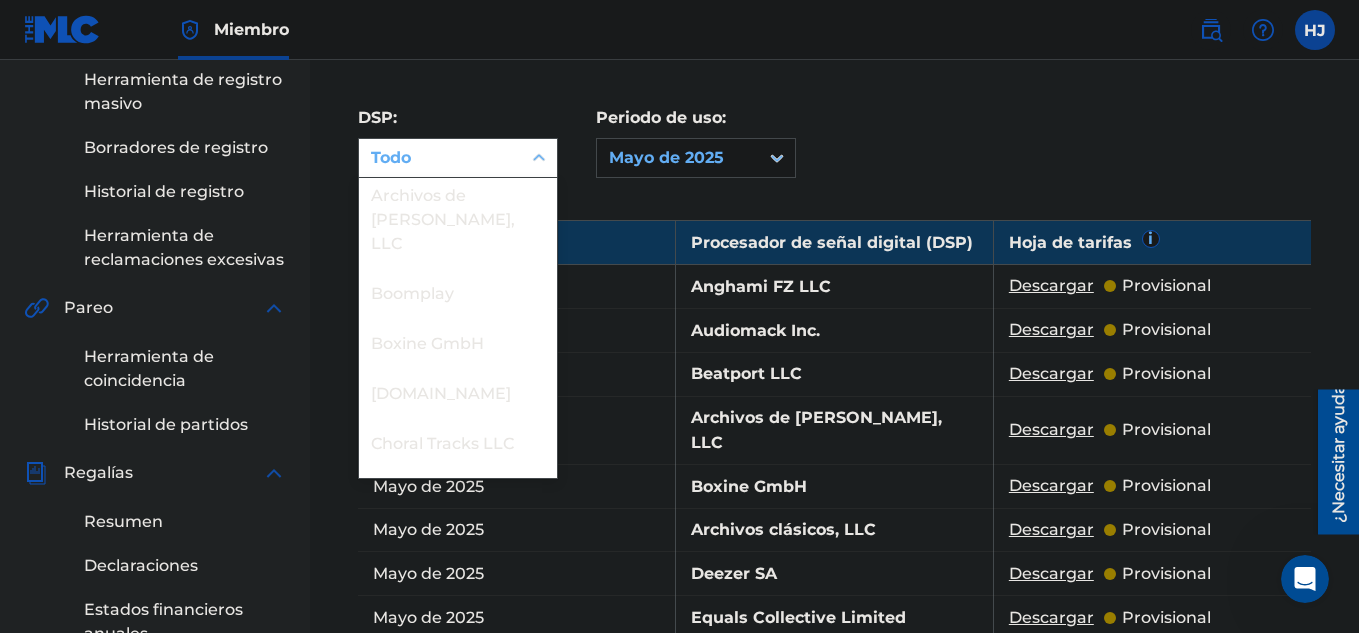 scroll, scrollTop: 440, scrollLeft: 0, axis: vertical 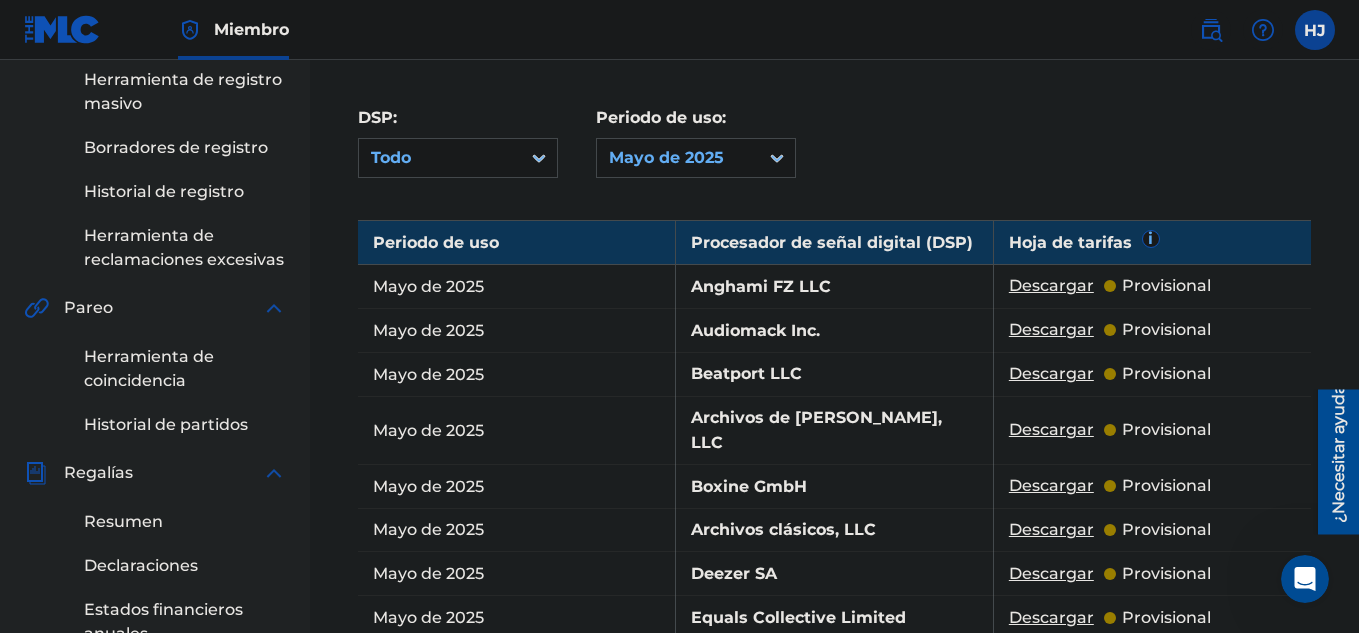 click on "DSP: Todo Periodo de uso: Mayo de 2025" at bounding box center [834, 151] 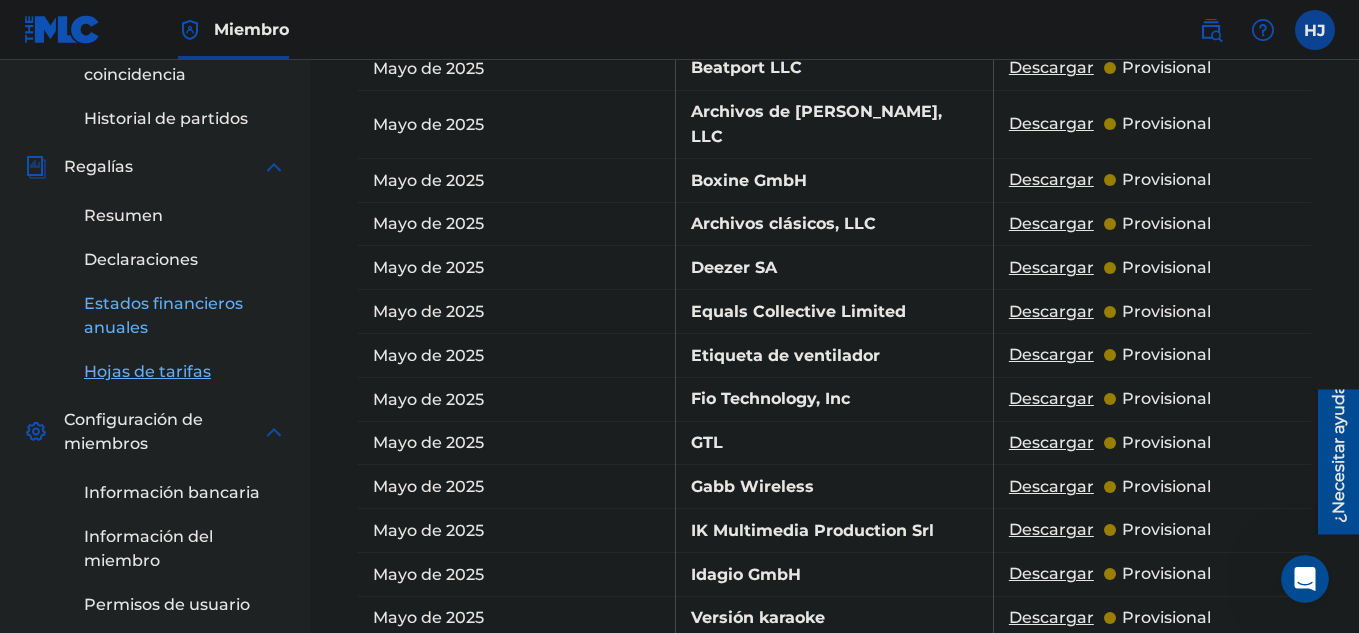scroll, scrollTop: 657, scrollLeft: 0, axis: vertical 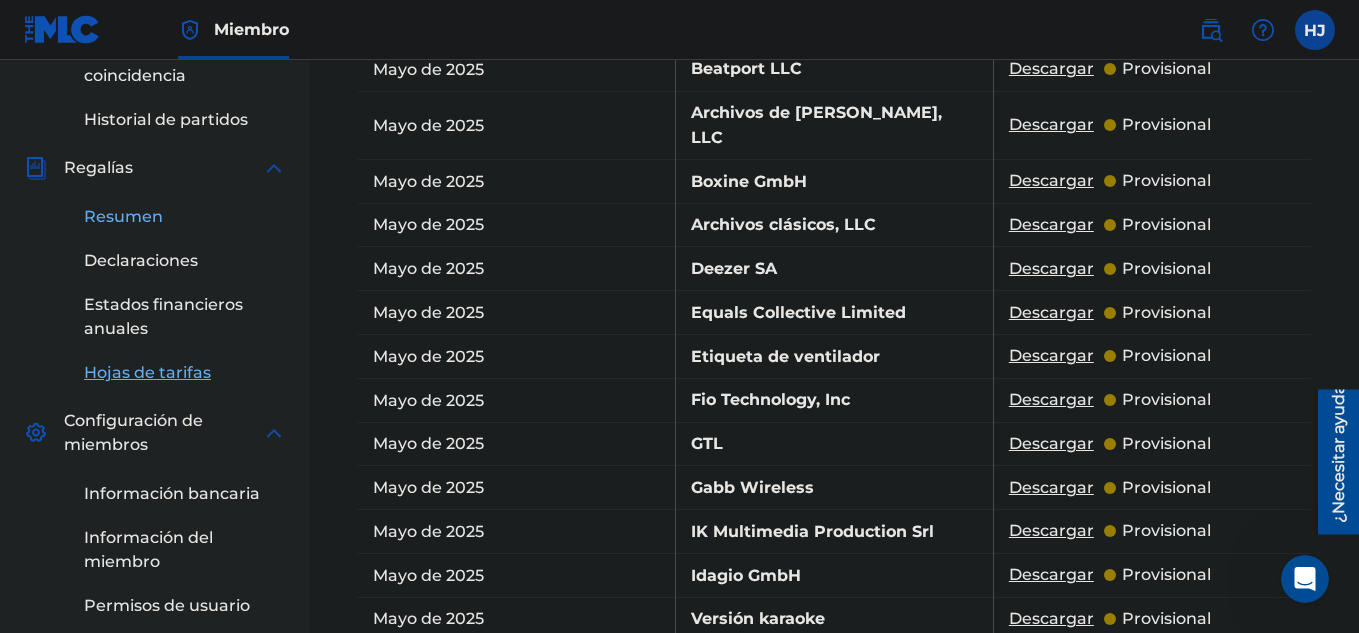 click on "Resumen" at bounding box center (123, 216) 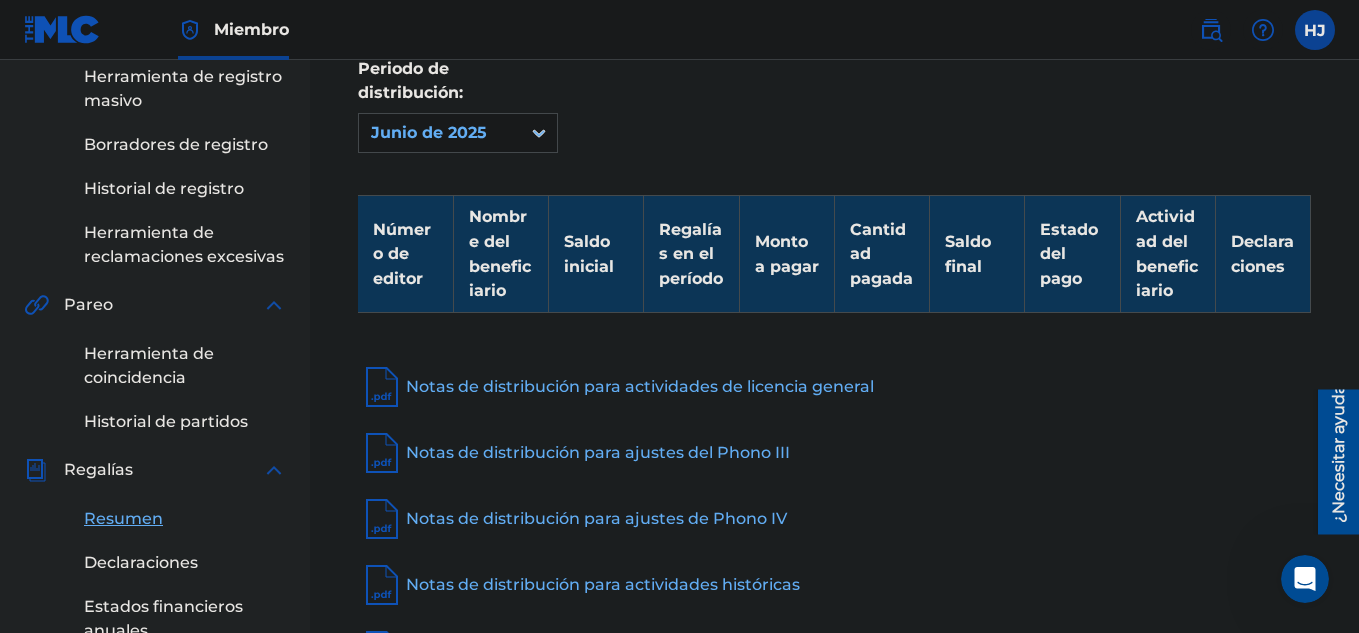 scroll, scrollTop: 358, scrollLeft: 0, axis: vertical 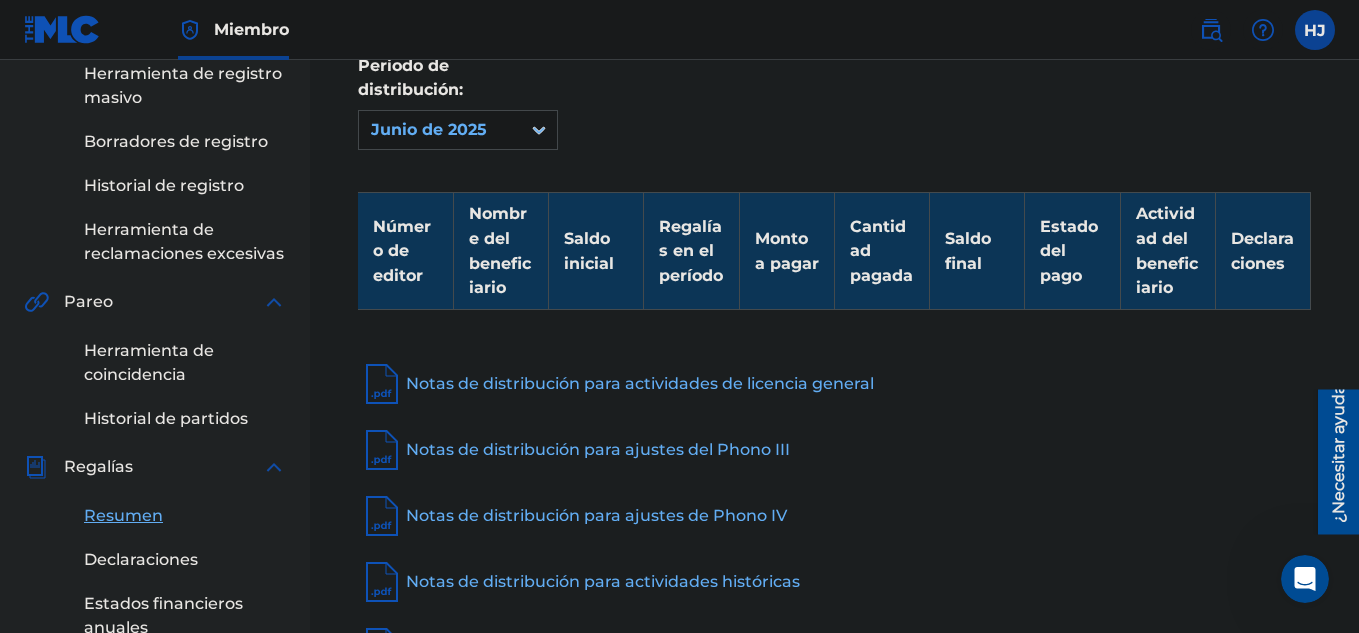 click on "Número de editor" at bounding box center [402, 251] 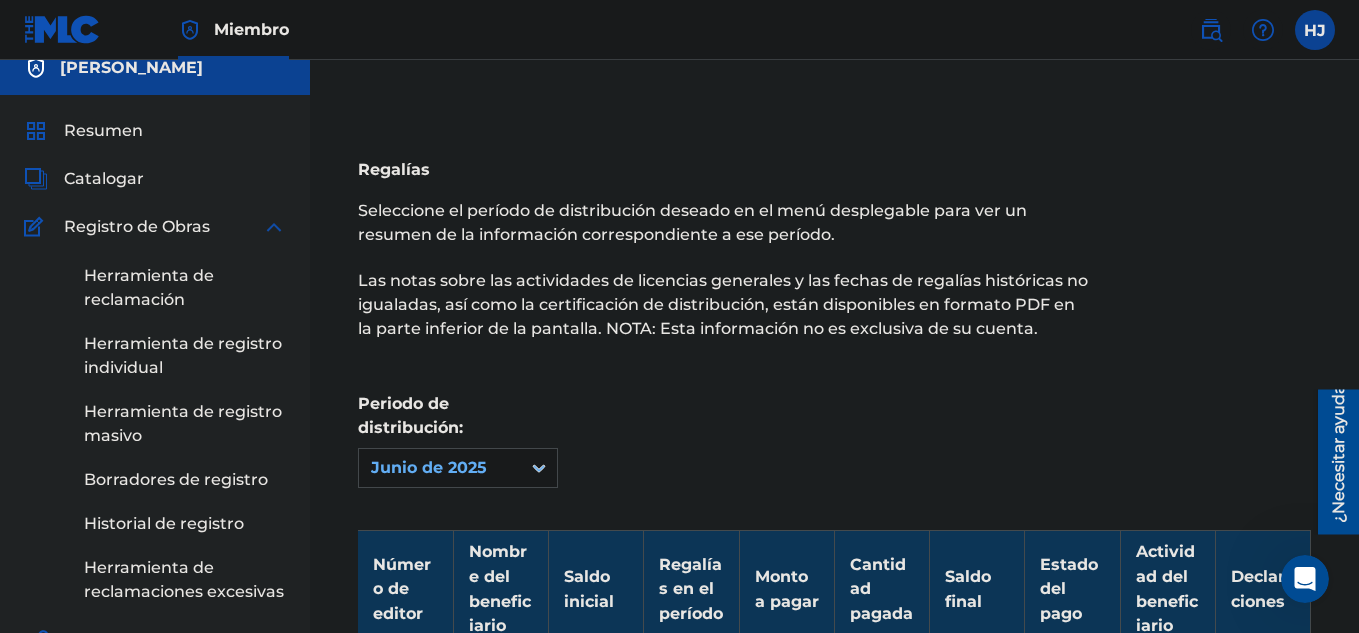 scroll, scrollTop: 0, scrollLeft: 0, axis: both 